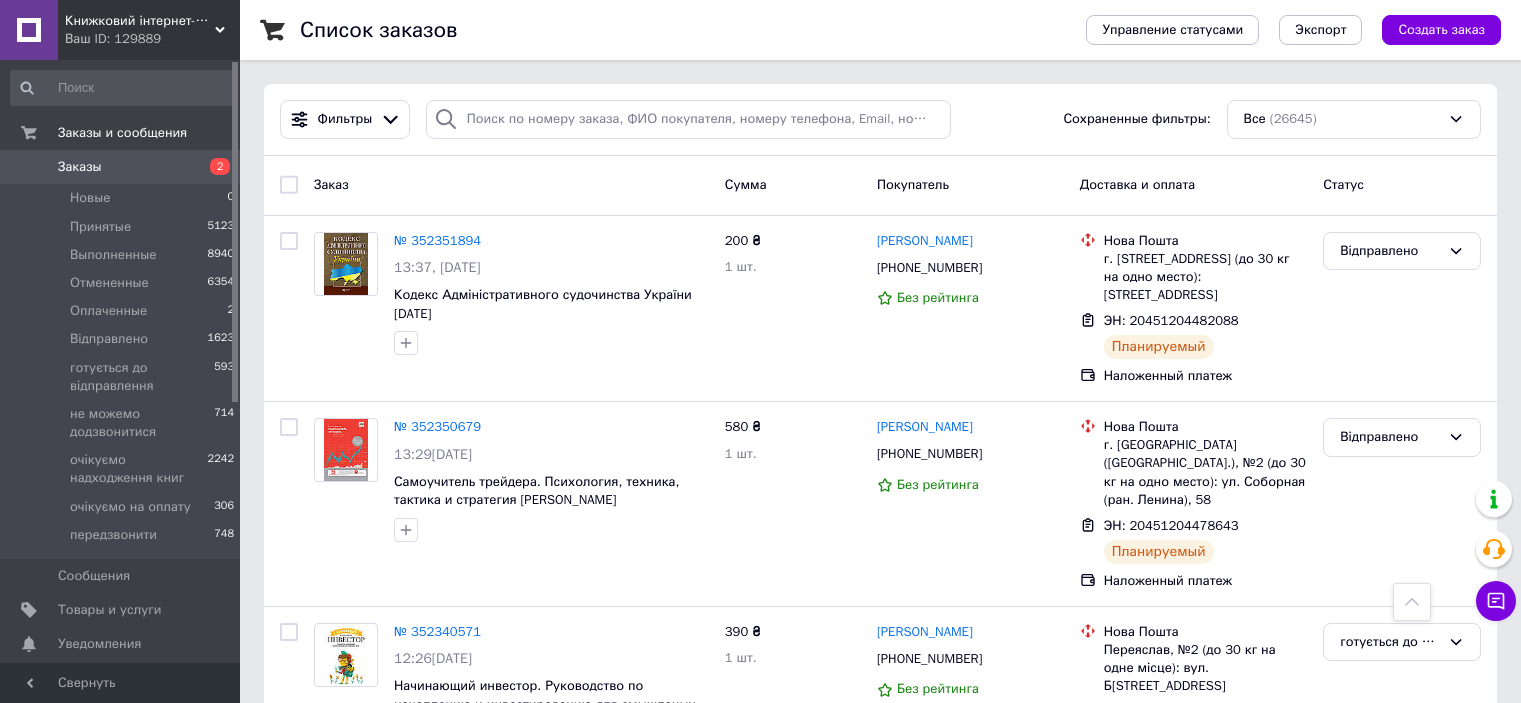 scroll, scrollTop: 1038, scrollLeft: 0, axis: vertical 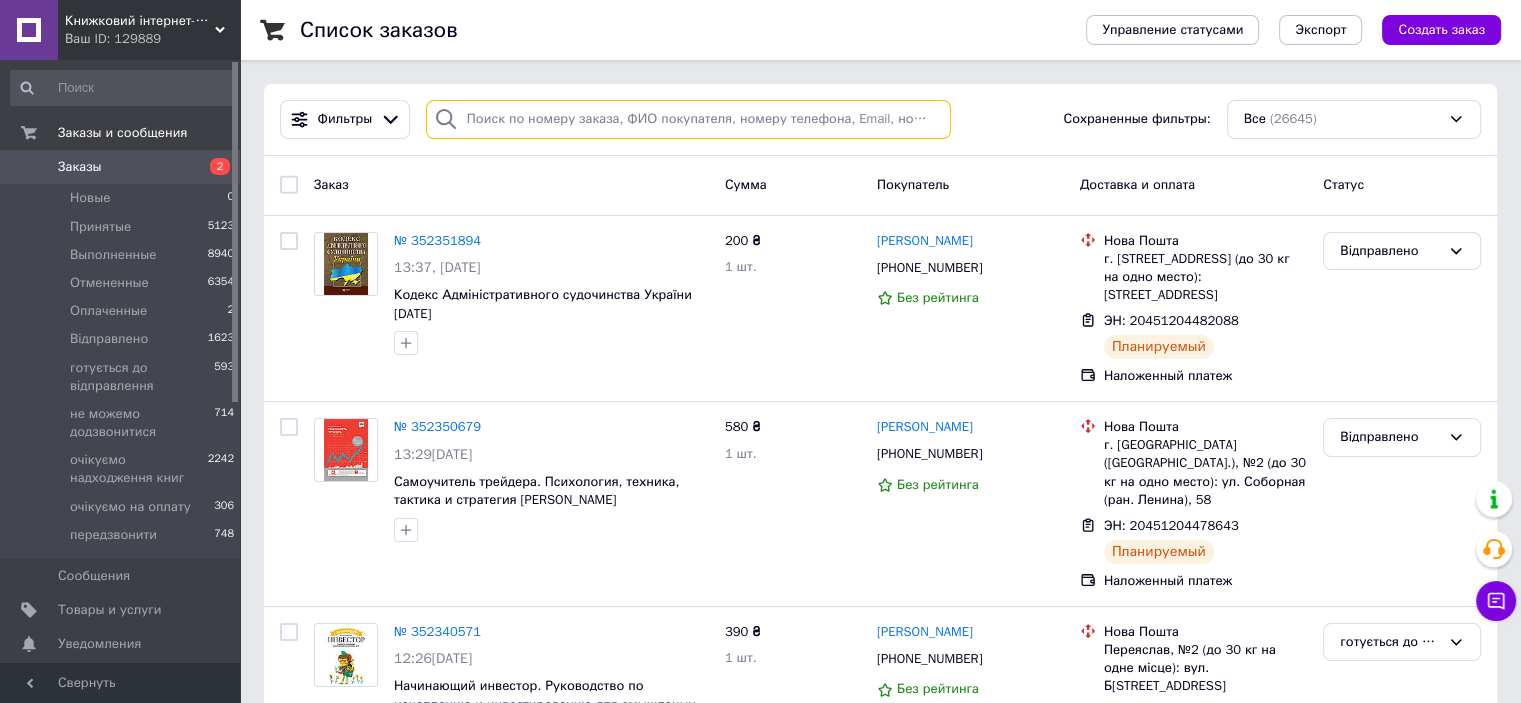 click at bounding box center [688, 119] 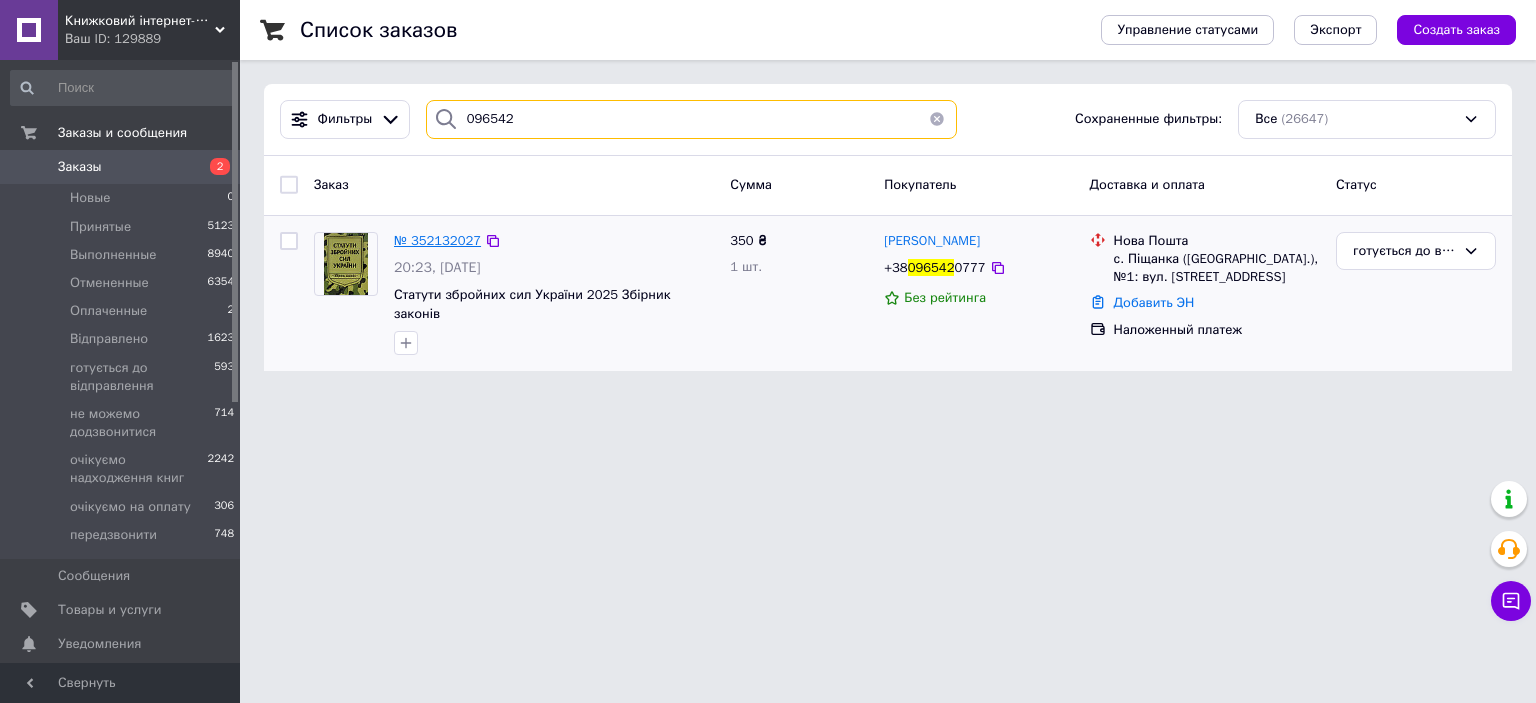 type on "096542" 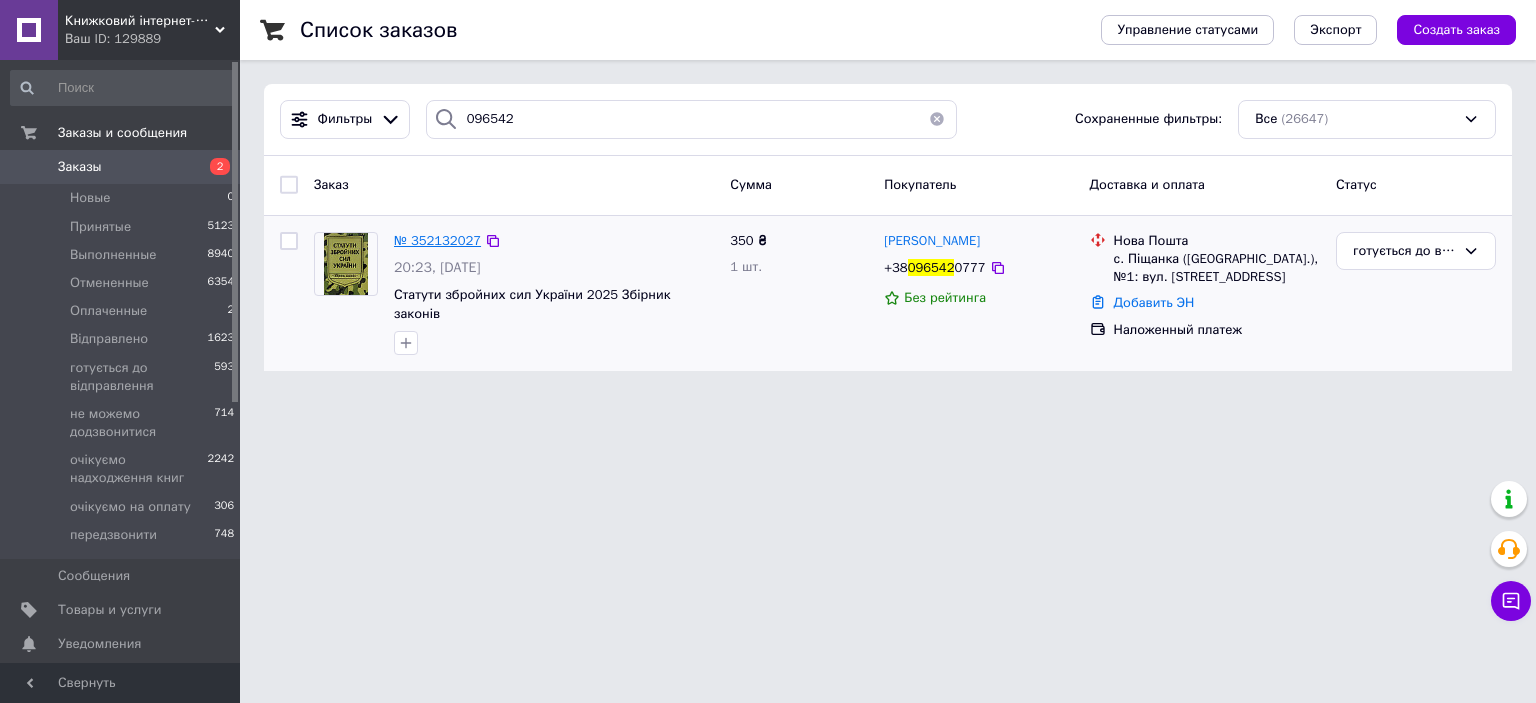 click on "№ 352132027" at bounding box center [437, 240] 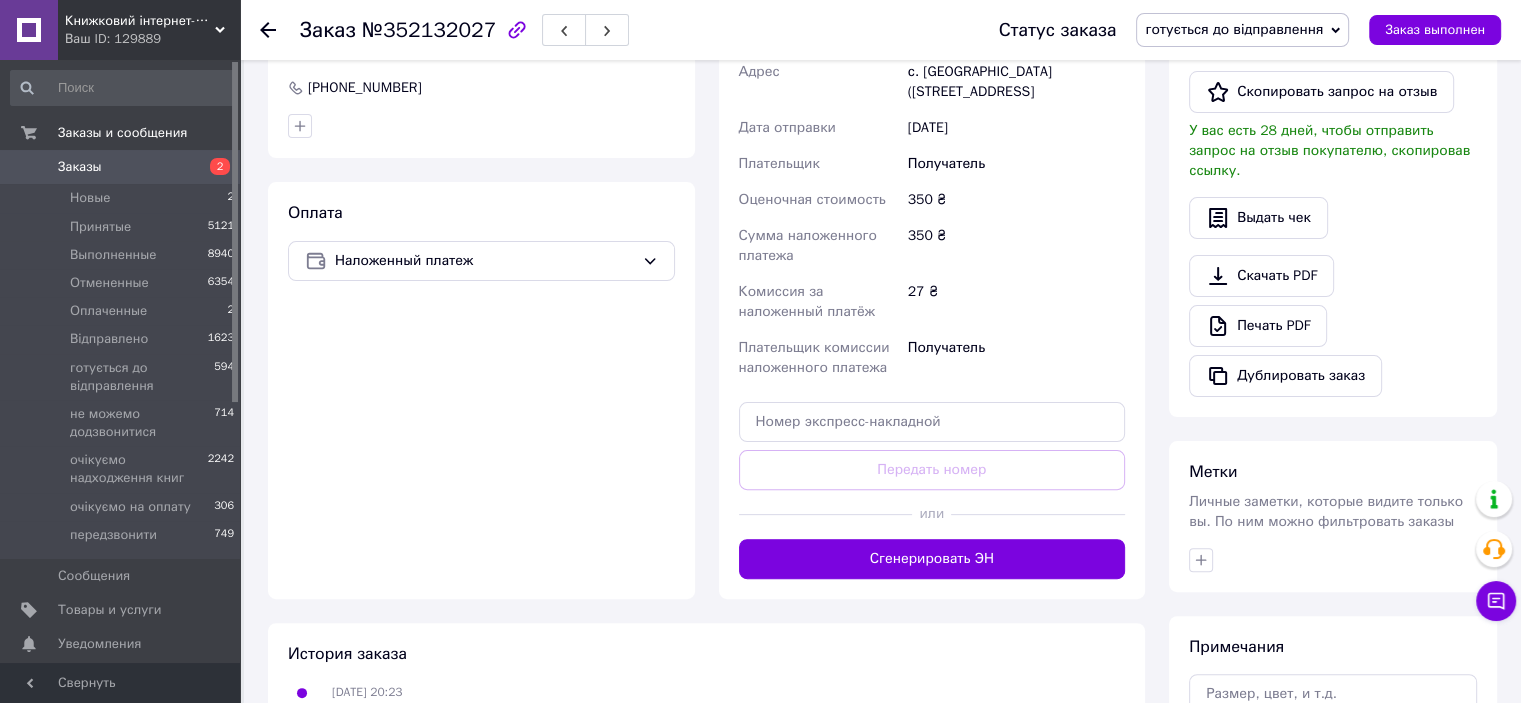 scroll, scrollTop: 481, scrollLeft: 0, axis: vertical 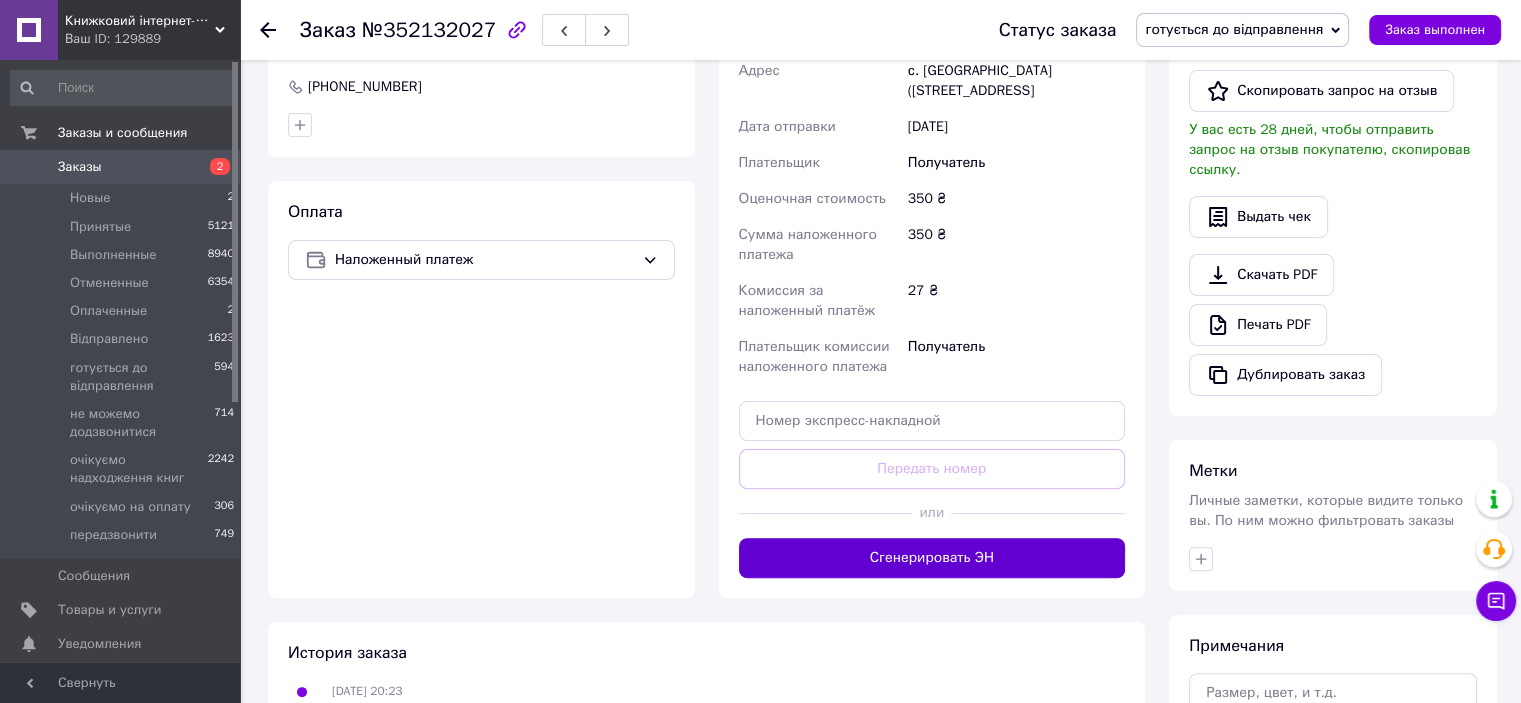click on "Сгенерировать ЭН" at bounding box center [932, 558] 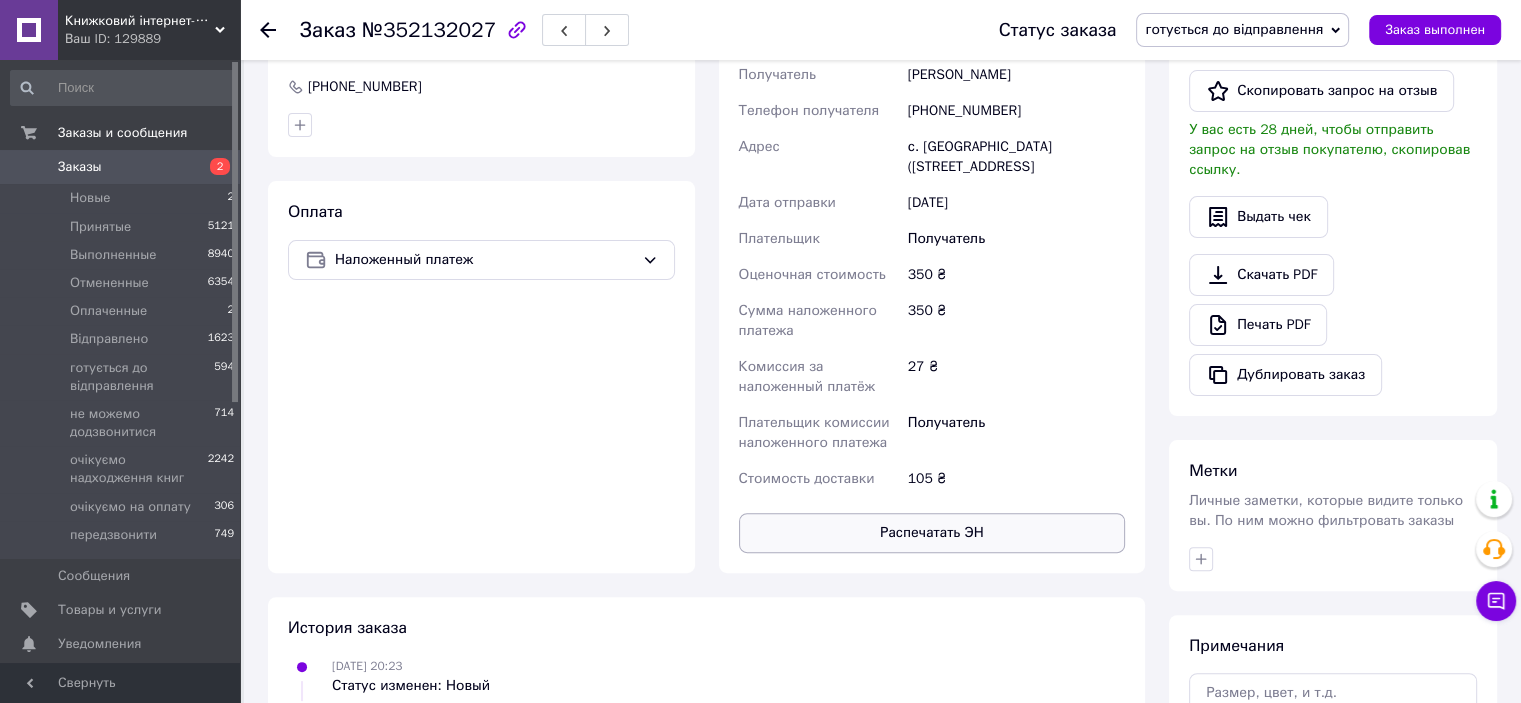click on "Распечатать ЭН" at bounding box center (932, 533) 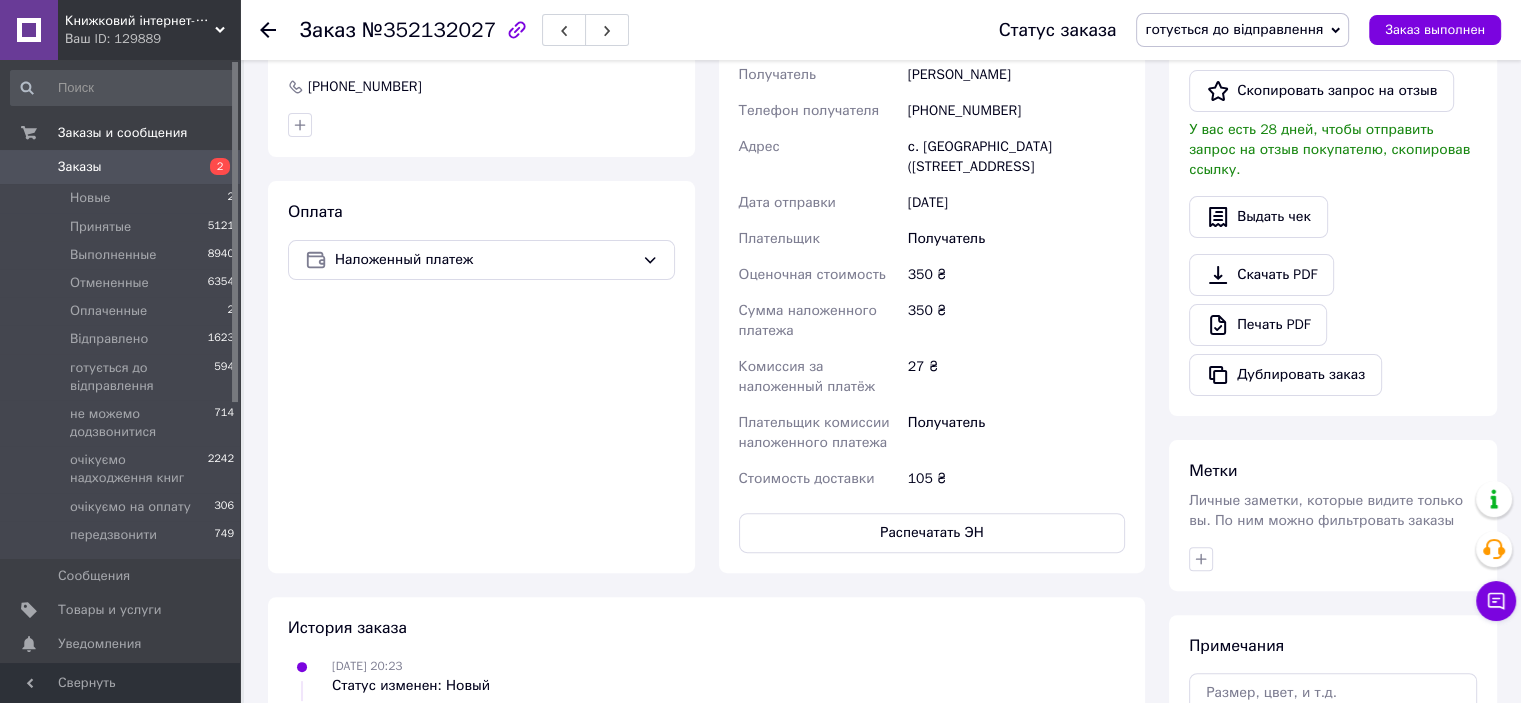 click on "готується до відправлення" at bounding box center [1234, 29] 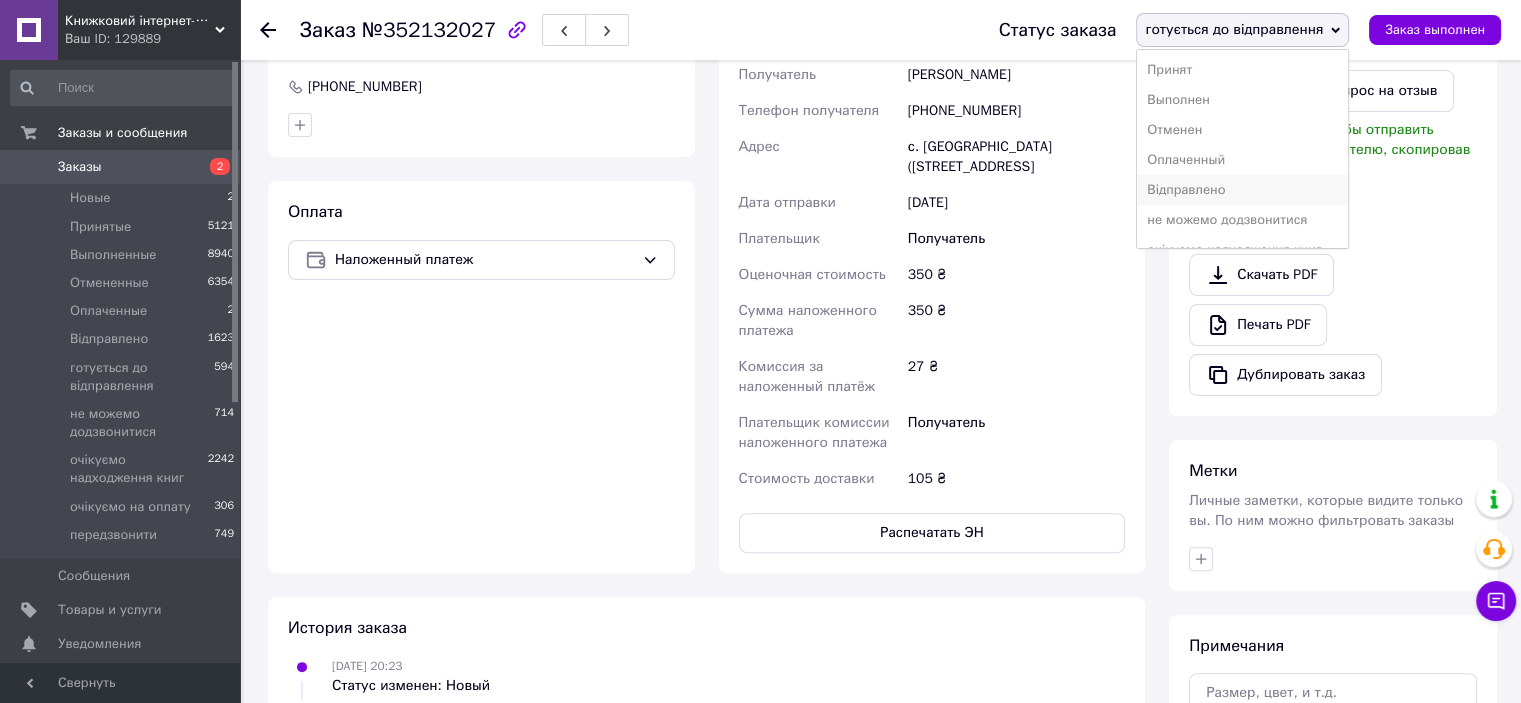 click on "Відправлено" at bounding box center (1242, 190) 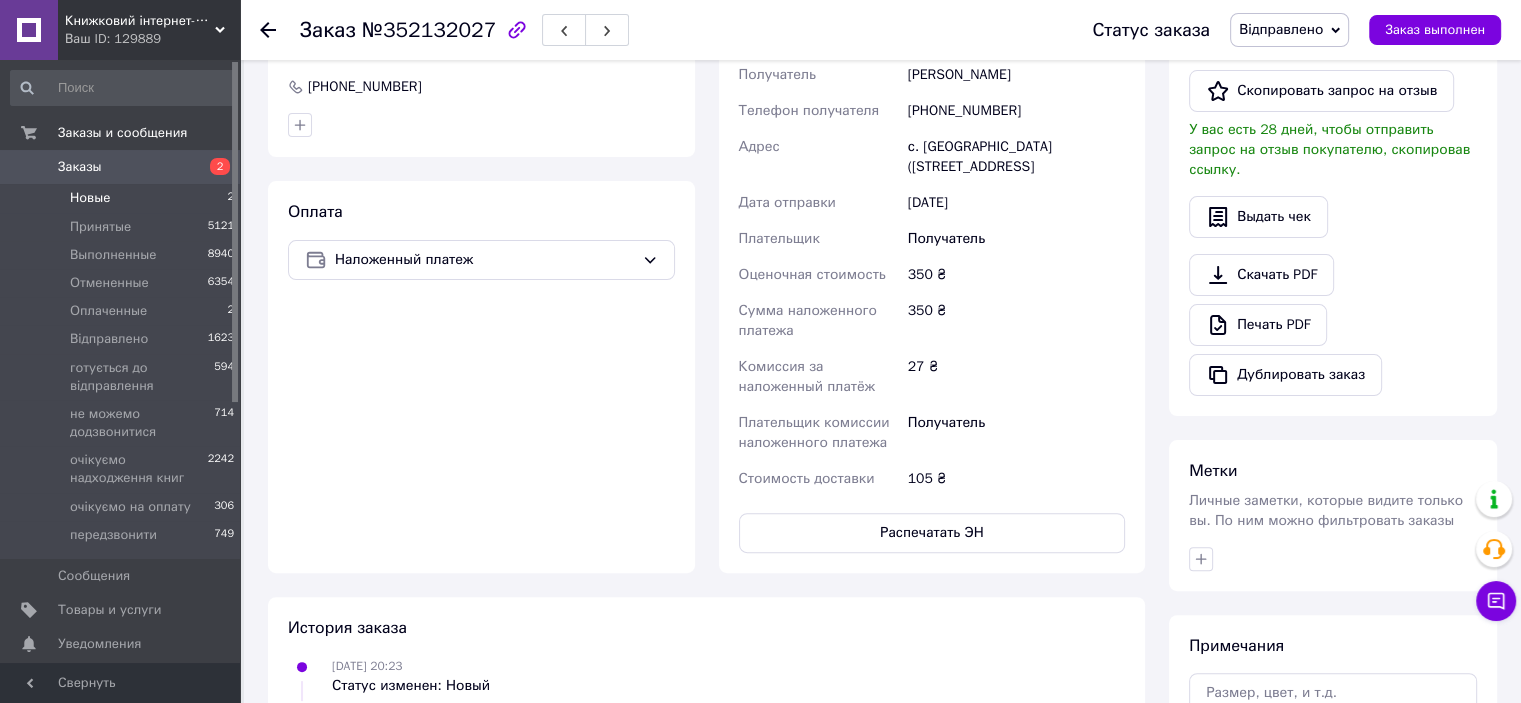click on "Новые" at bounding box center [90, 198] 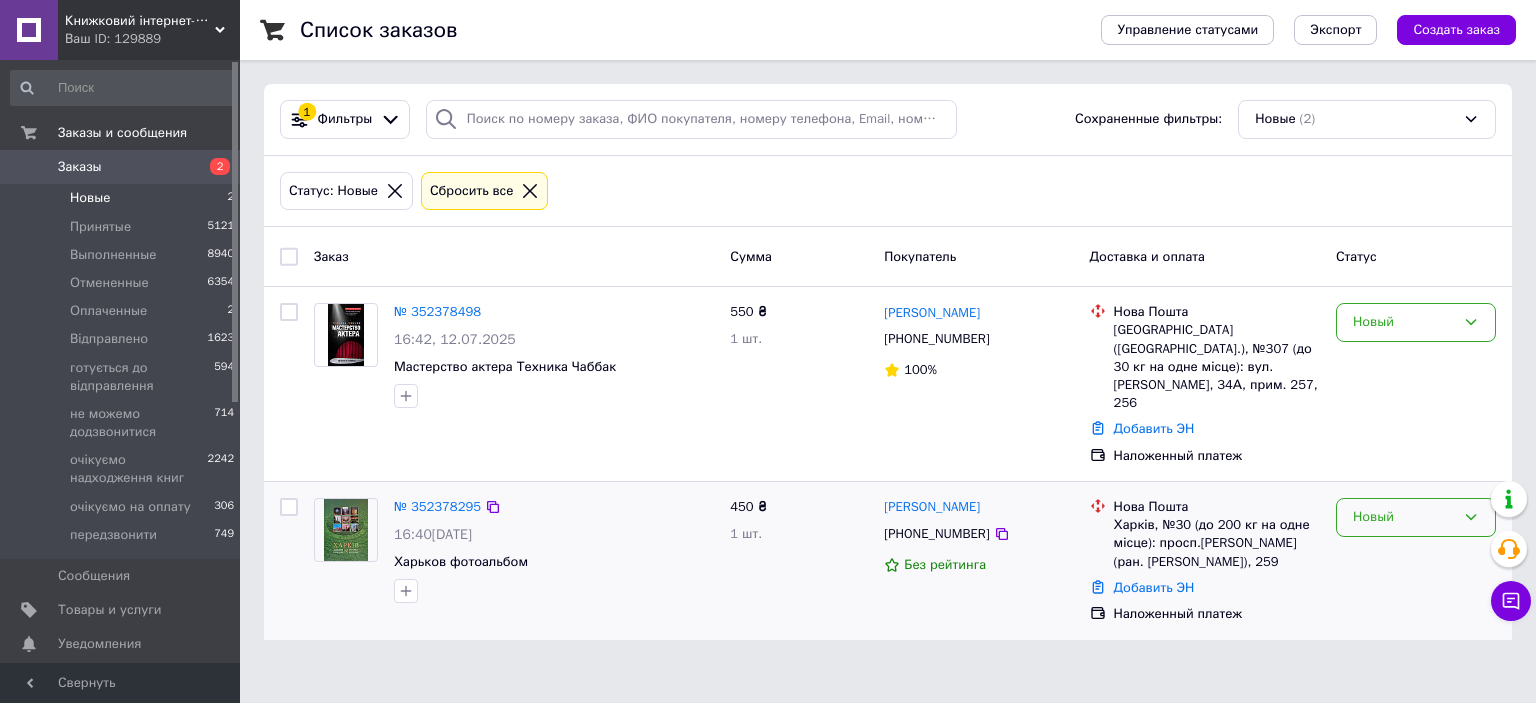 click on "Новый" at bounding box center [1416, 517] 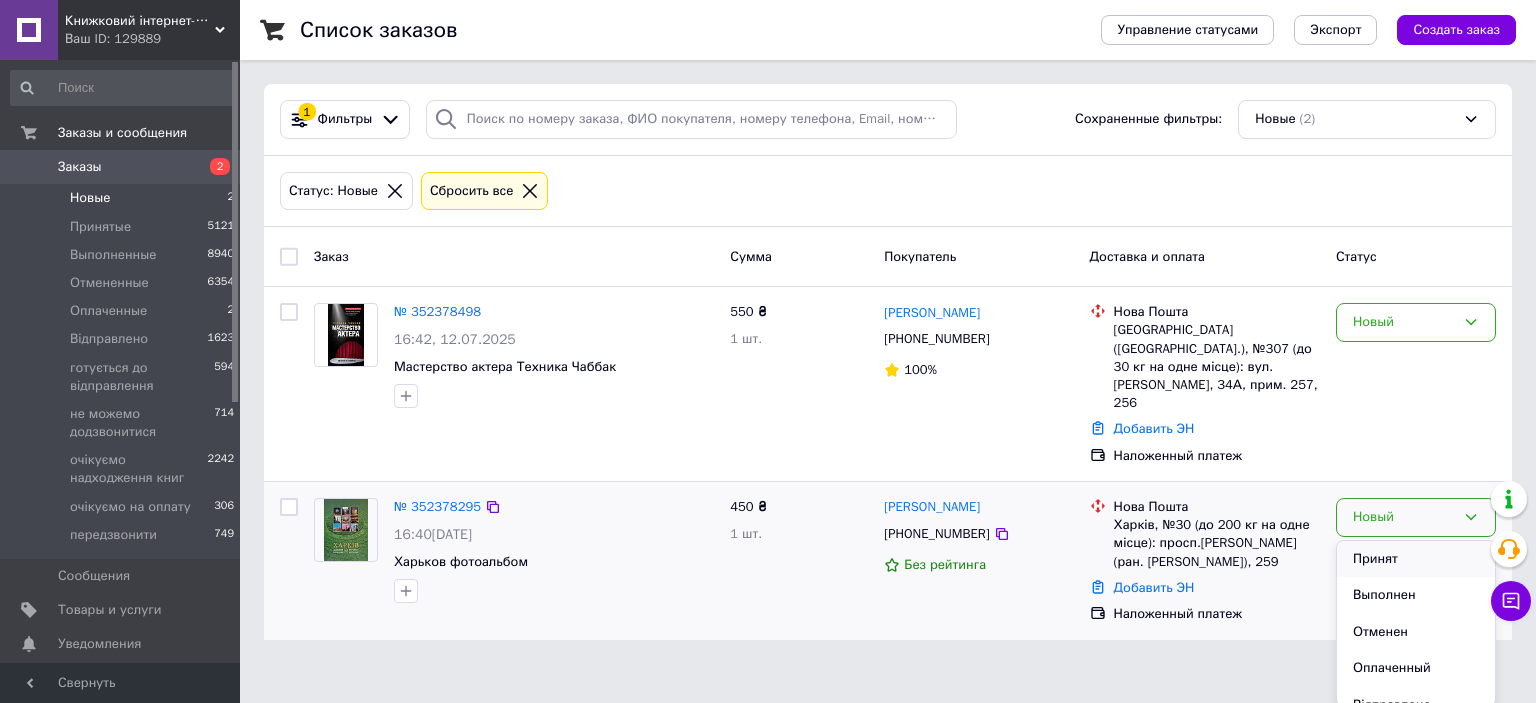 click on "Принят" at bounding box center [1416, 559] 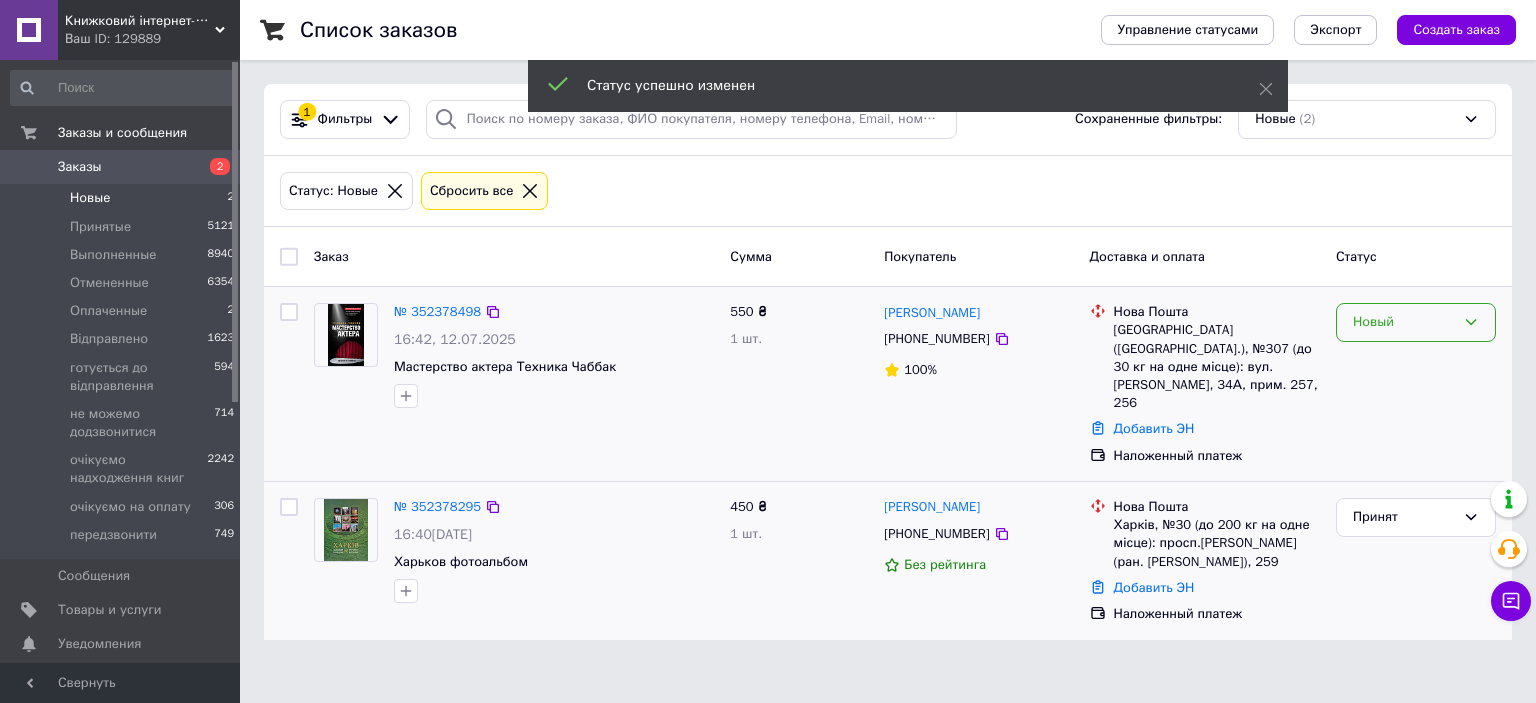 click on "Новый" at bounding box center [1404, 322] 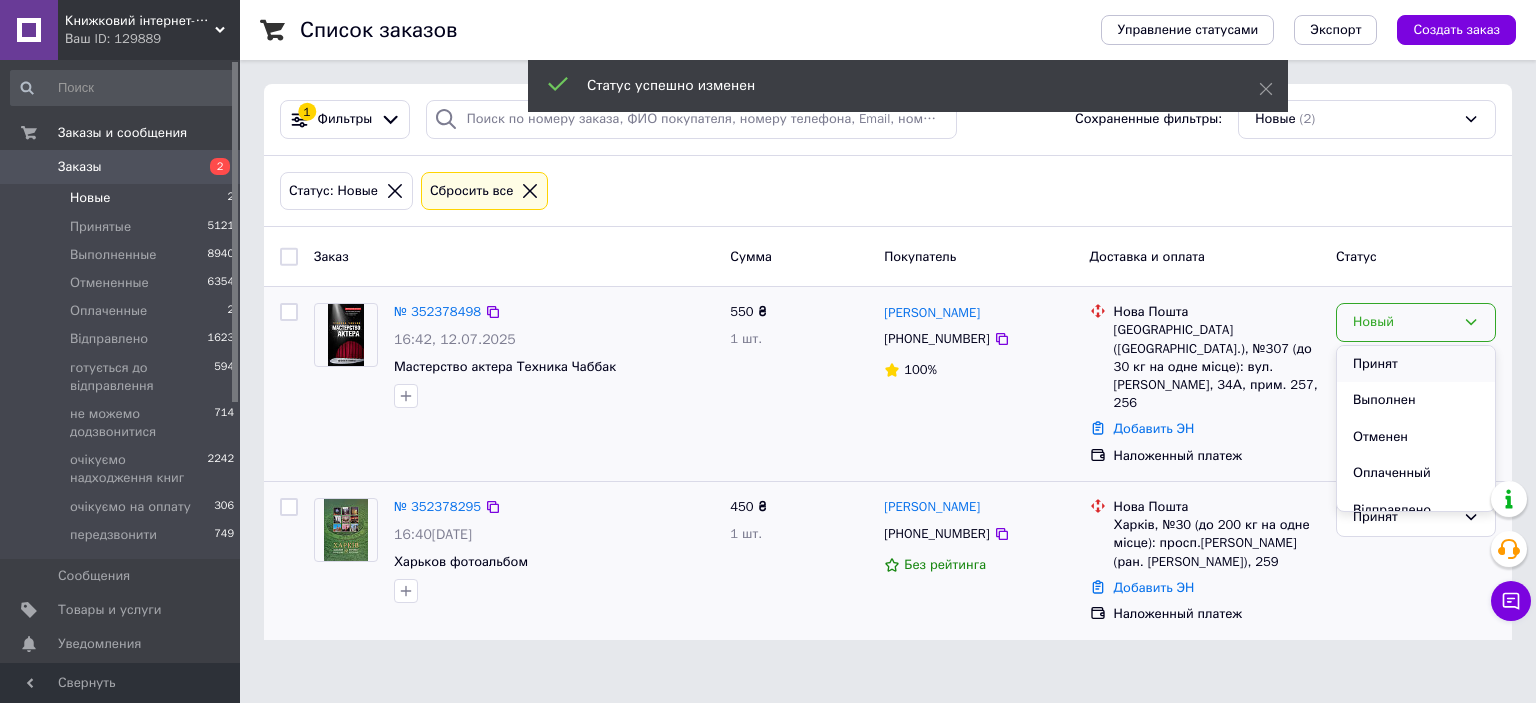 click on "Принят" at bounding box center [1416, 364] 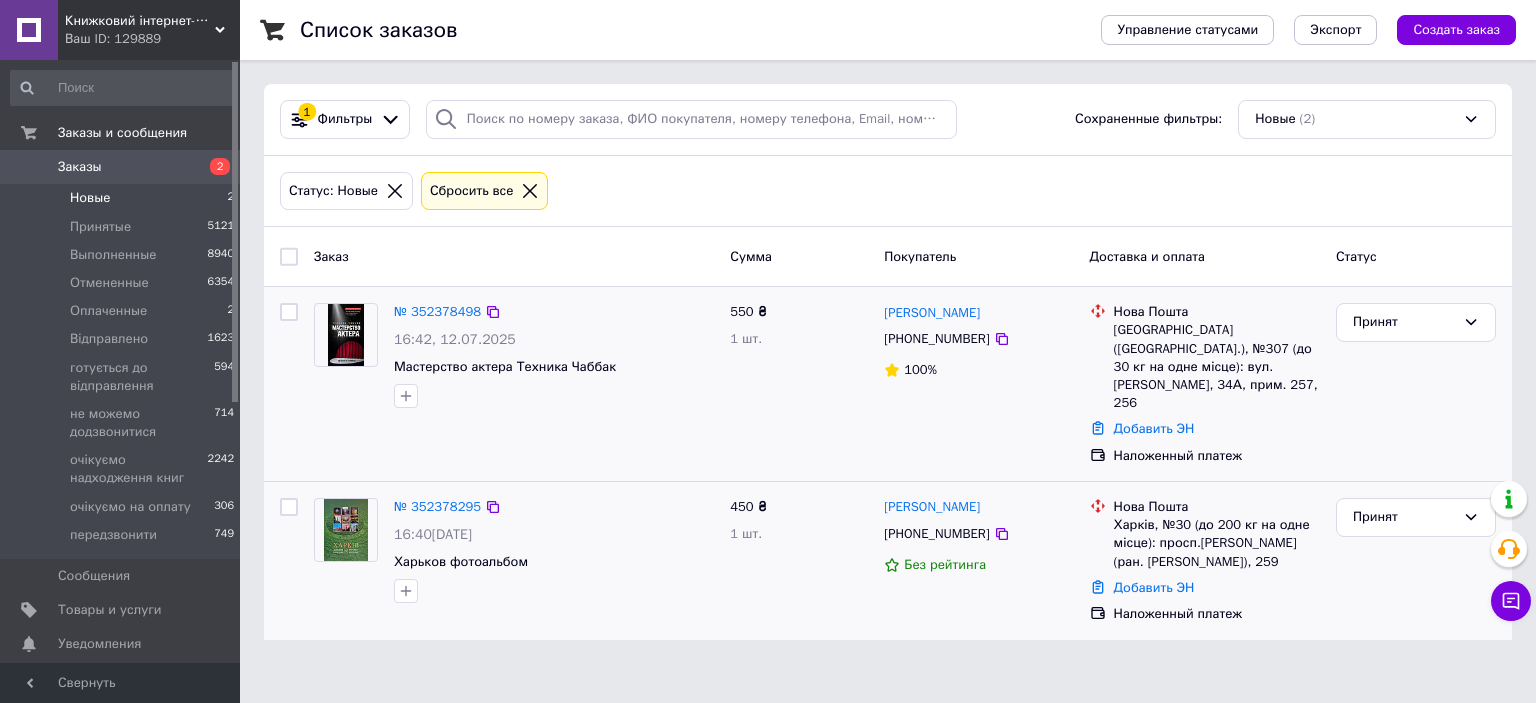 click on "Заказы" at bounding box center [80, 167] 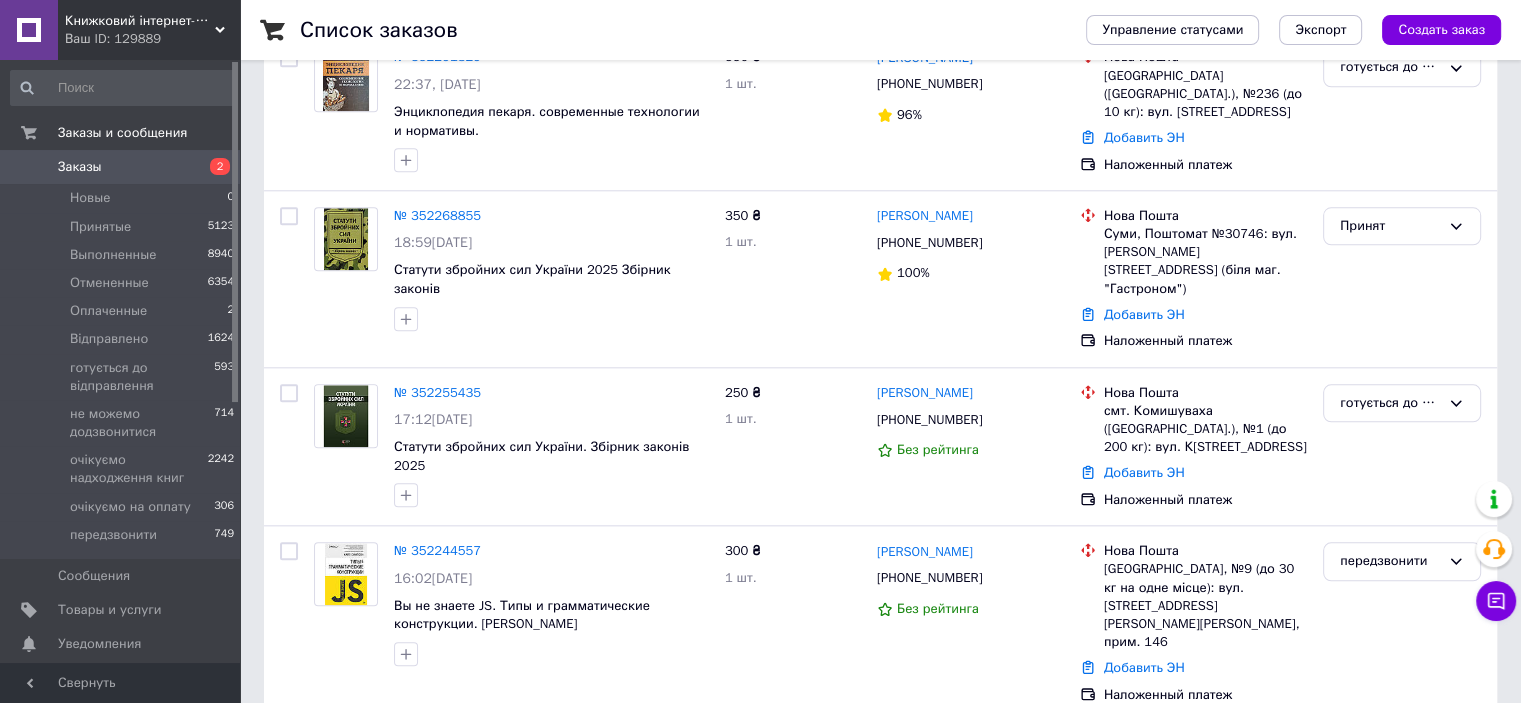 scroll, scrollTop: 8077, scrollLeft: 0, axis: vertical 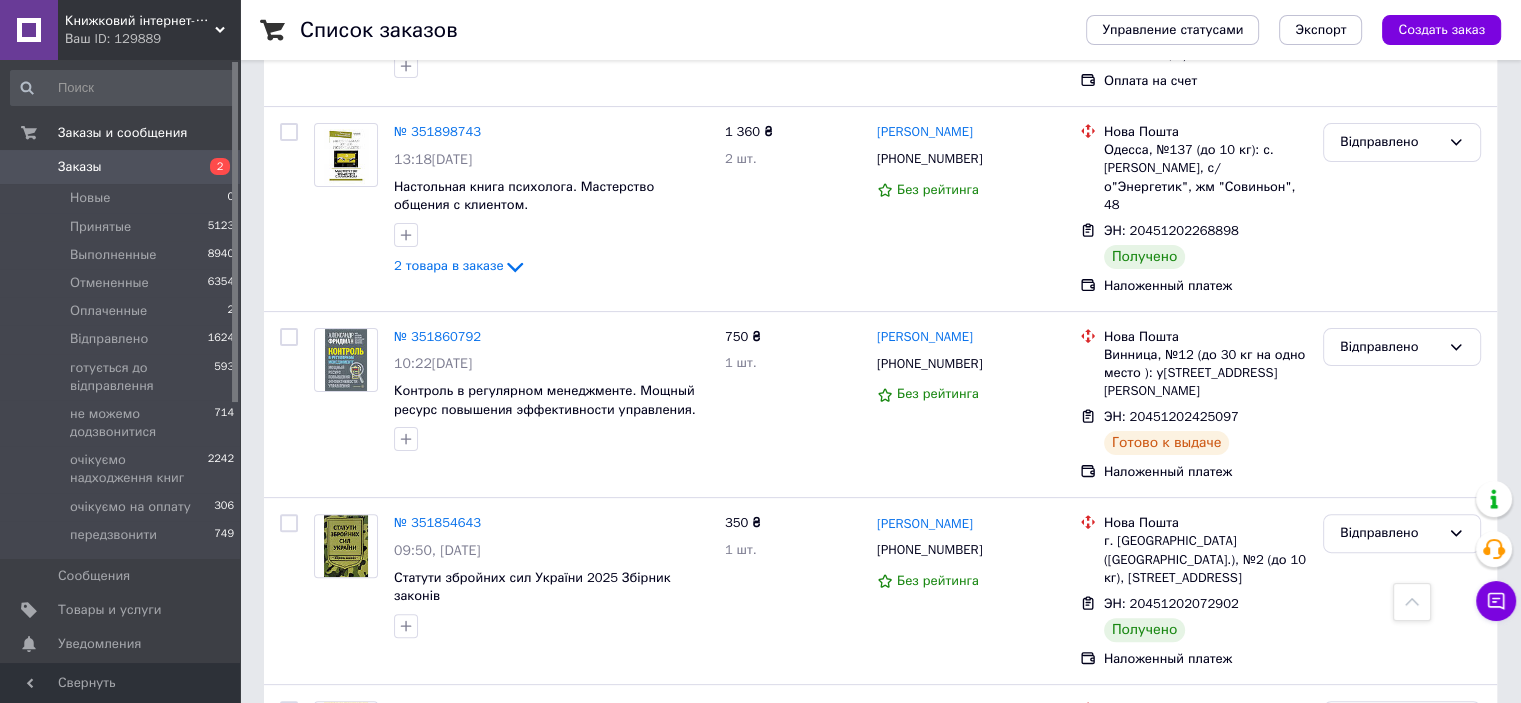 click on "2" at bounding box center (327, 1120) 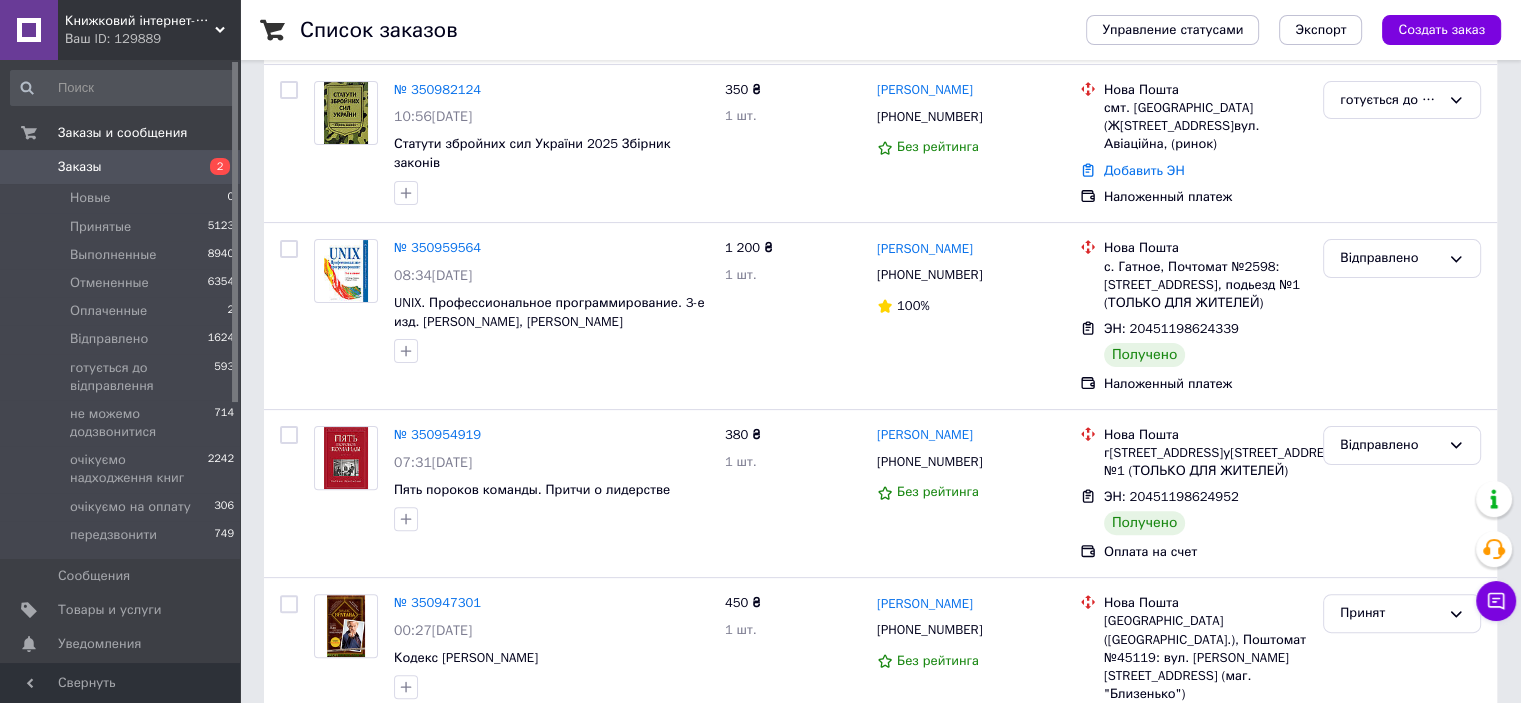 scroll, scrollTop: 0, scrollLeft: 0, axis: both 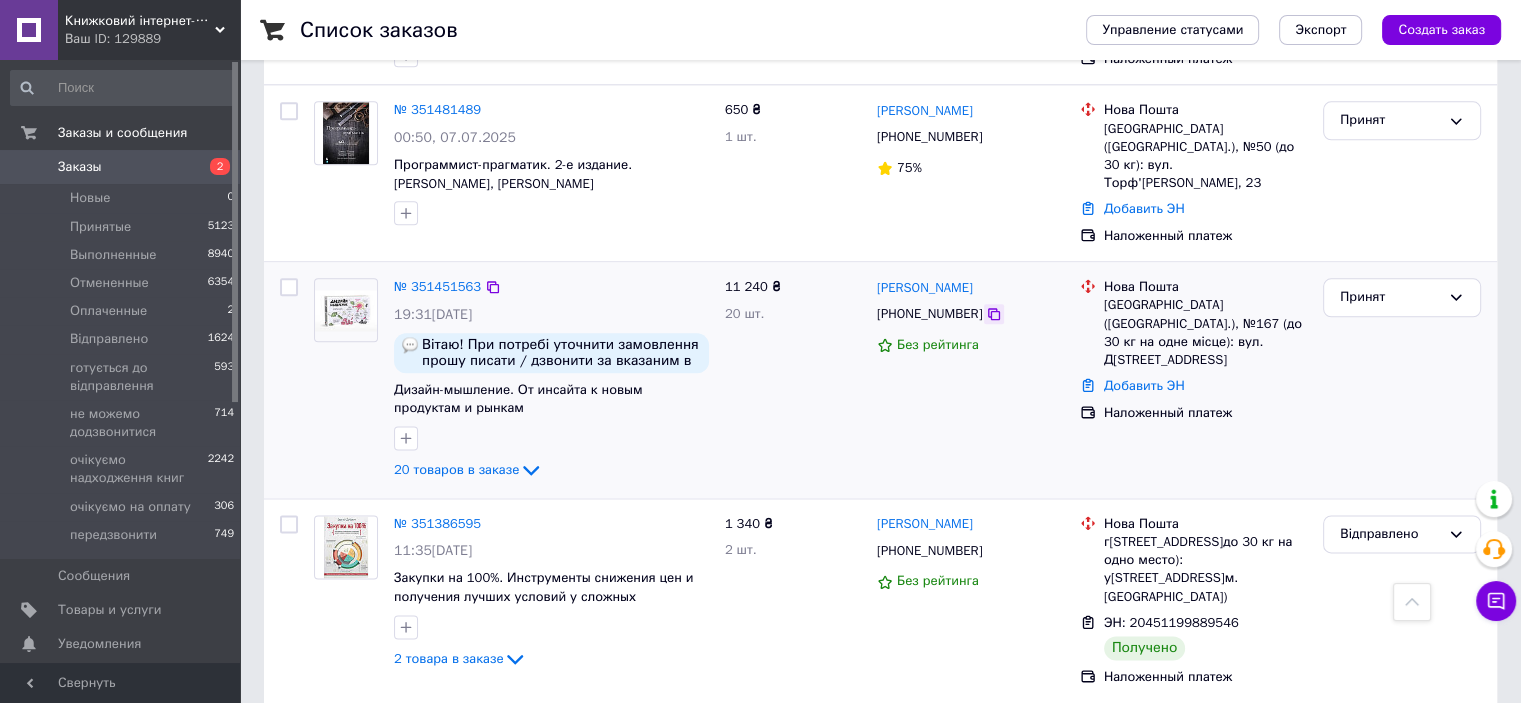 click 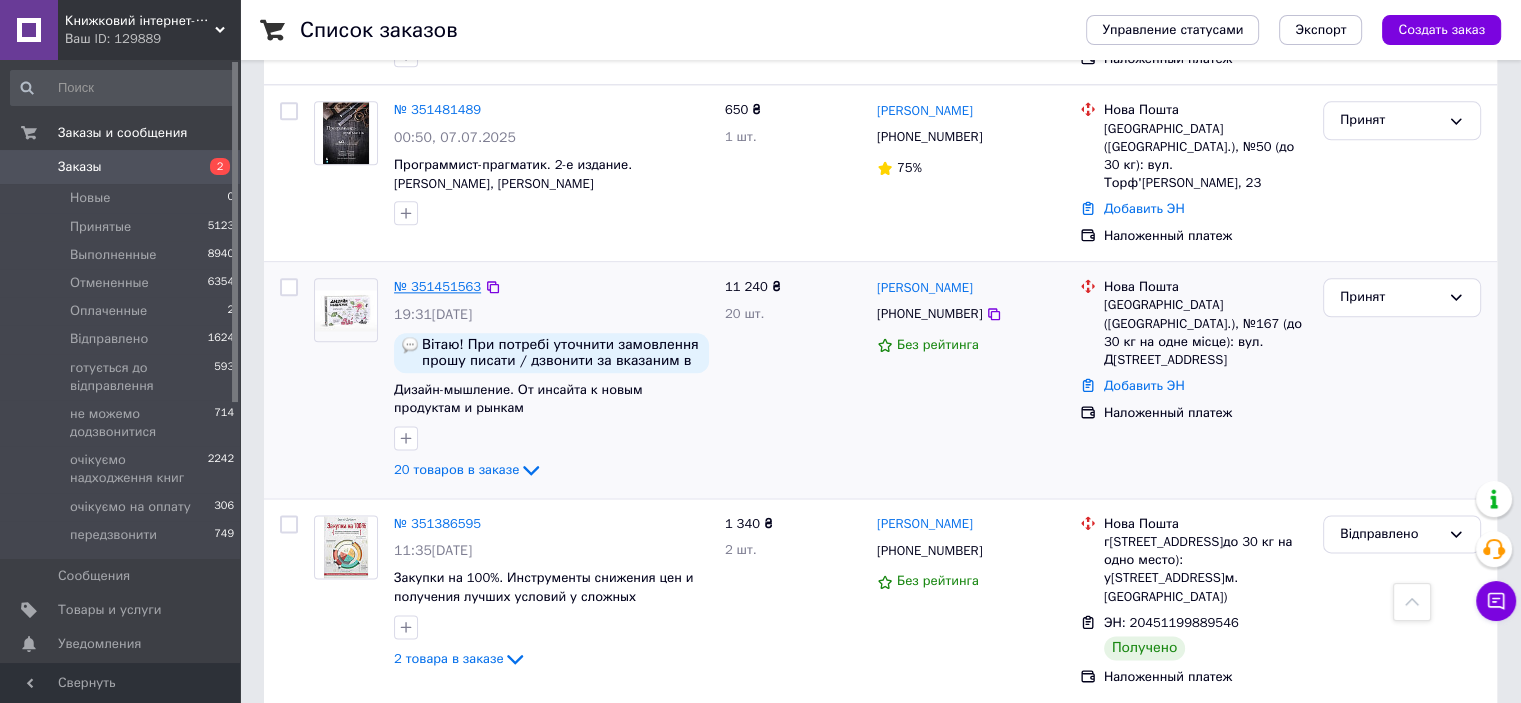 click on "№ 351451563" at bounding box center (437, 286) 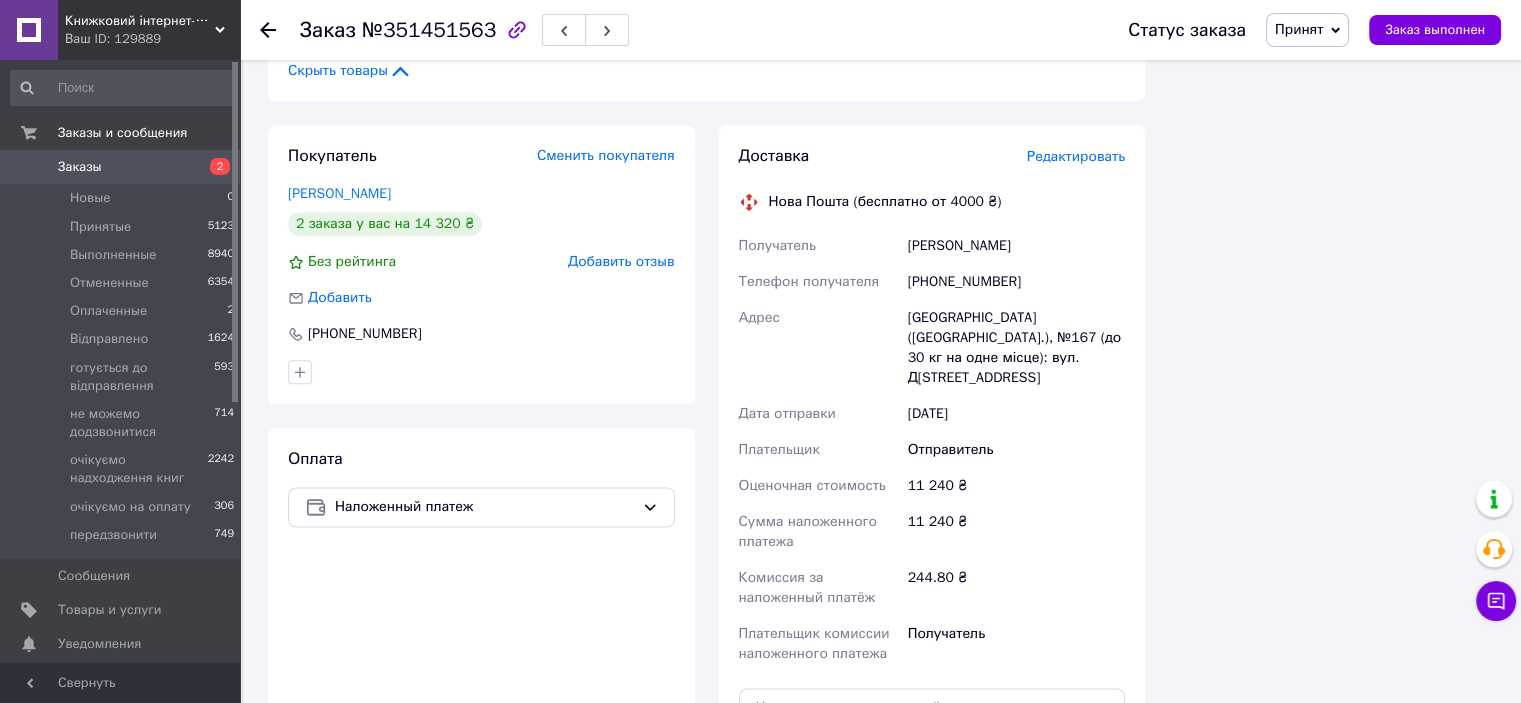 scroll, scrollTop: 2476, scrollLeft: 0, axis: vertical 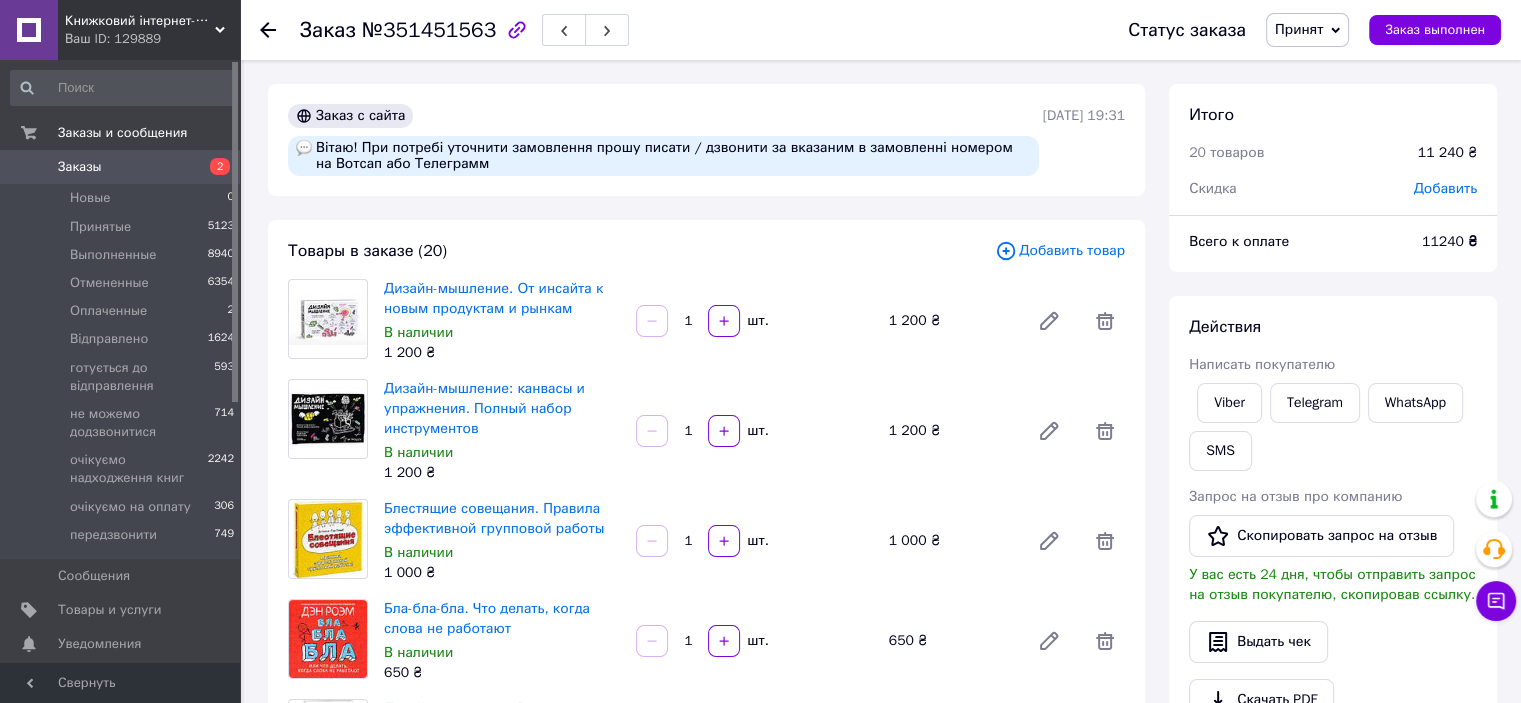 click on "Заказы" at bounding box center (80, 167) 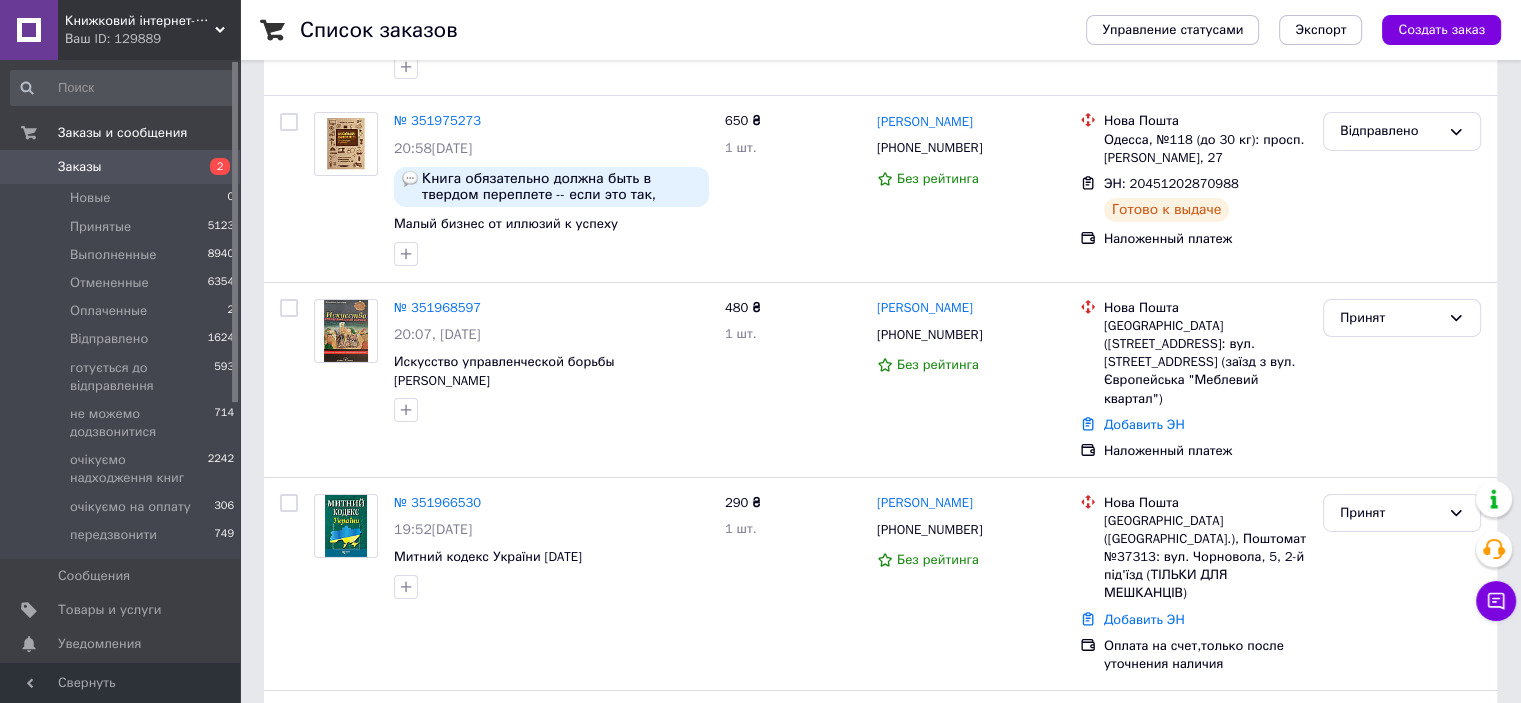 scroll, scrollTop: 8077, scrollLeft: 0, axis: vertical 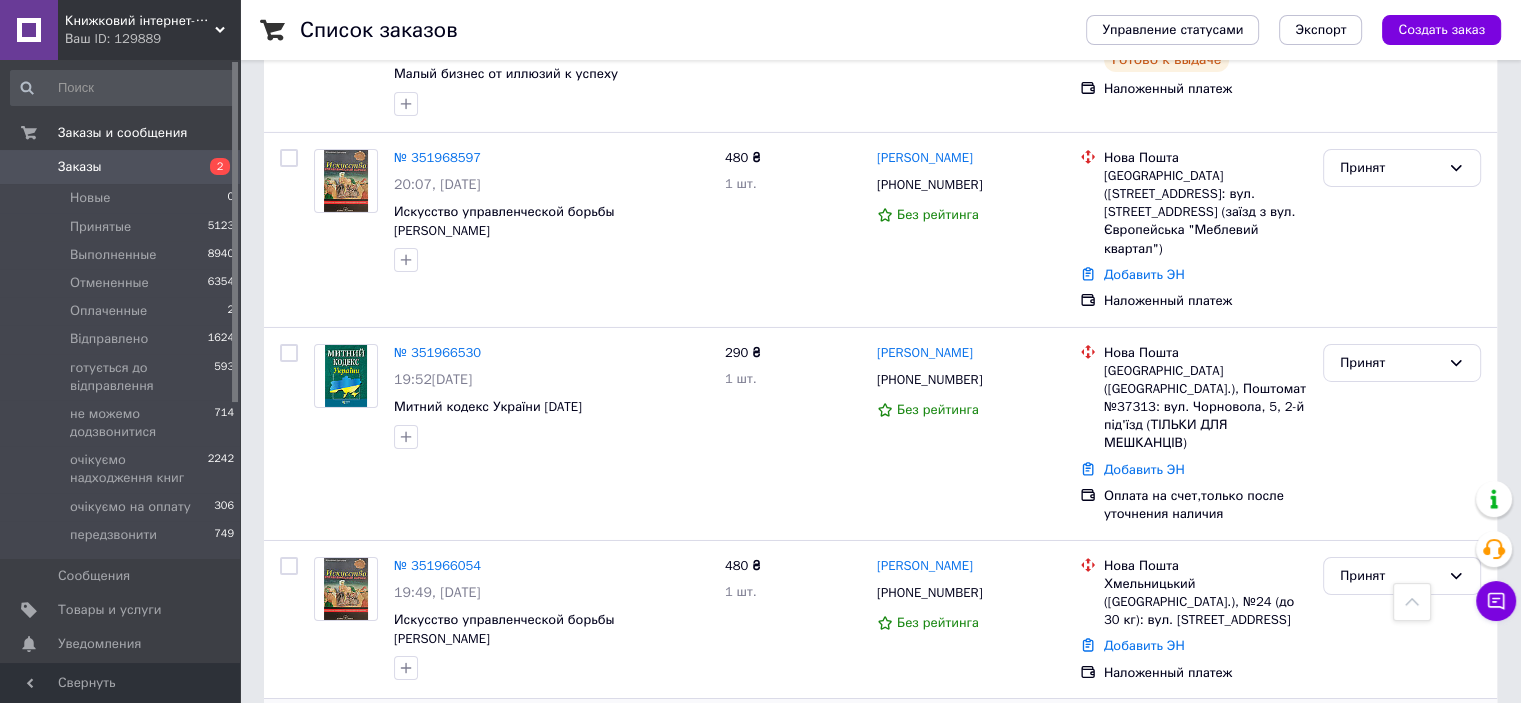 click on "Принят" at bounding box center [1390, 734] 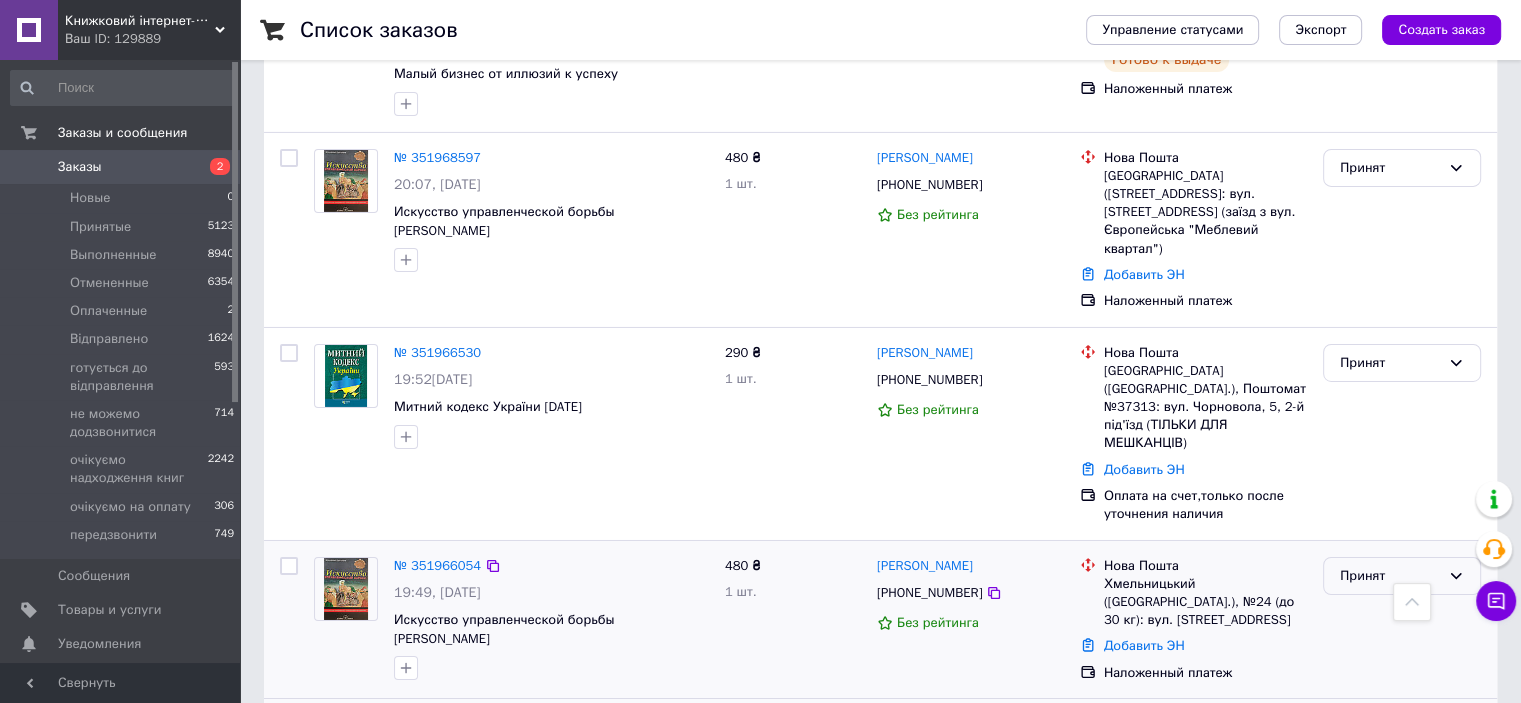 click on "Принят" at bounding box center (1390, 576) 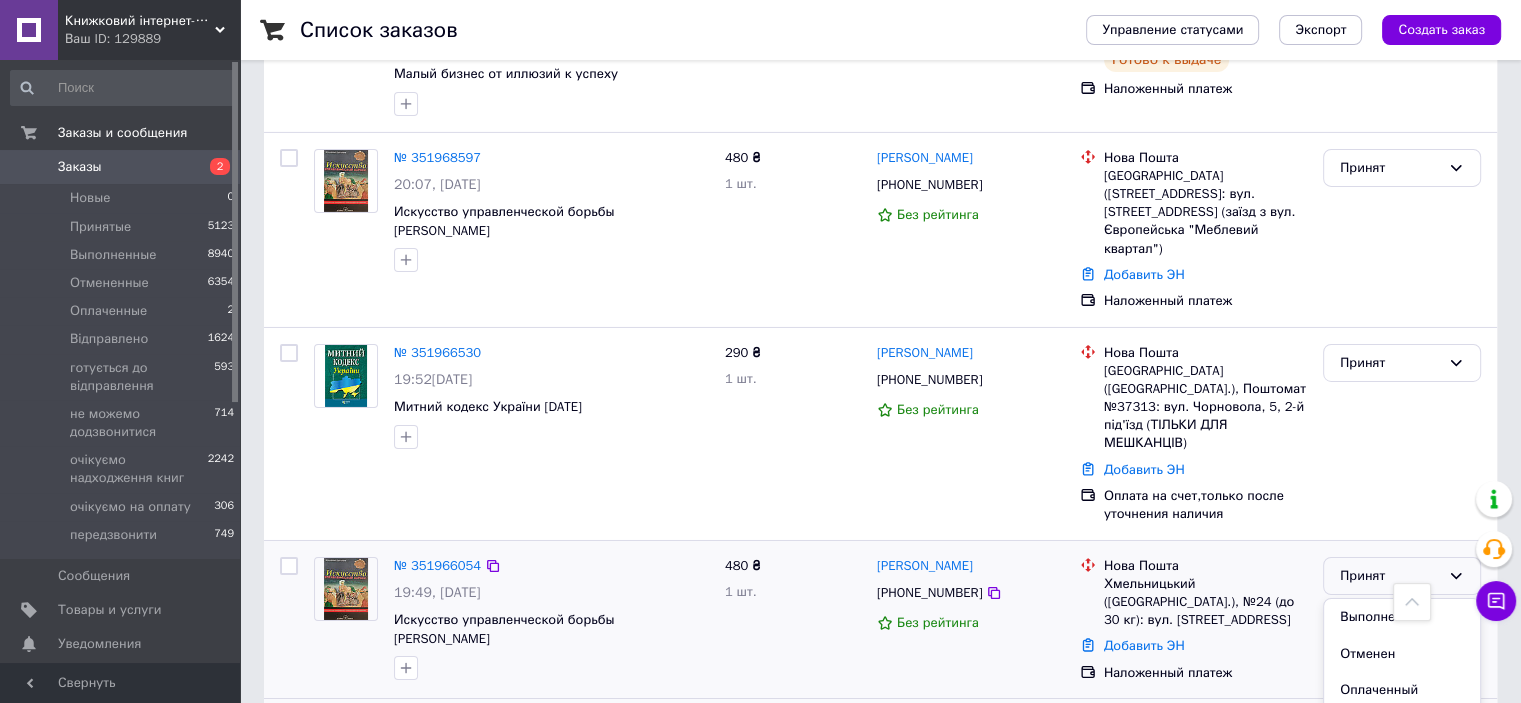 click on "готується до відправлення" at bounding box center [1402, 774] 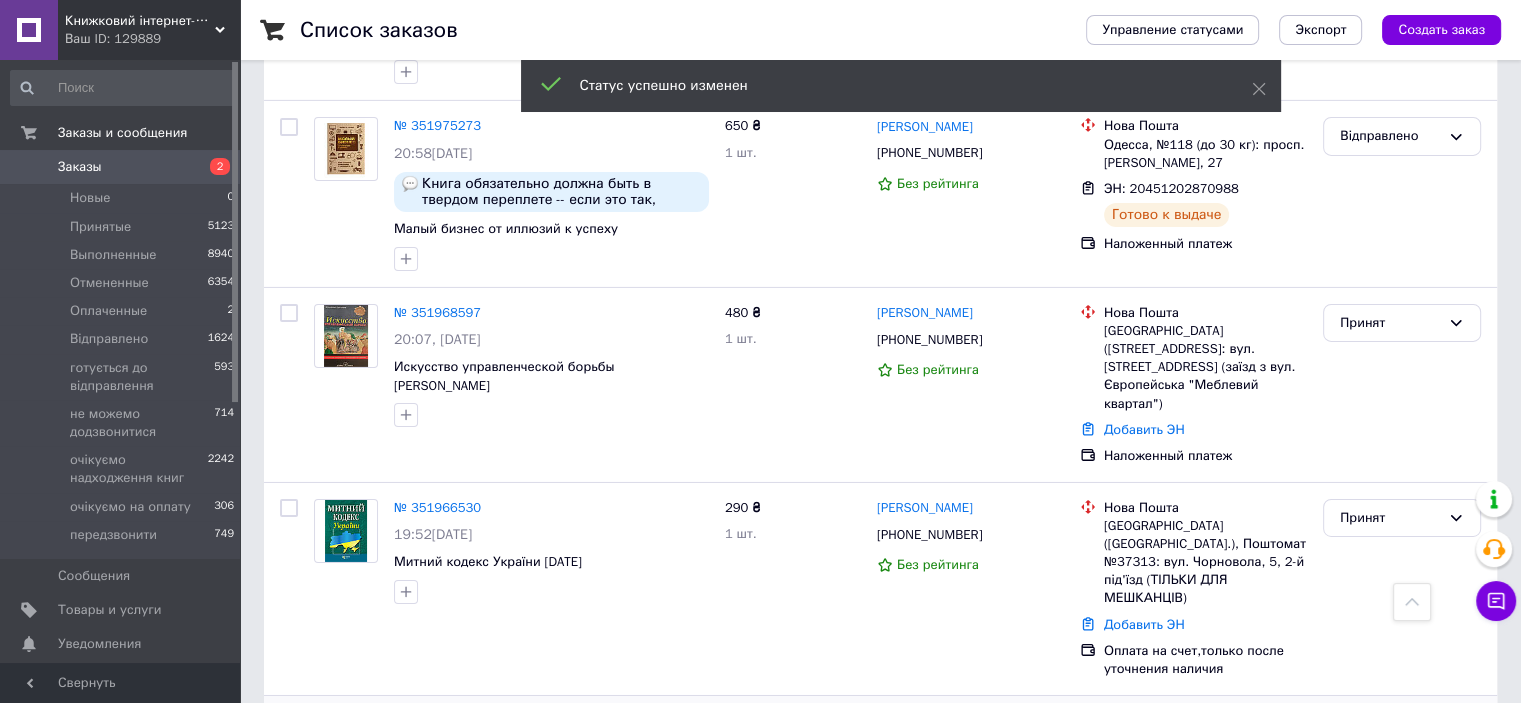 scroll, scrollTop: 6388, scrollLeft: 0, axis: vertical 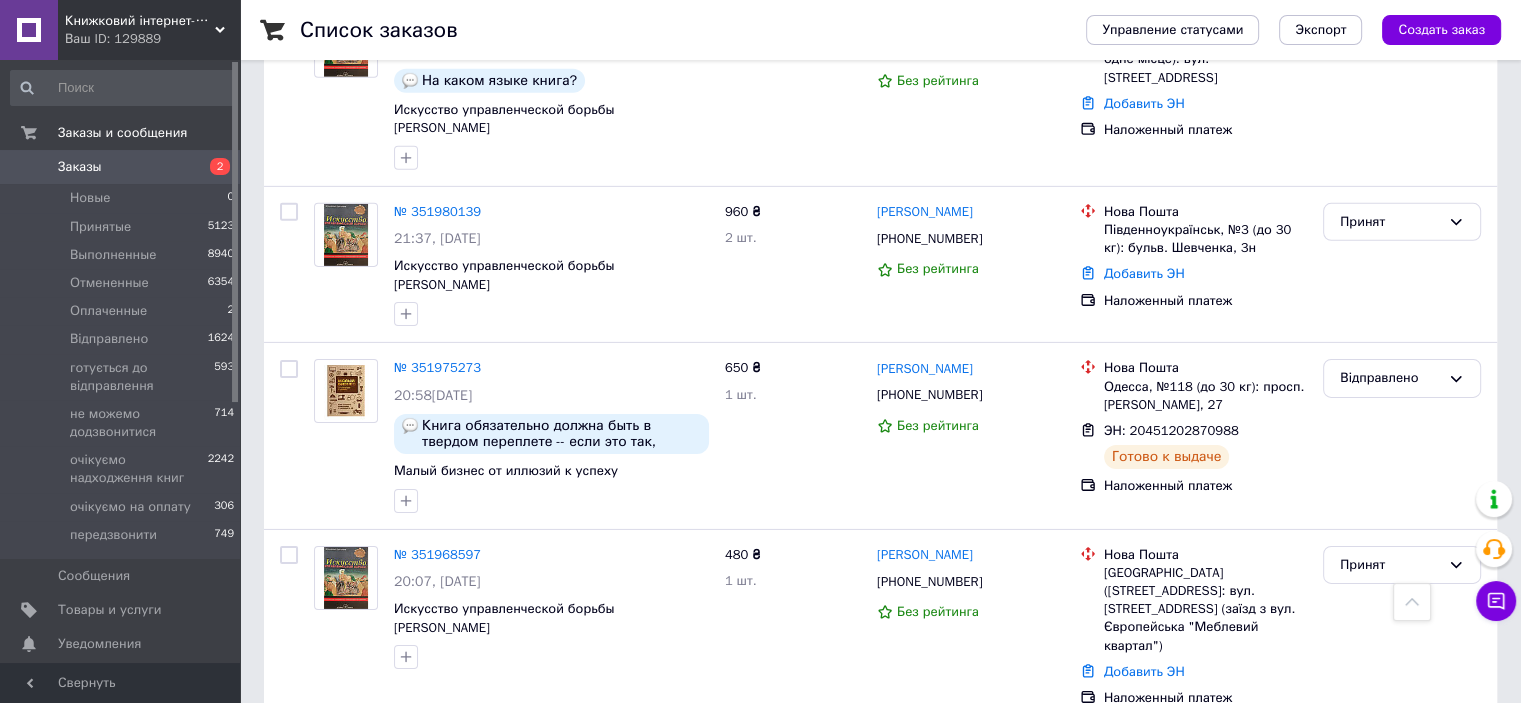 click on "Принят" at bounding box center [1390, 760] 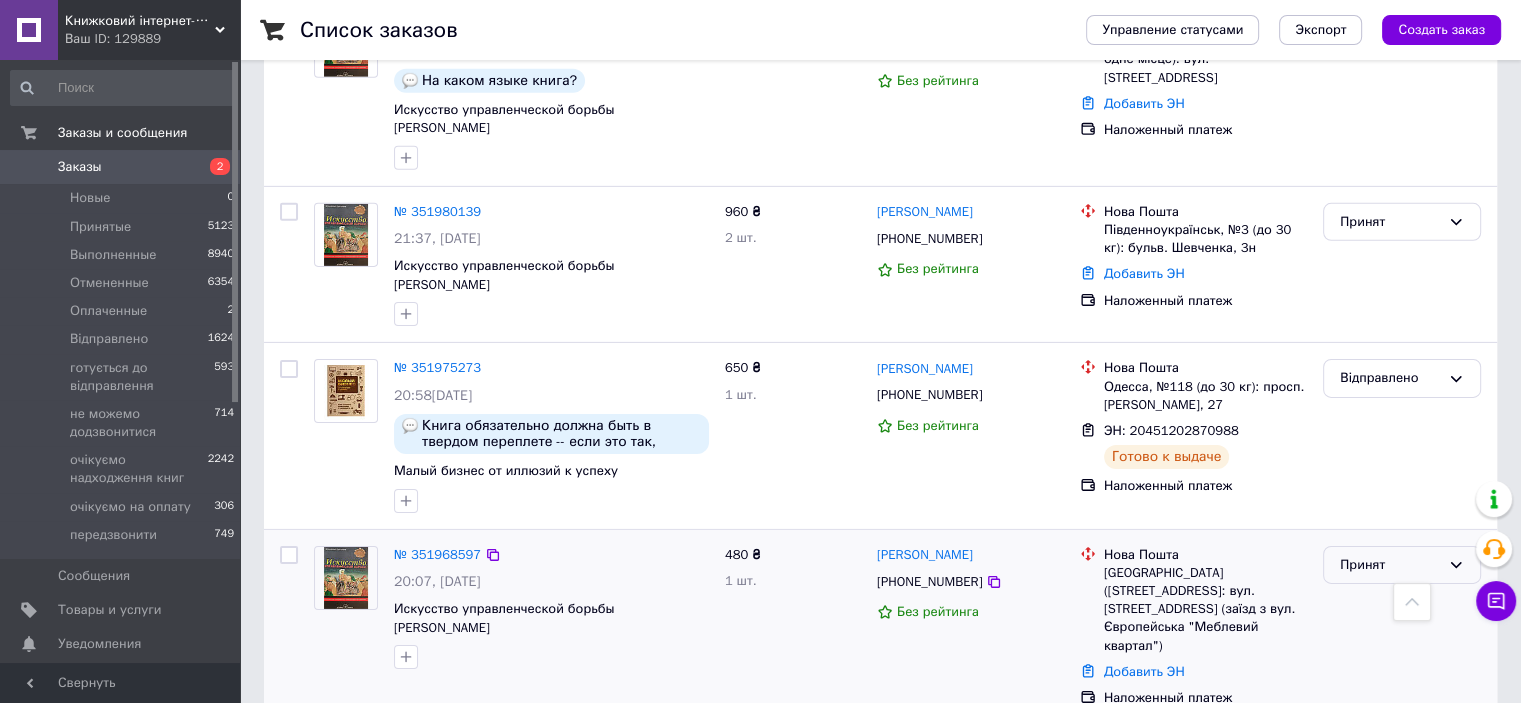 click on "Принят" at bounding box center [1390, 565] 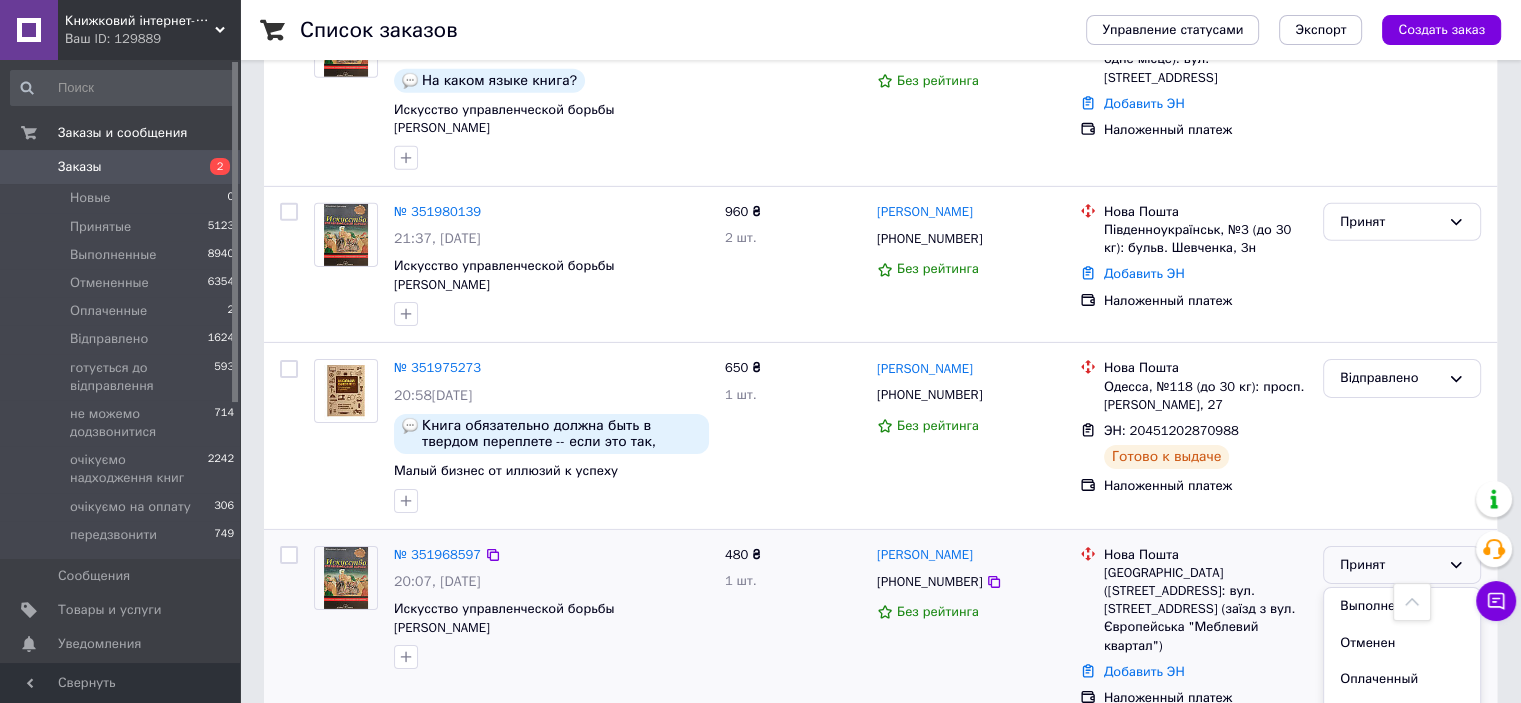 click on "готується до відправлення" at bounding box center (1402, 763) 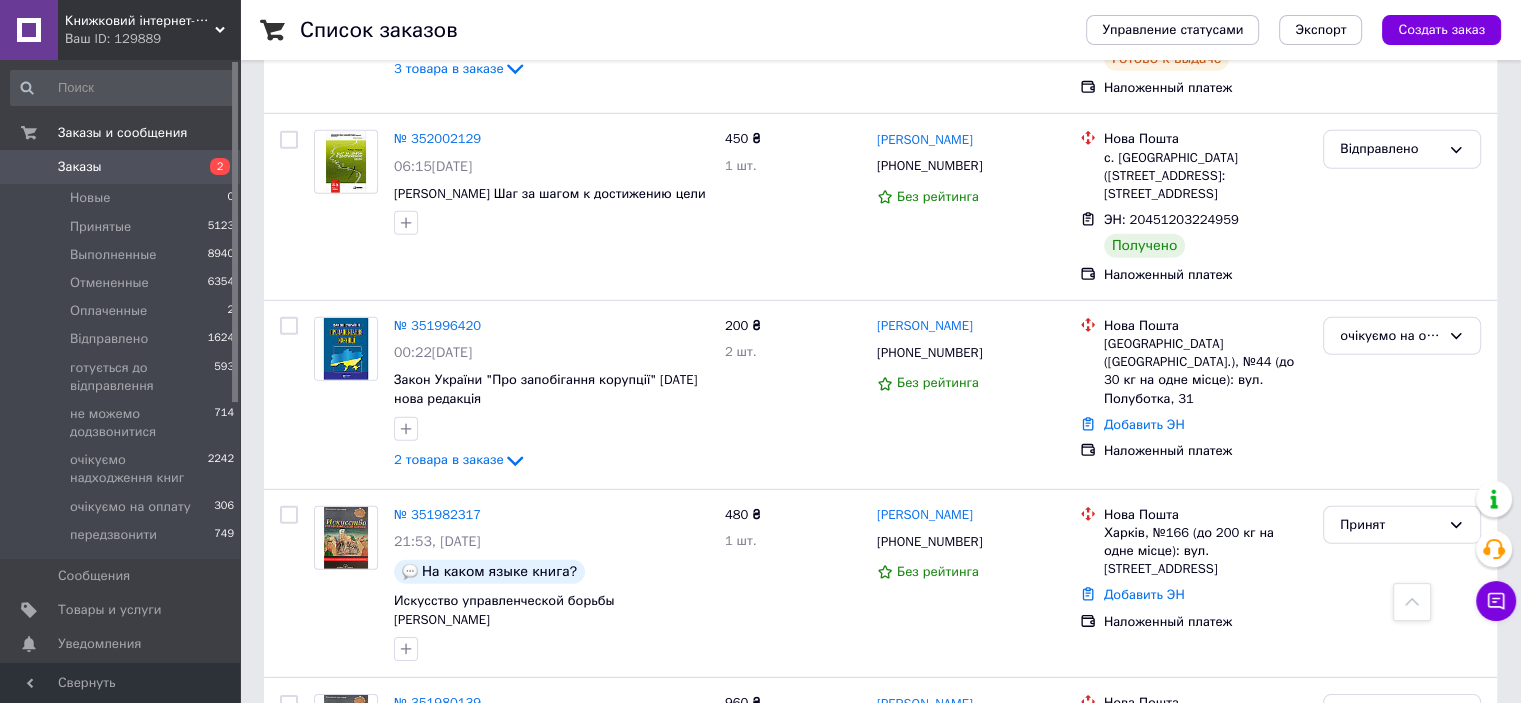 scroll, scrollTop: 6044, scrollLeft: 0, axis: vertical 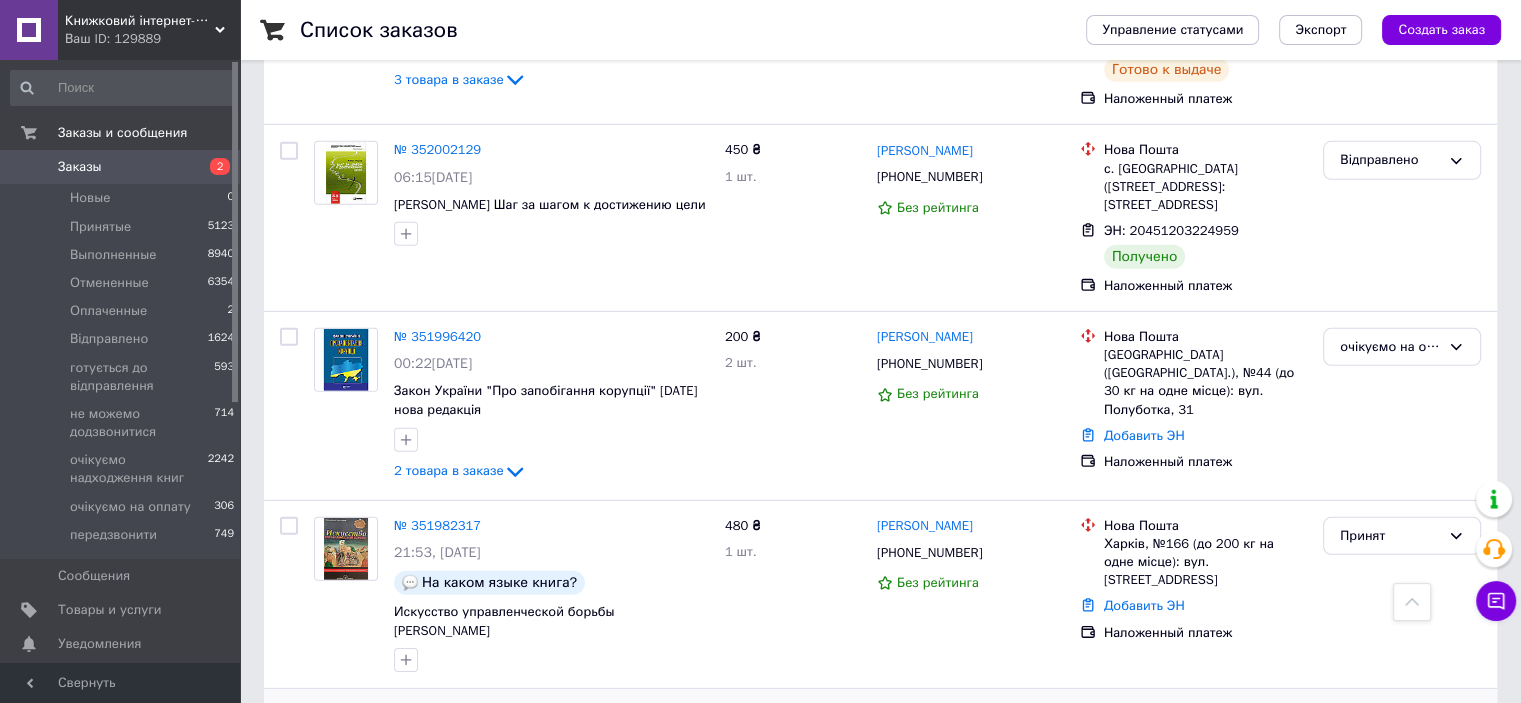click on "№ 351980139" at bounding box center (437, 713) 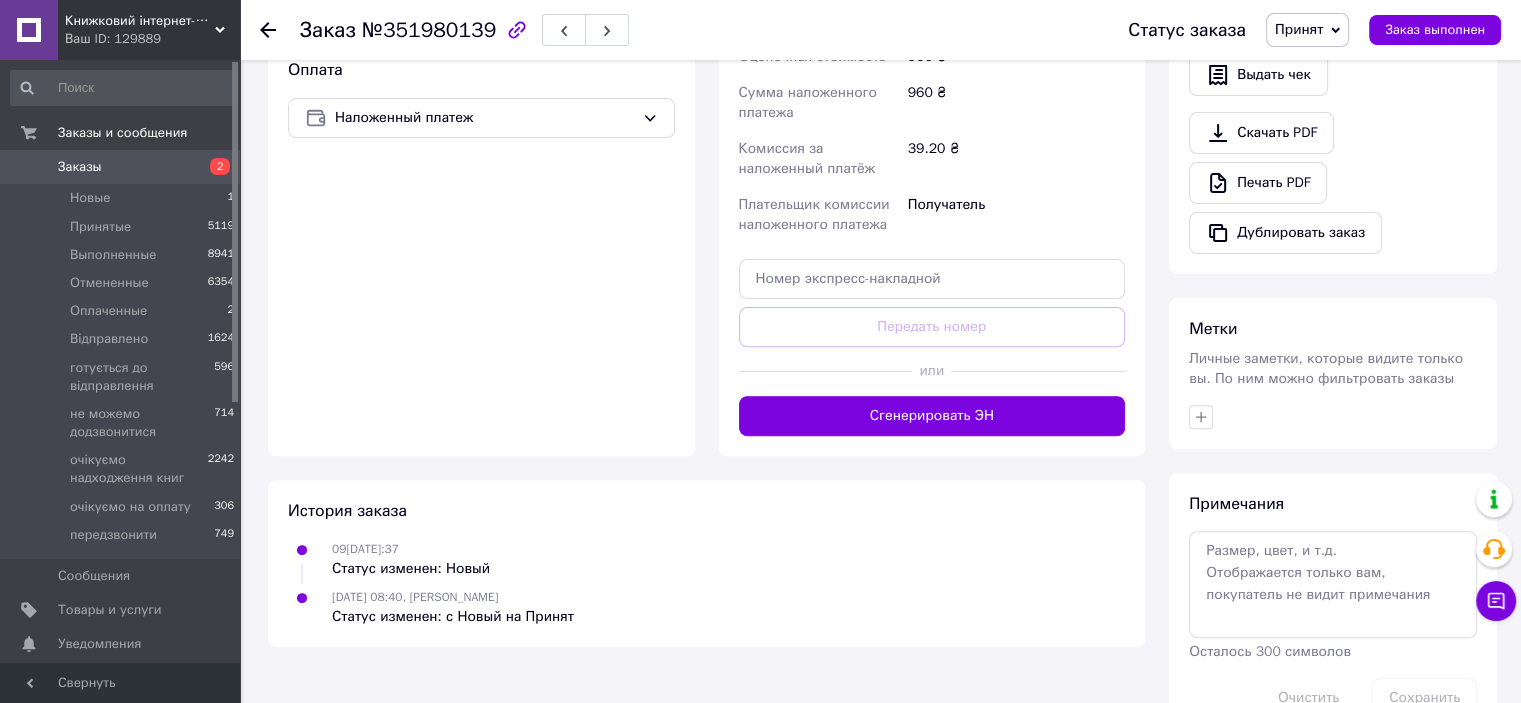 scroll, scrollTop: 659, scrollLeft: 0, axis: vertical 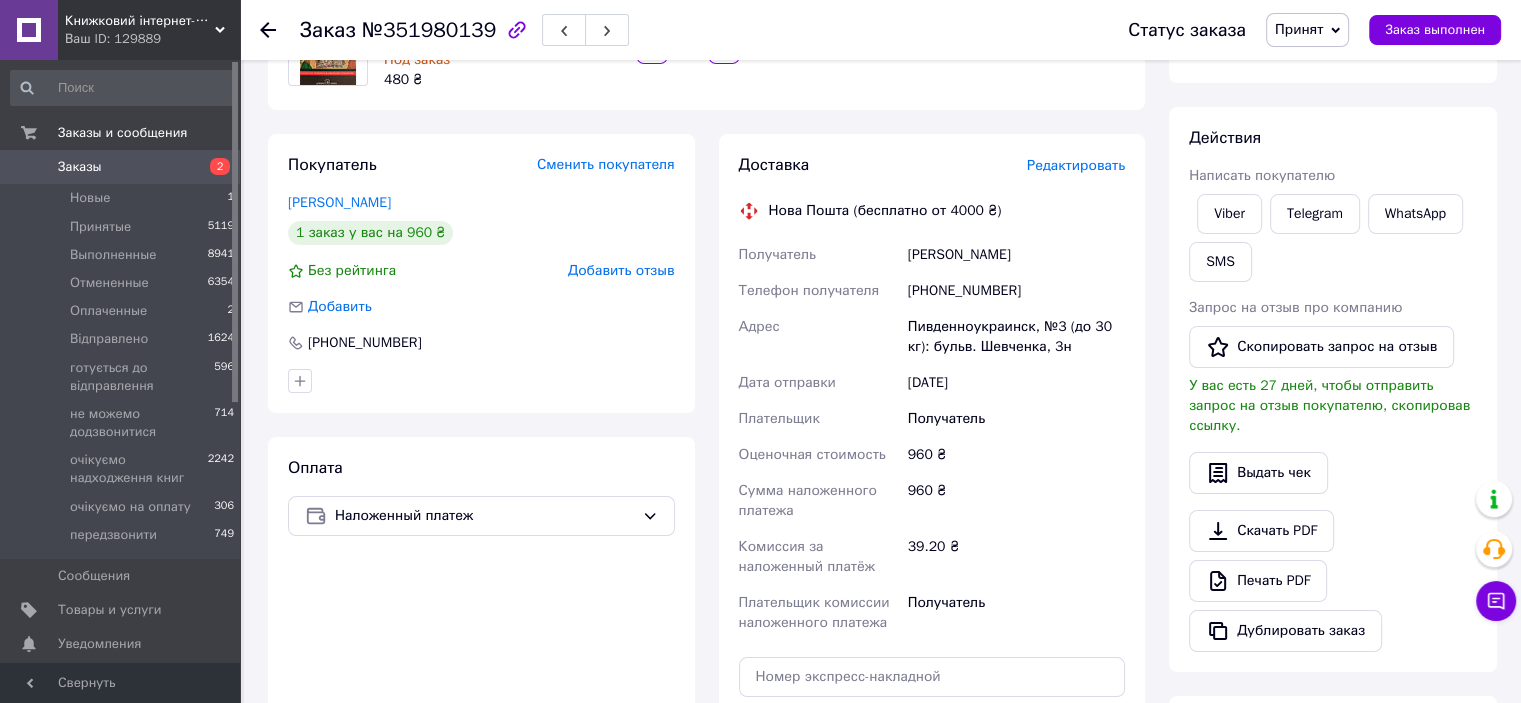 click on "Принят" at bounding box center (1299, 29) 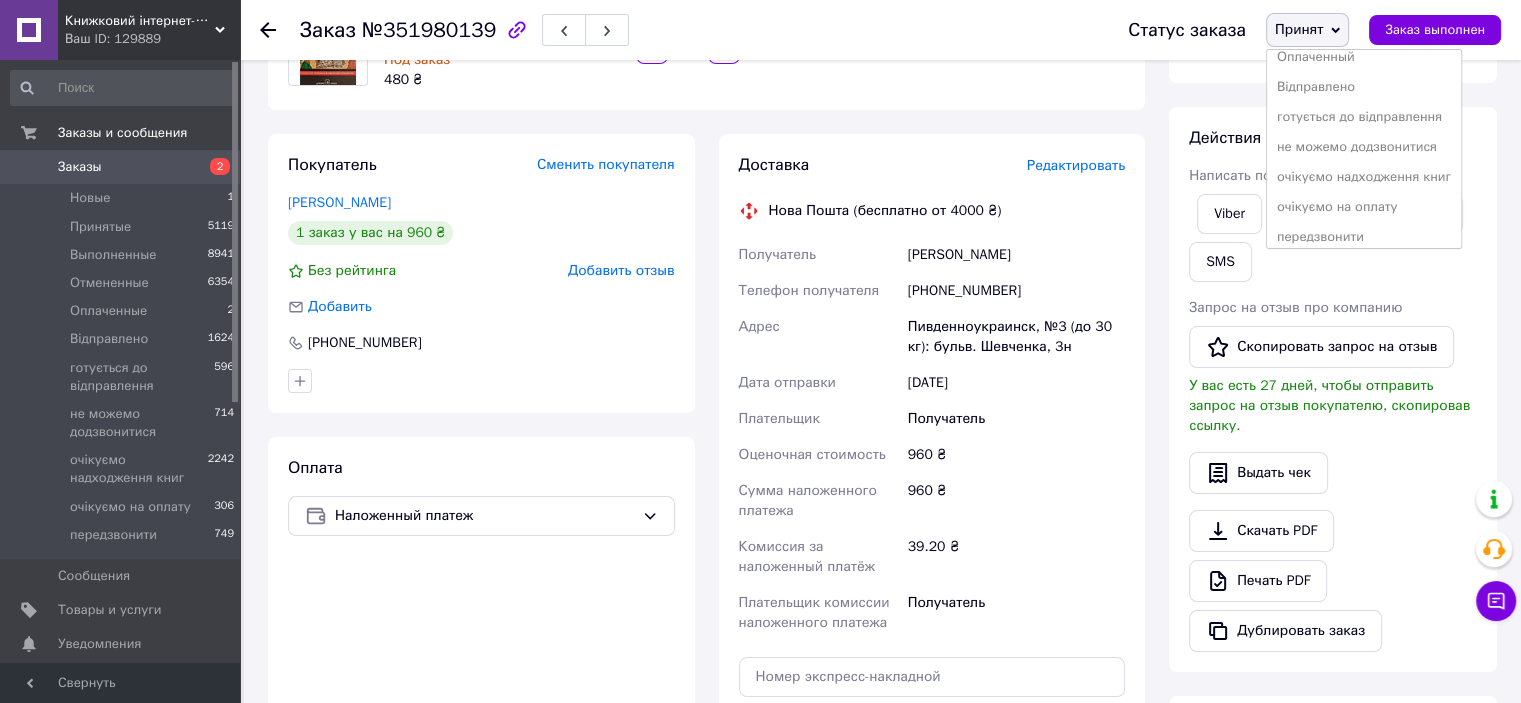 scroll, scrollTop: 81, scrollLeft: 0, axis: vertical 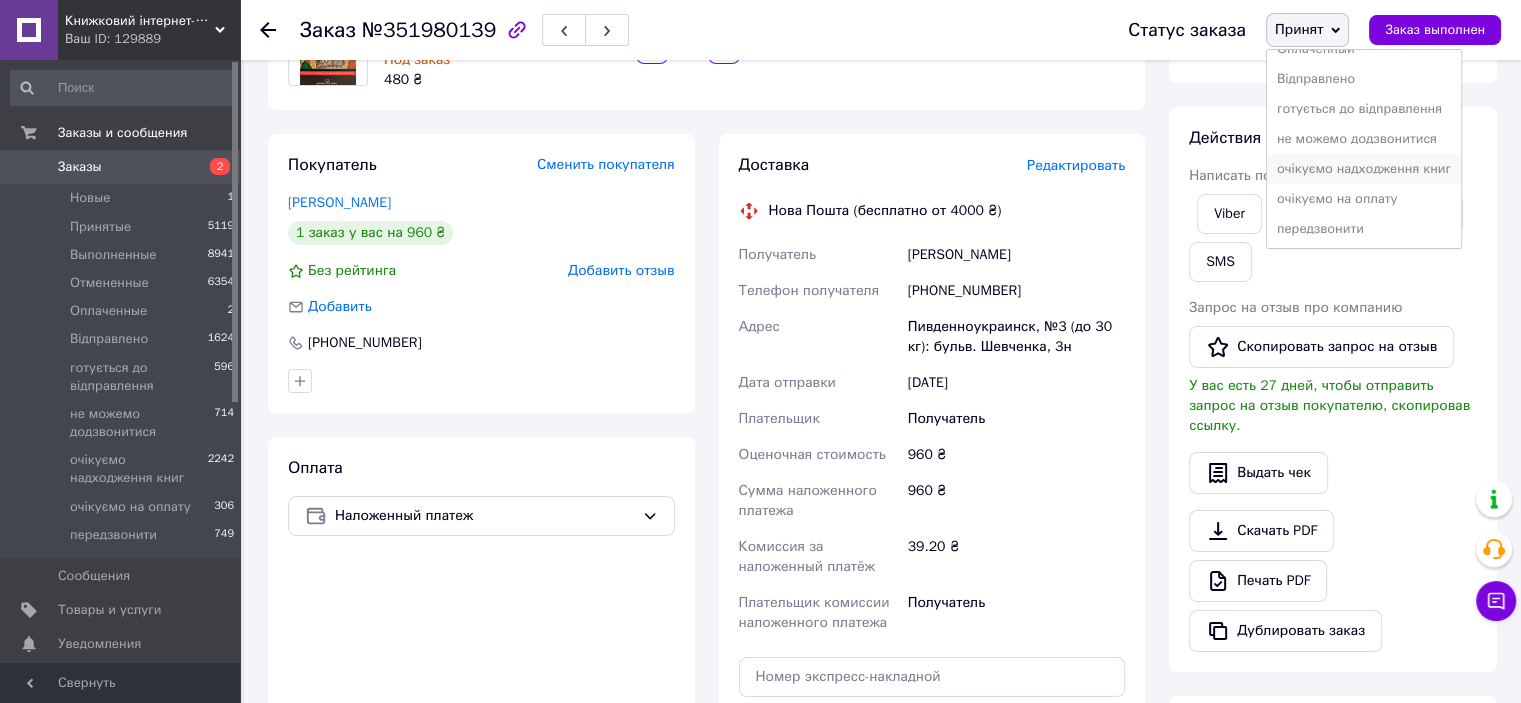 click on "очікуємо надходження книг" at bounding box center (1364, 169) 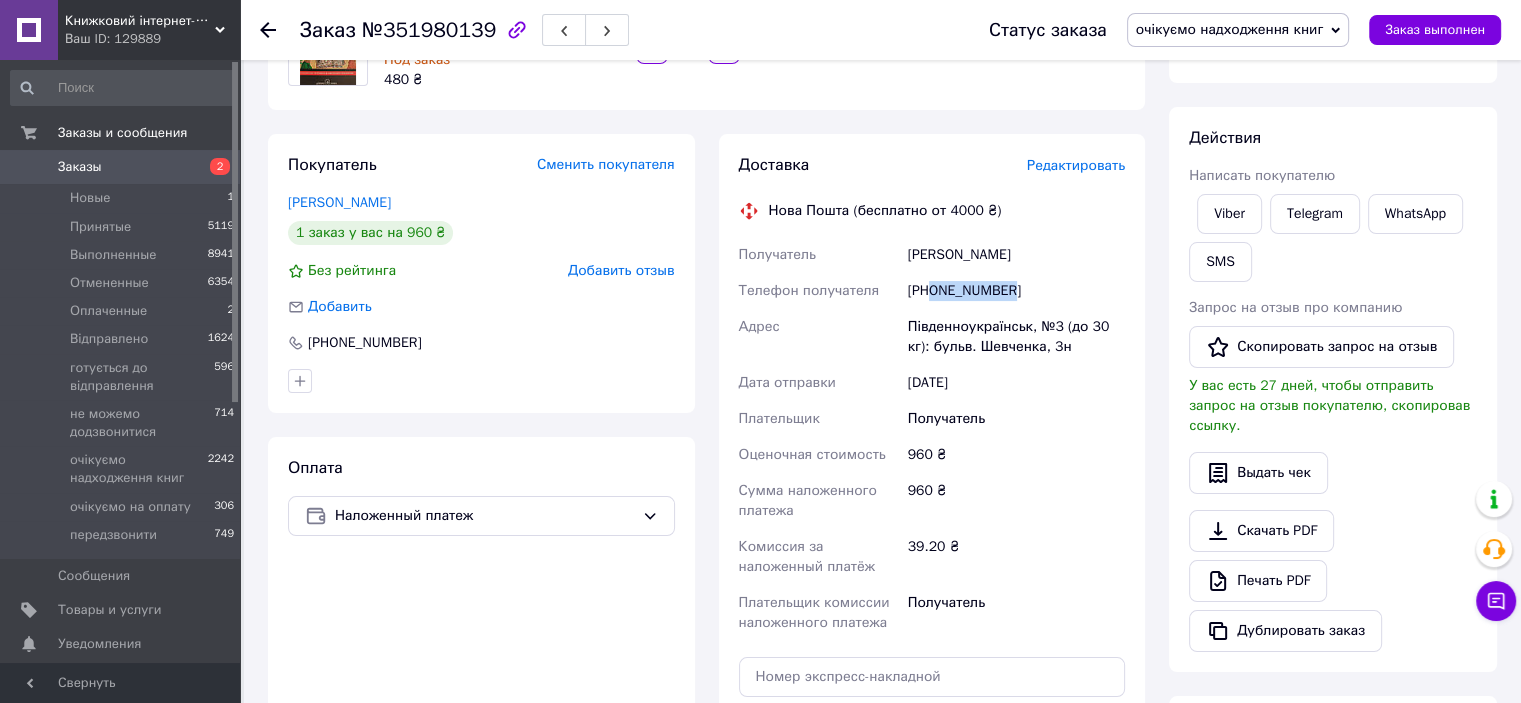 drag, startPoint x: 1008, startPoint y: 293, endPoint x: 932, endPoint y: 296, distance: 76.05919 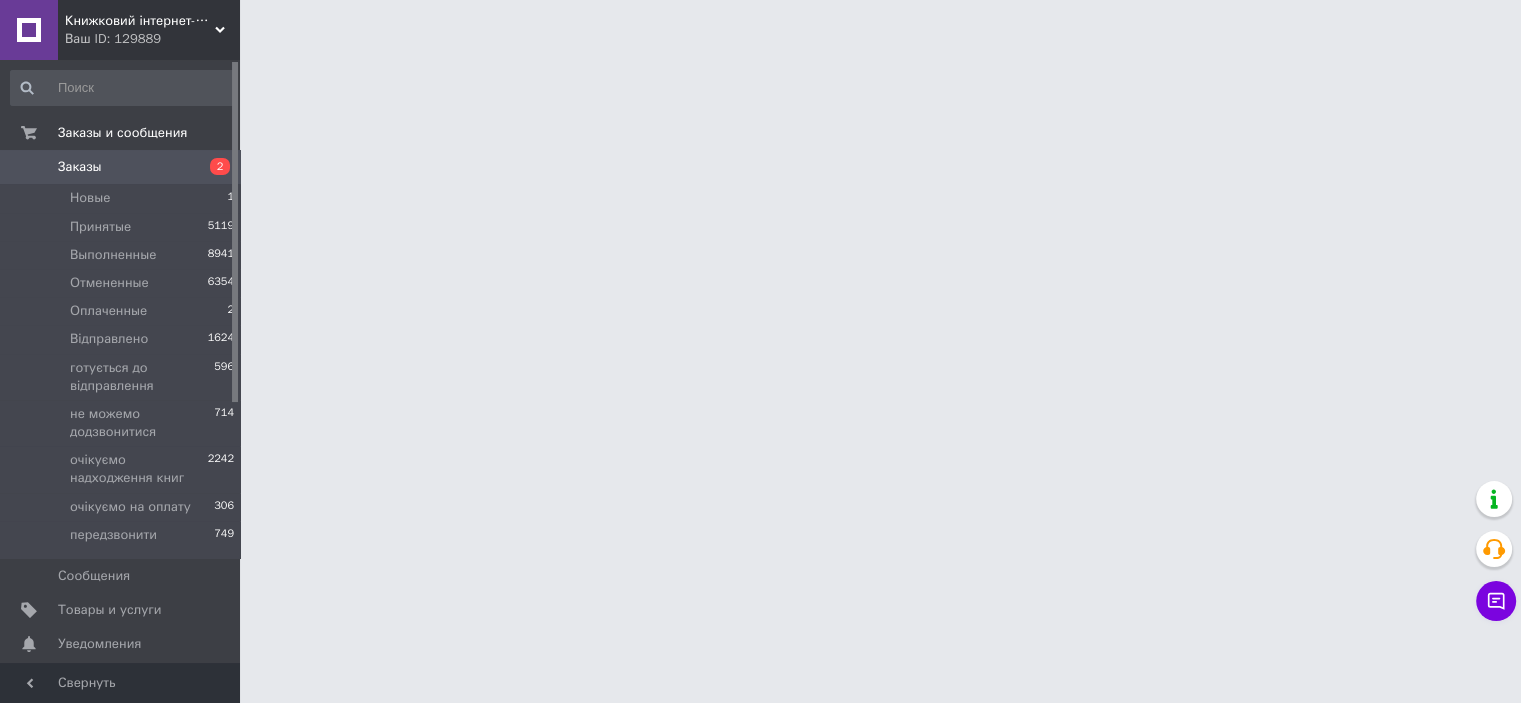 scroll, scrollTop: 0, scrollLeft: 0, axis: both 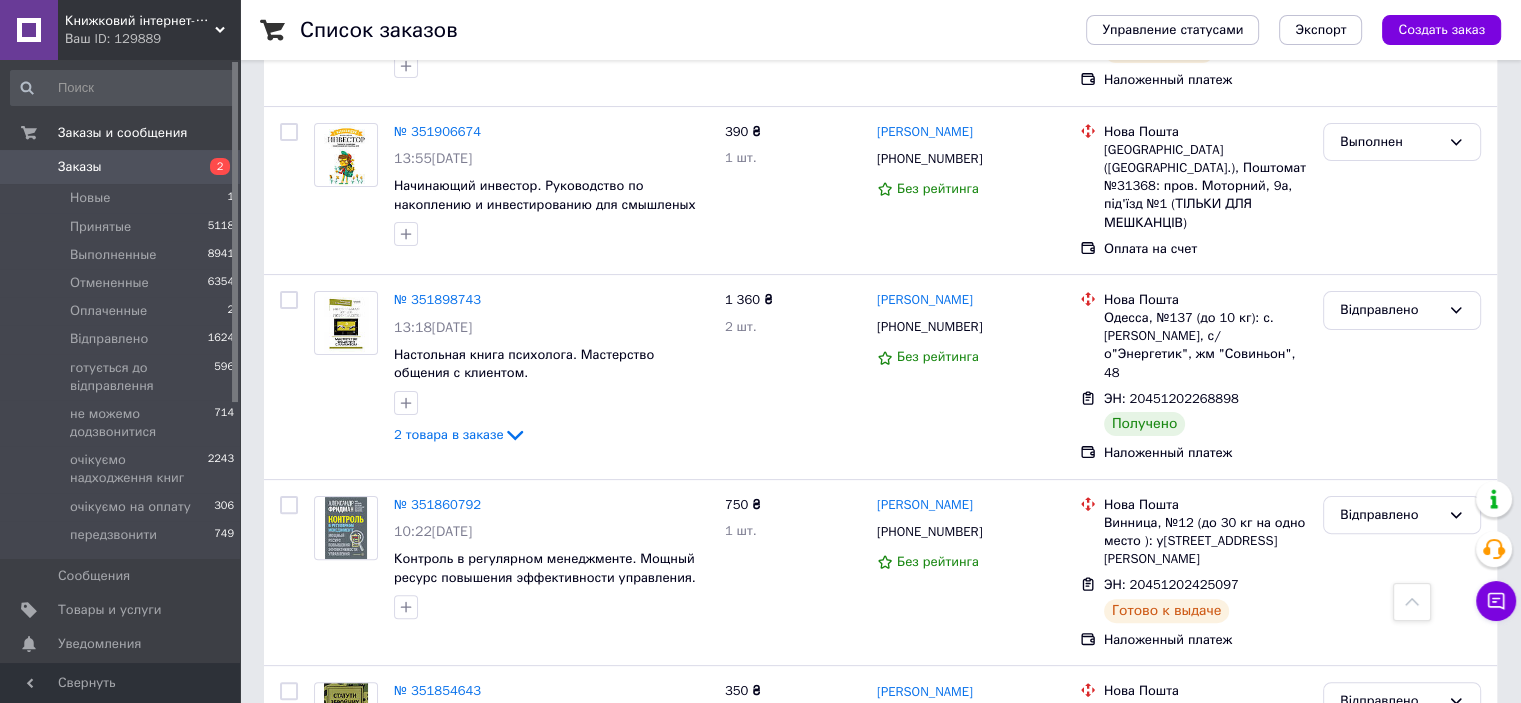 click on "2" at bounding box center [327, 1120] 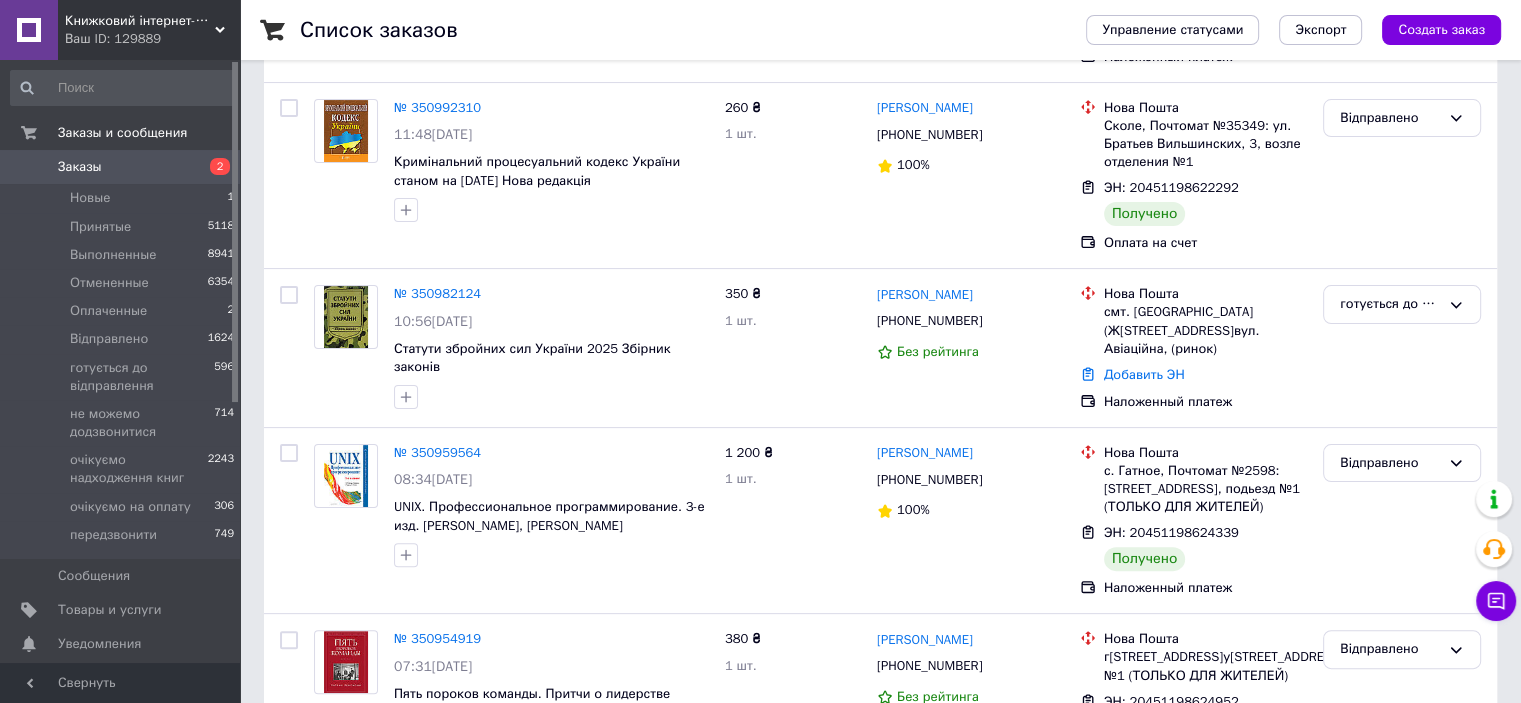 scroll, scrollTop: 0, scrollLeft: 0, axis: both 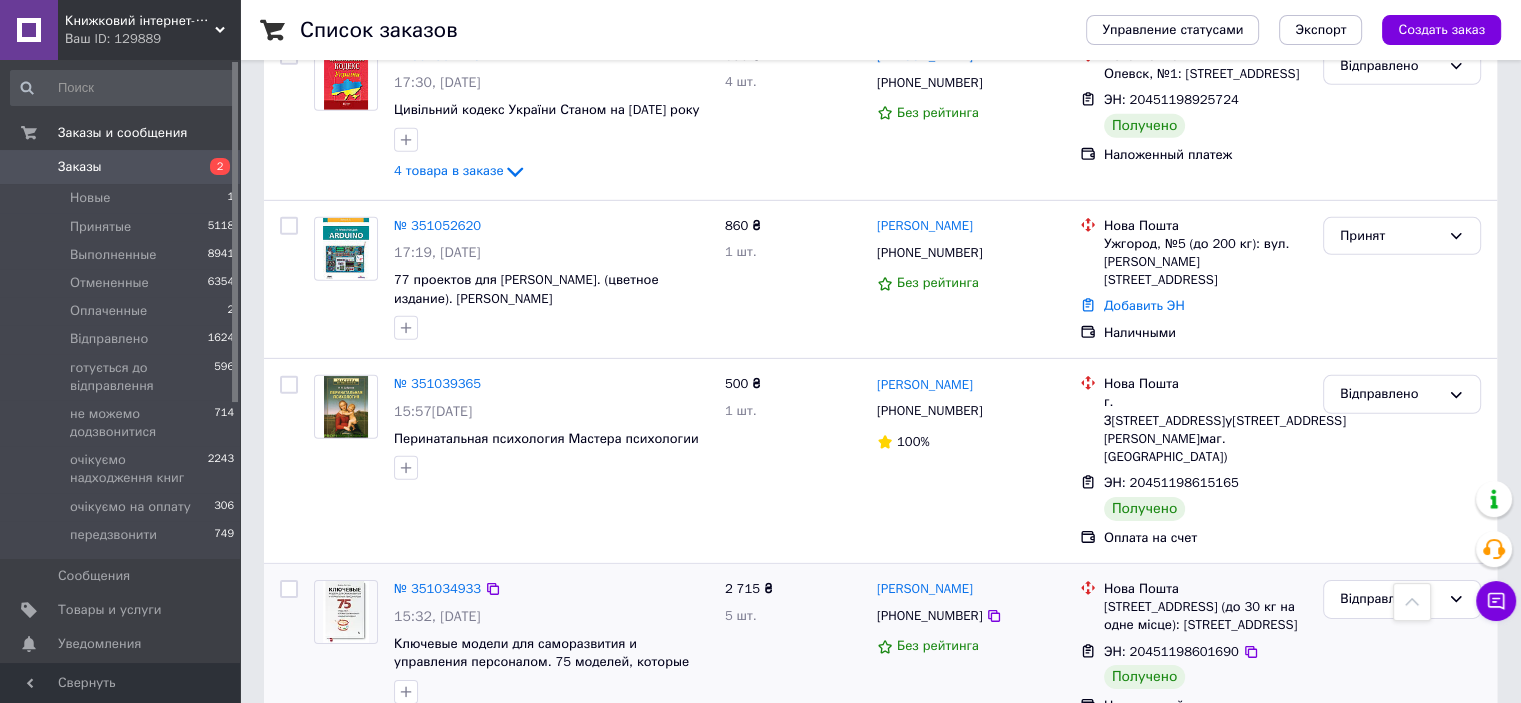 click 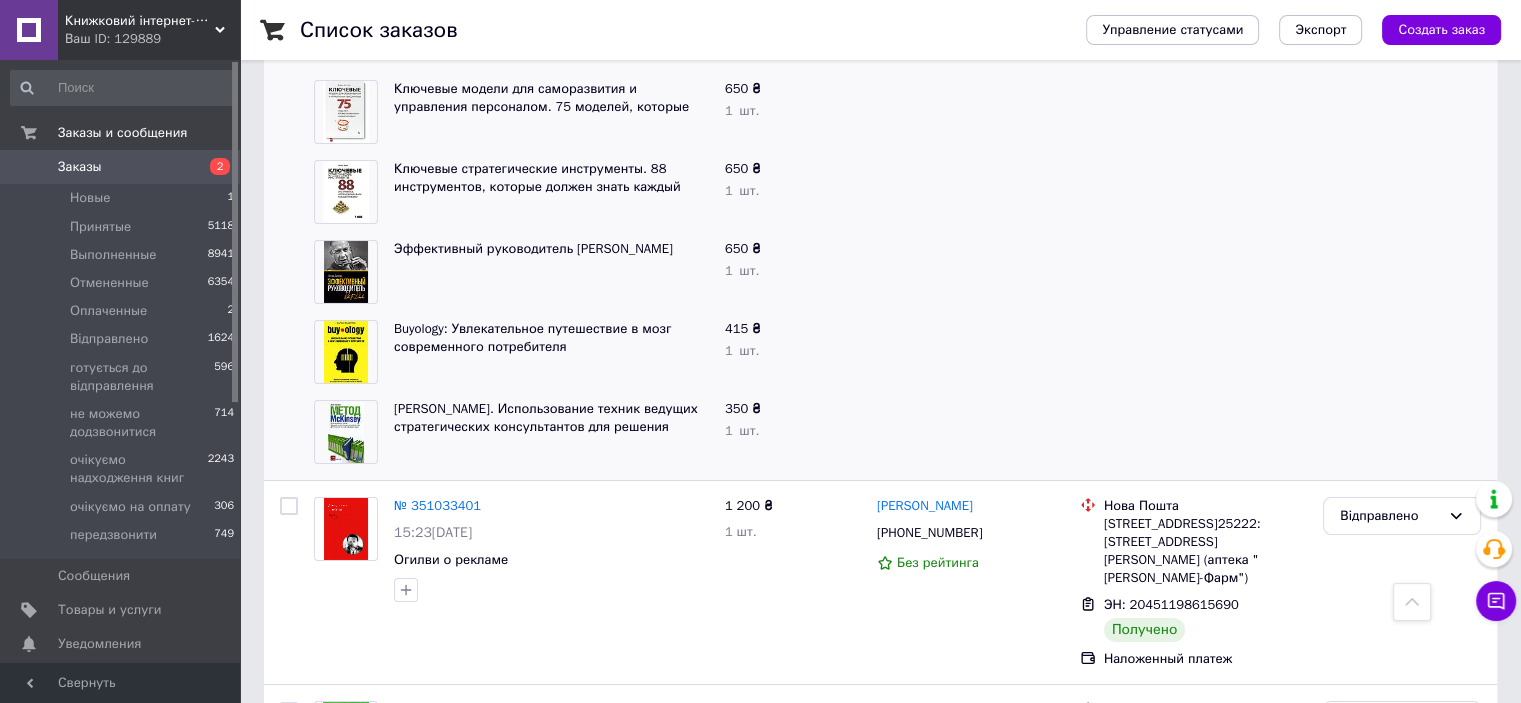 scroll, scrollTop: 6869, scrollLeft: 0, axis: vertical 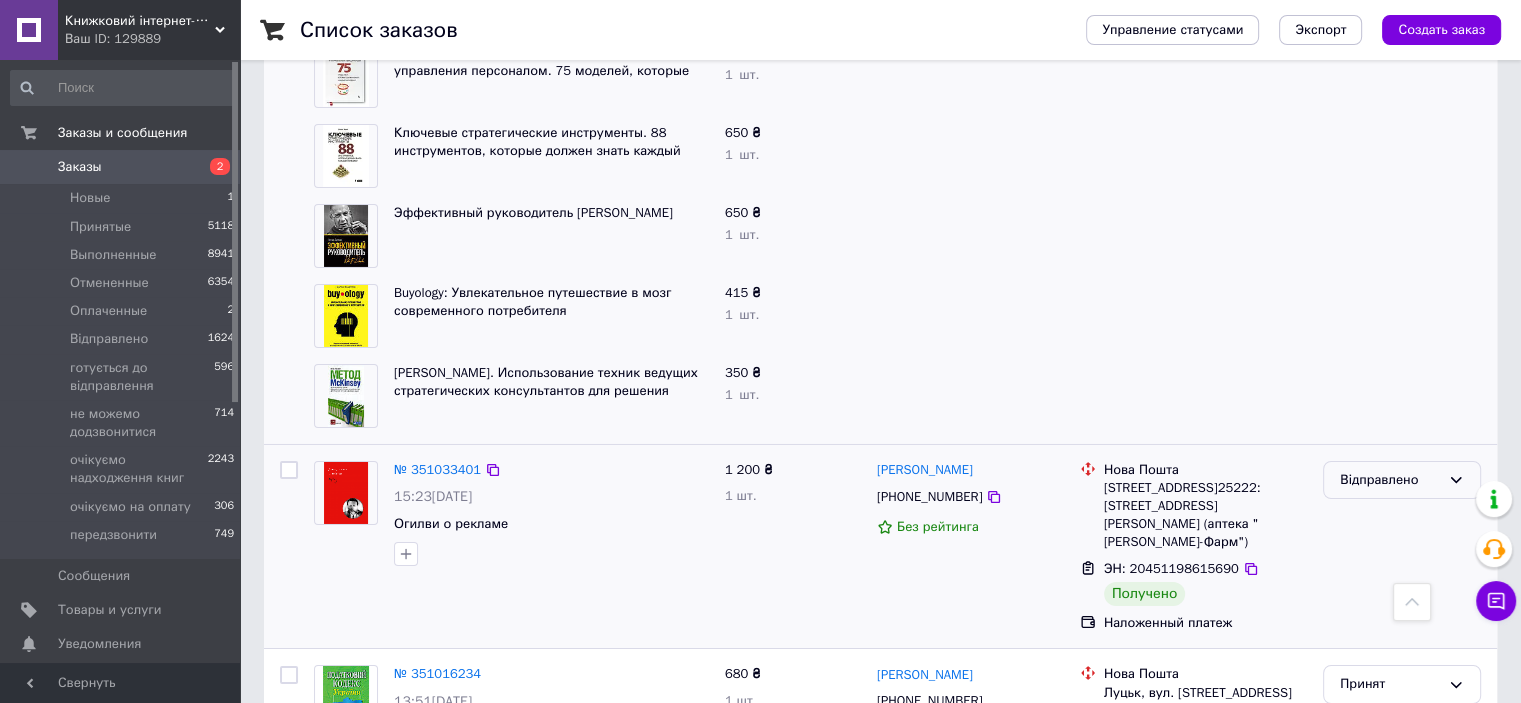 click on "Відправлено" at bounding box center [1390, 480] 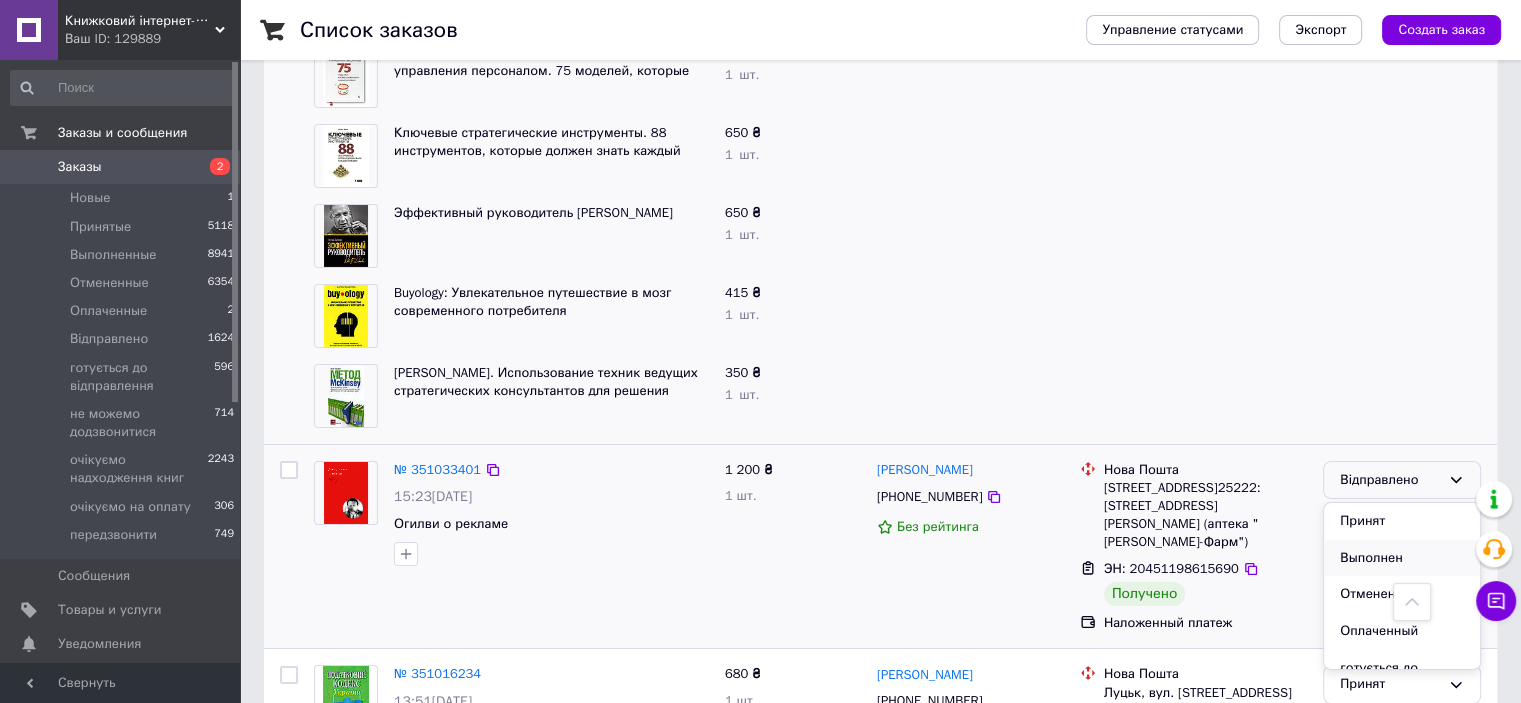 click on "Выполнен" at bounding box center [1402, 558] 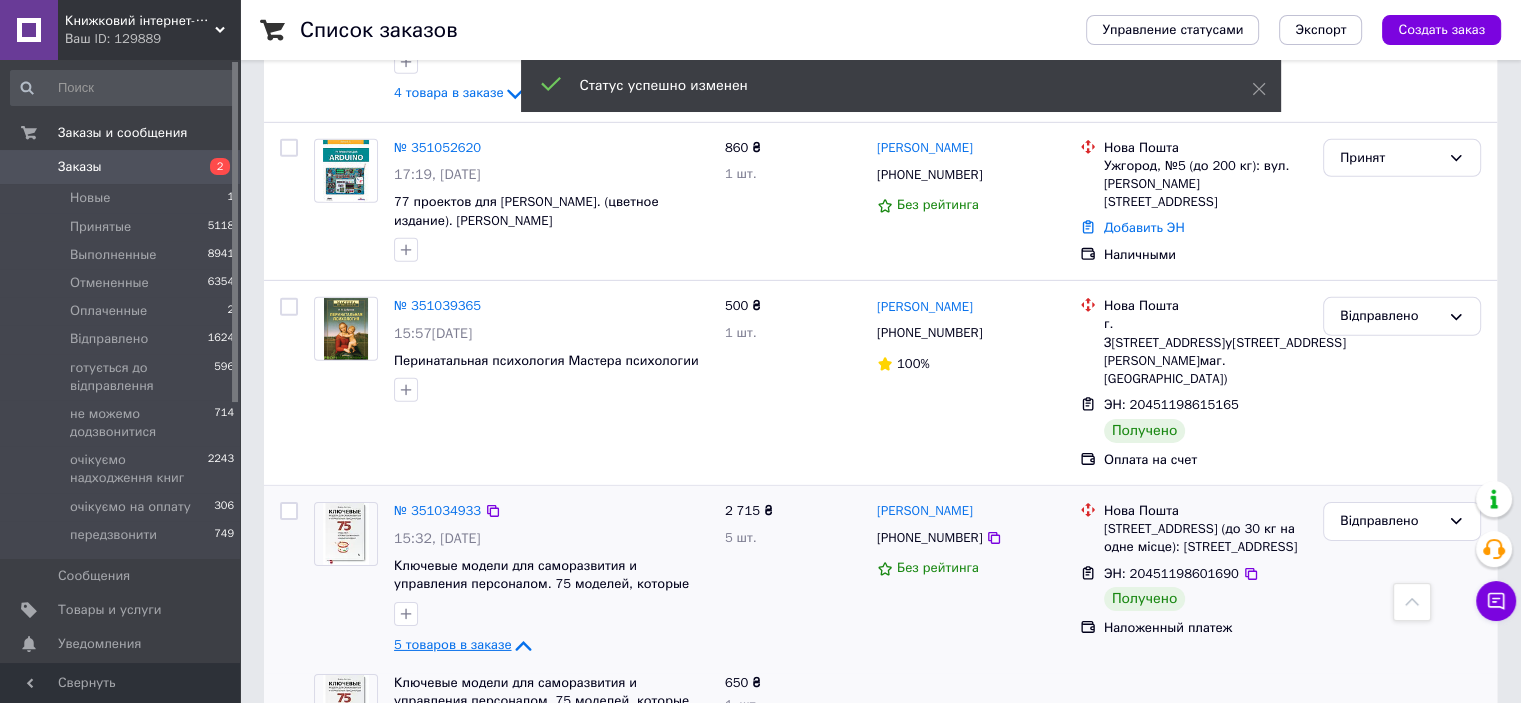 scroll, scrollTop: 6167, scrollLeft: 0, axis: vertical 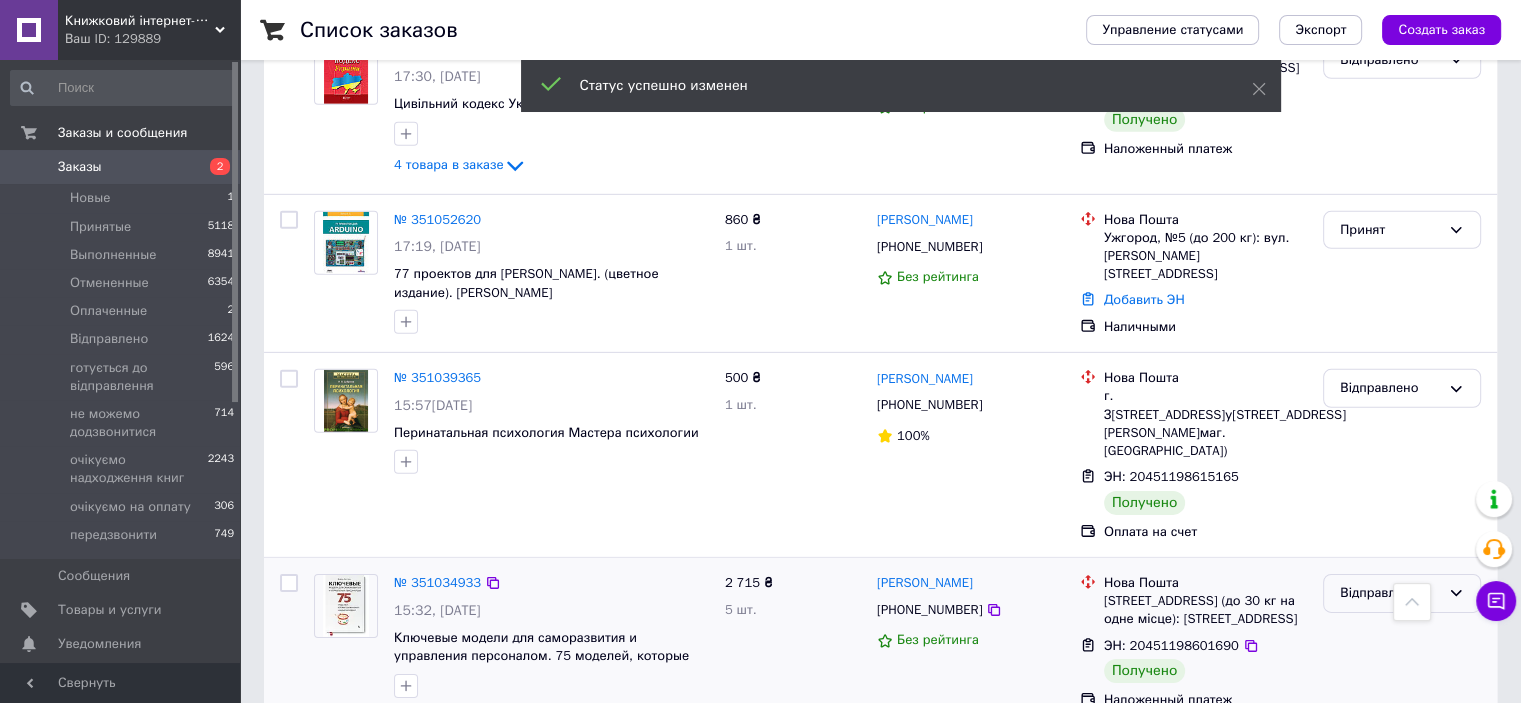 click on "Відправлено" at bounding box center (1402, 593) 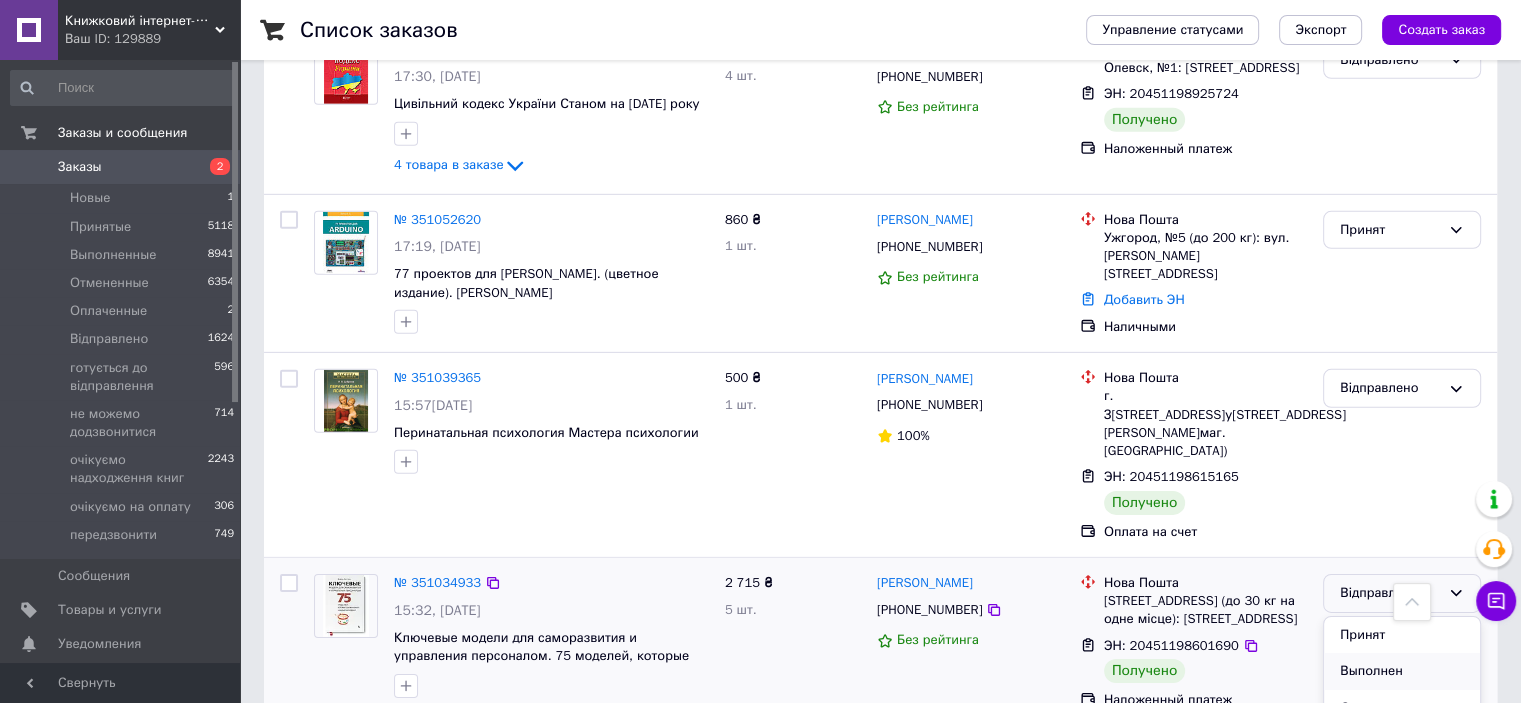 click on "Выполнен" at bounding box center [1402, 671] 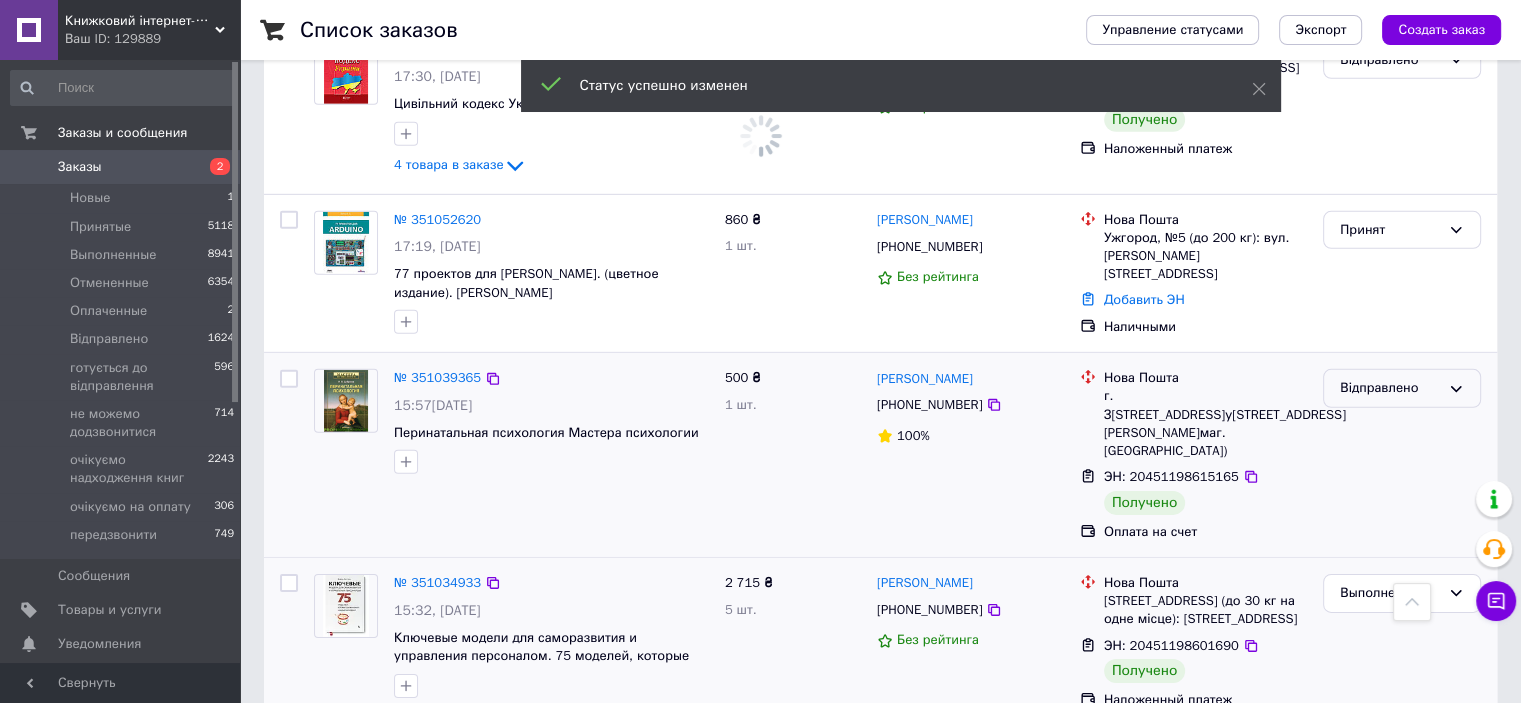 click on "Відправлено" at bounding box center [1390, 388] 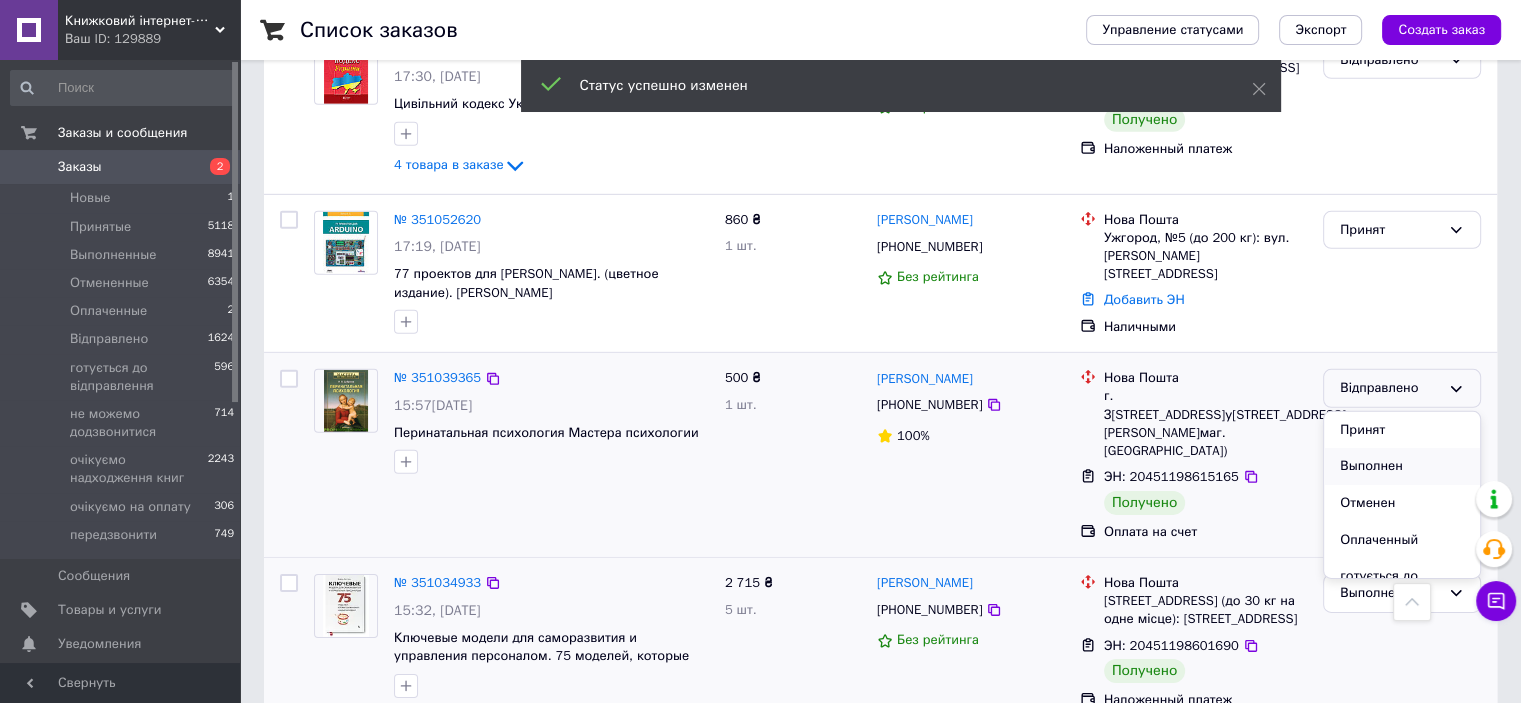 click on "Выполнен" at bounding box center [1402, 466] 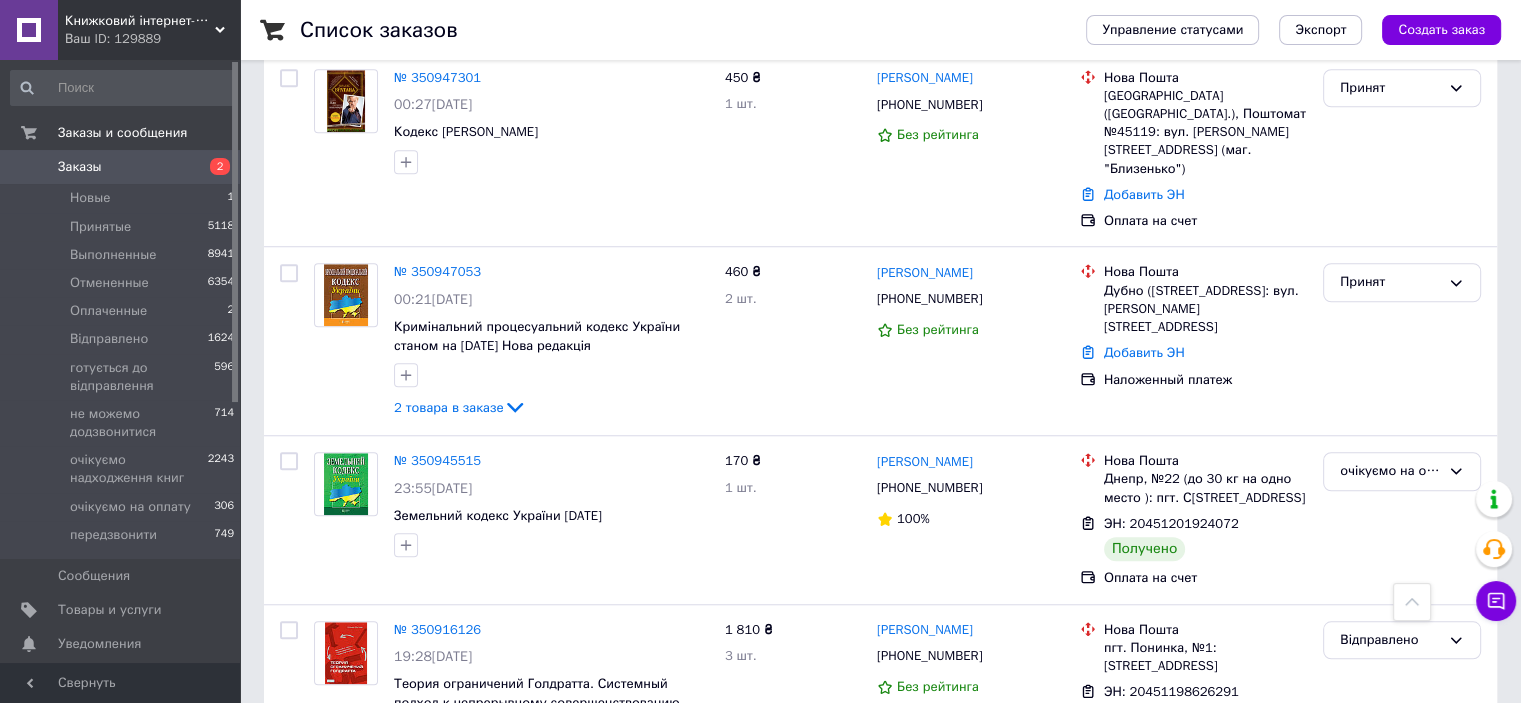 scroll, scrollTop: 9253, scrollLeft: 0, axis: vertical 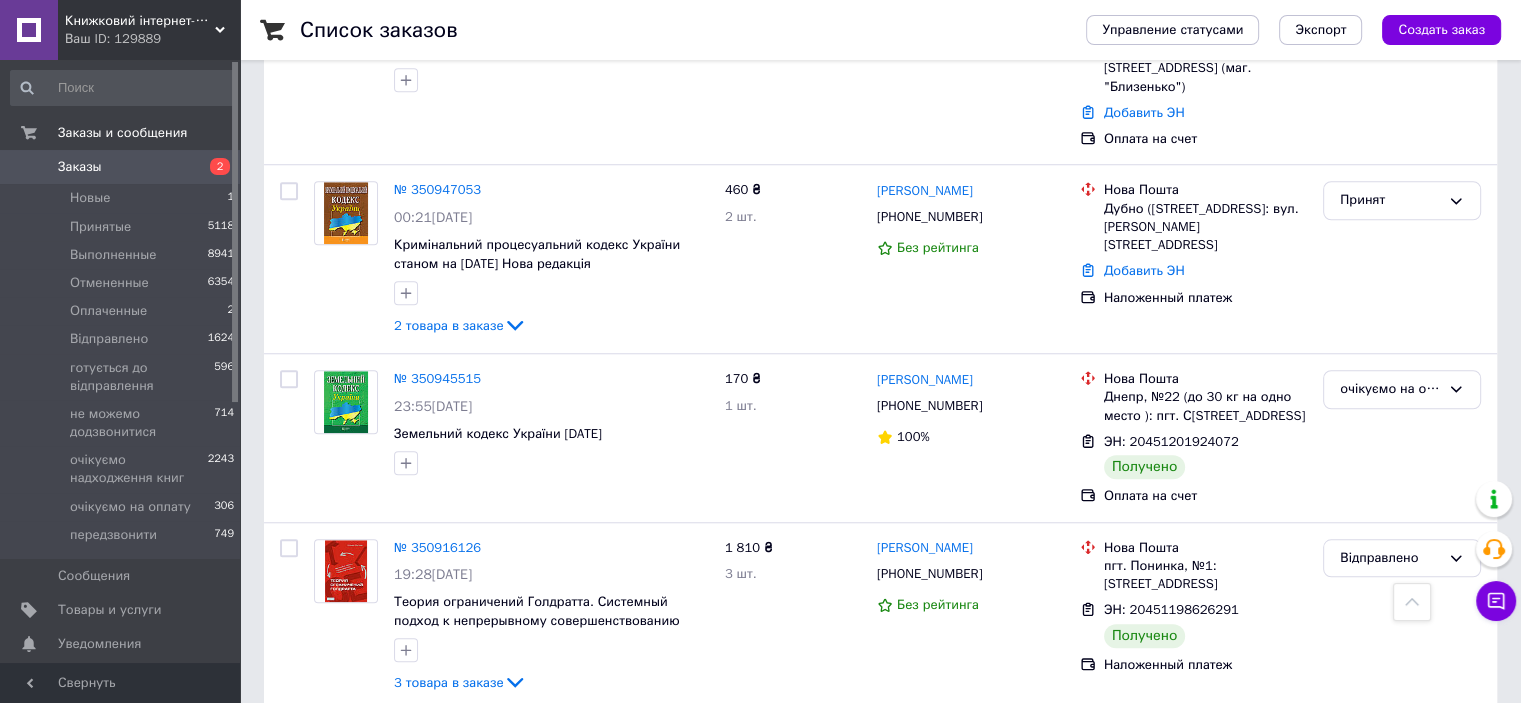 click on "1" at bounding box center (415, 960) 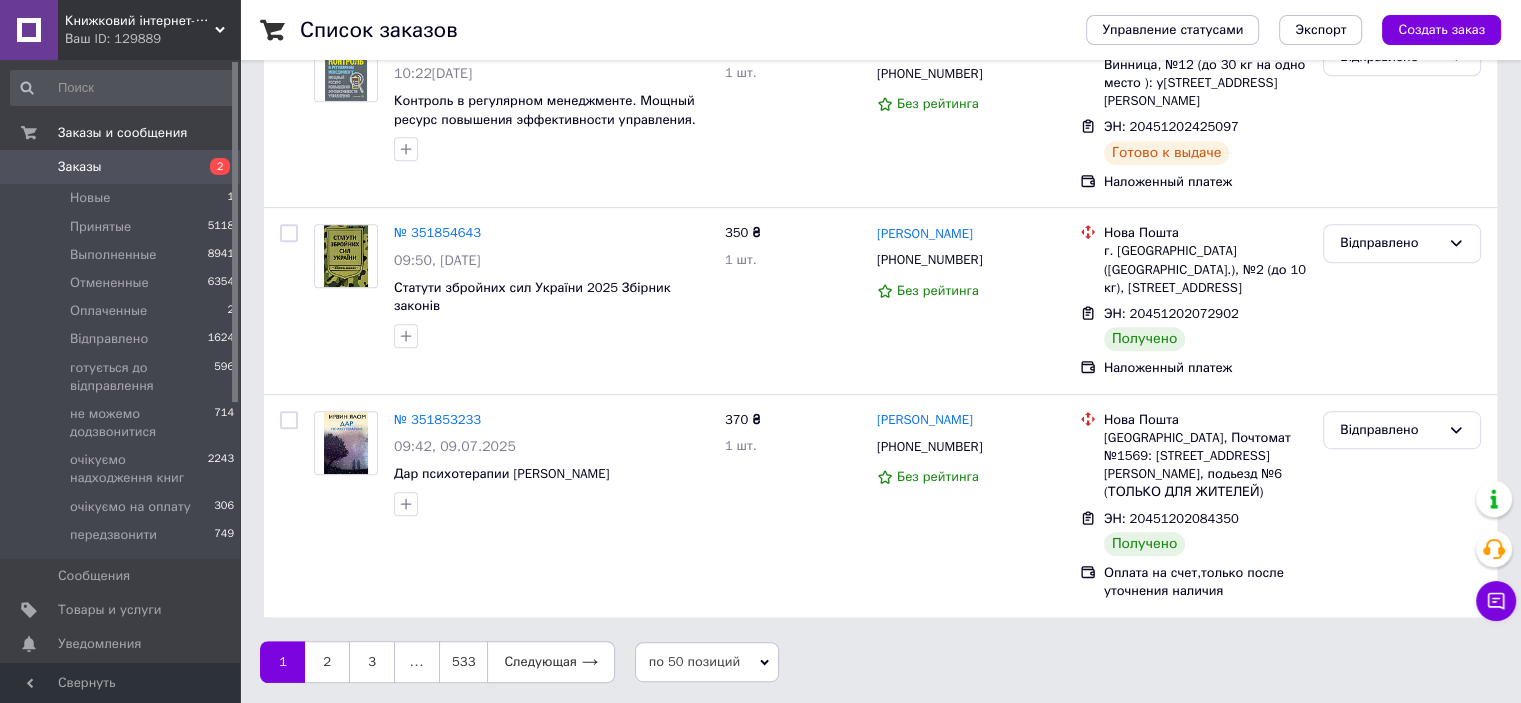 scroll, scrollTop: 0, scrollLeft: 0, axis: both 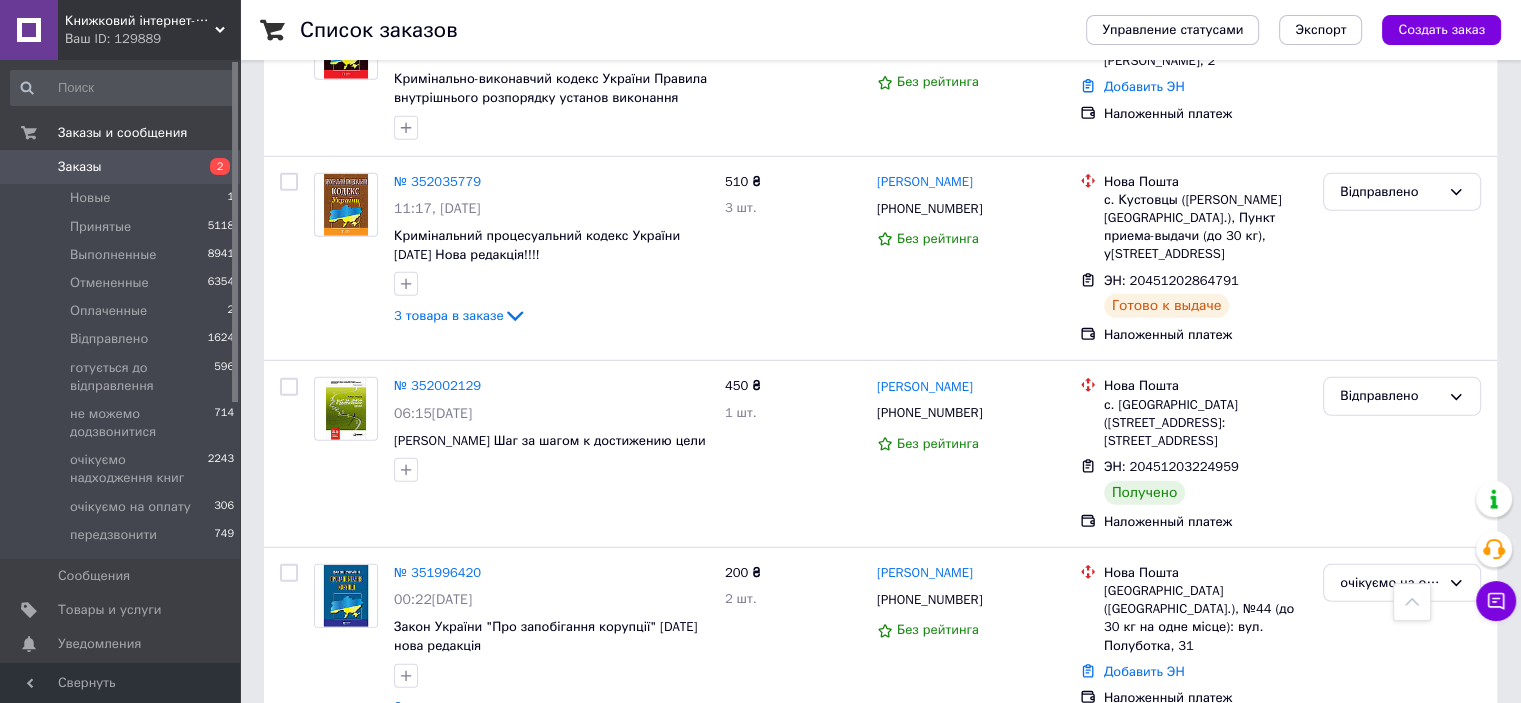 click on "Принят" at bounding box center [1390, 772] 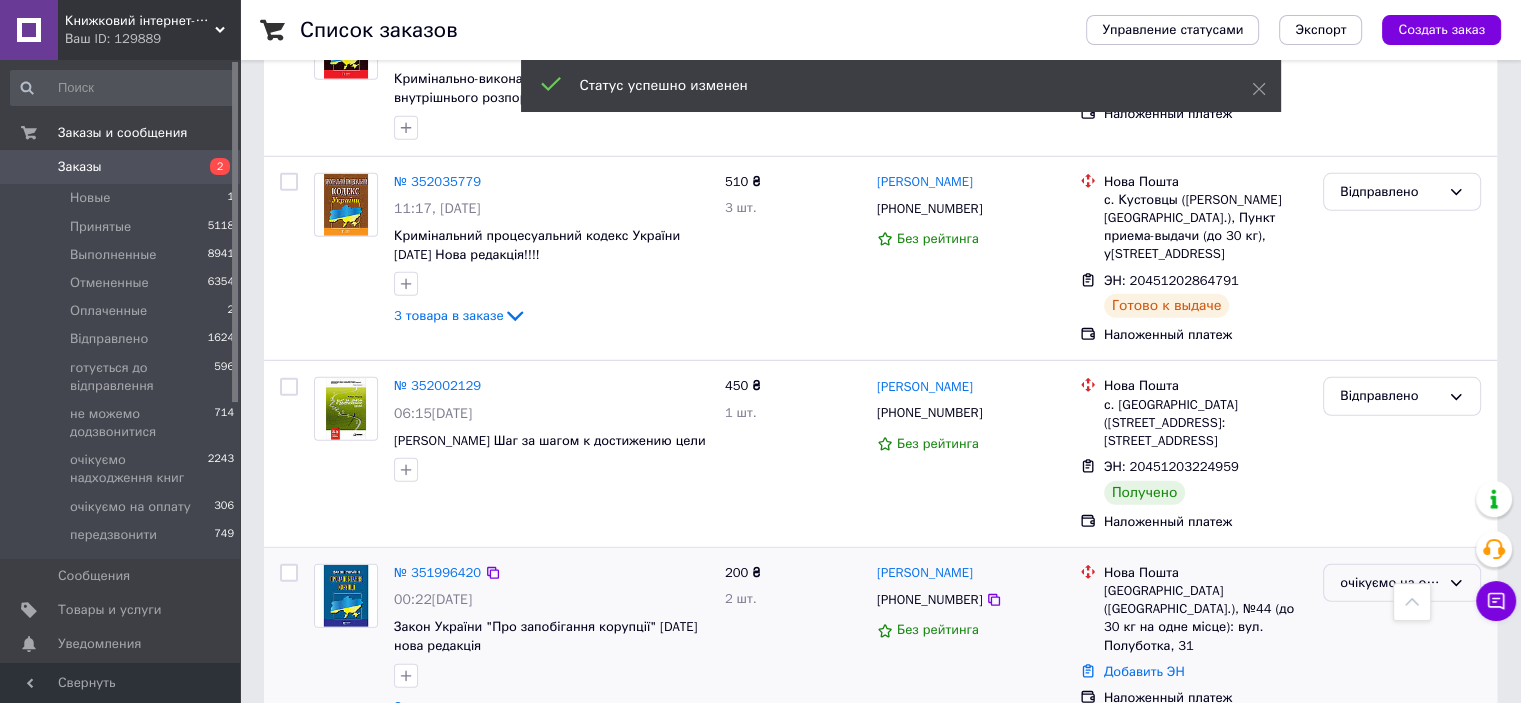 click on "очікуємо на оплату" at bounding box center [1390, 583] 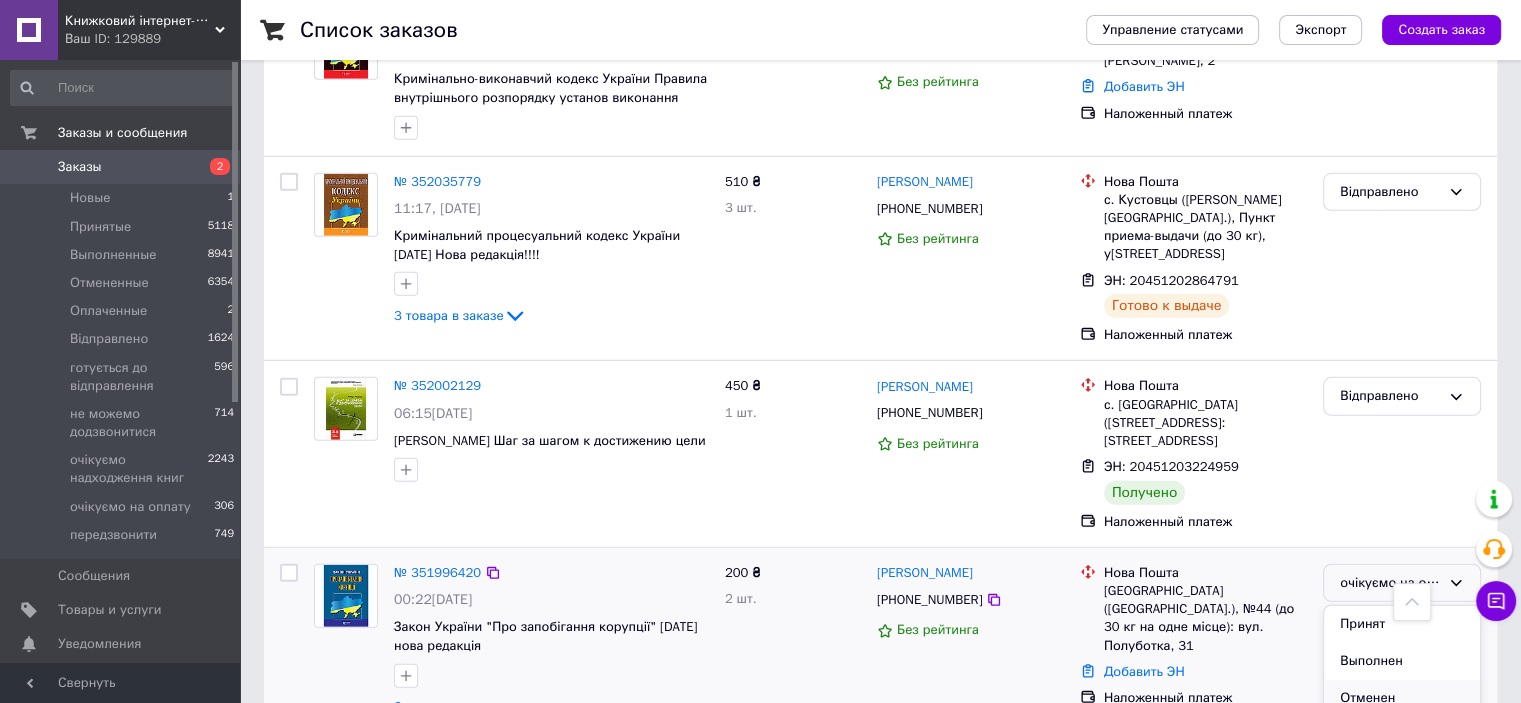 click on "Отменен" at bounding box center [1402, 698] 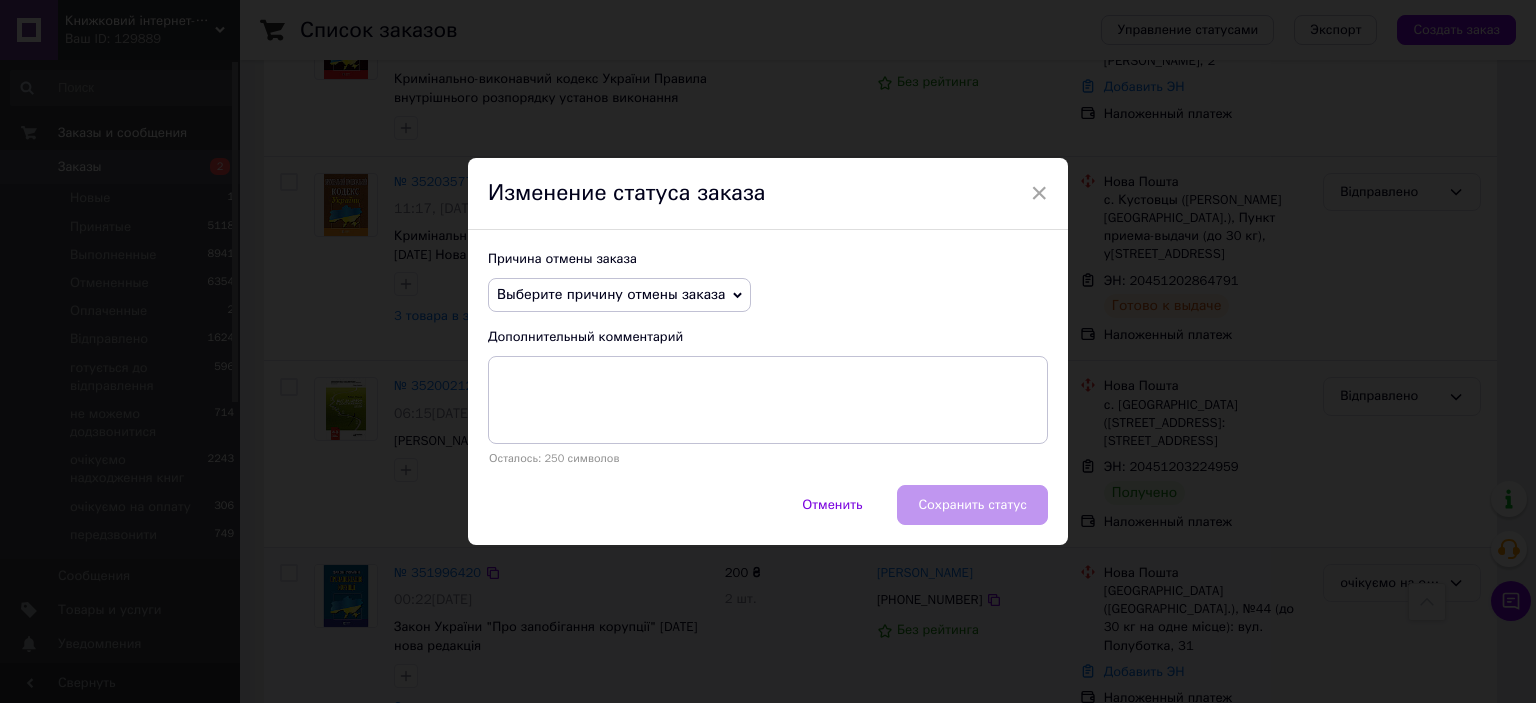 click on "Выберите причину отмены заказа" at bounding box center [611, 294] 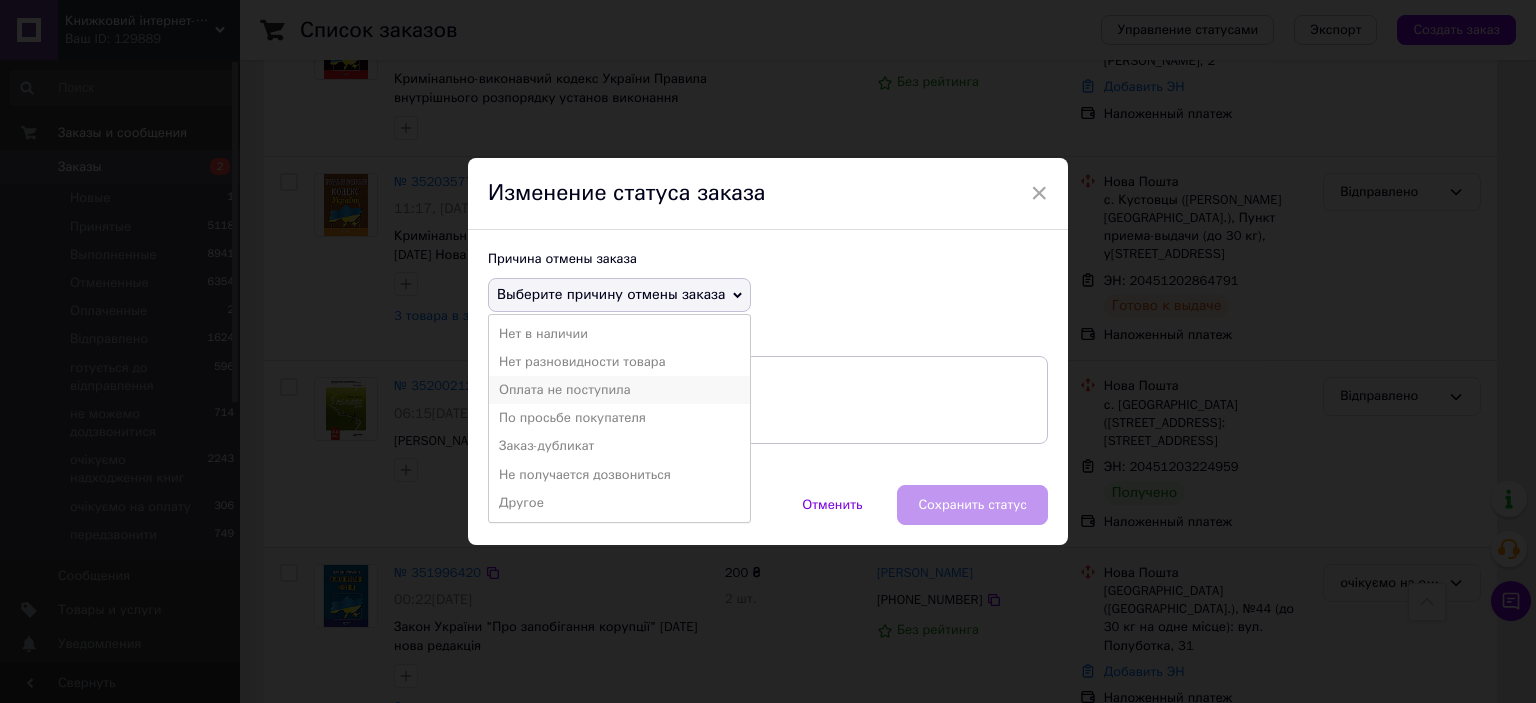 click on "Оплата не поступила" at bounding box center (619, 390) 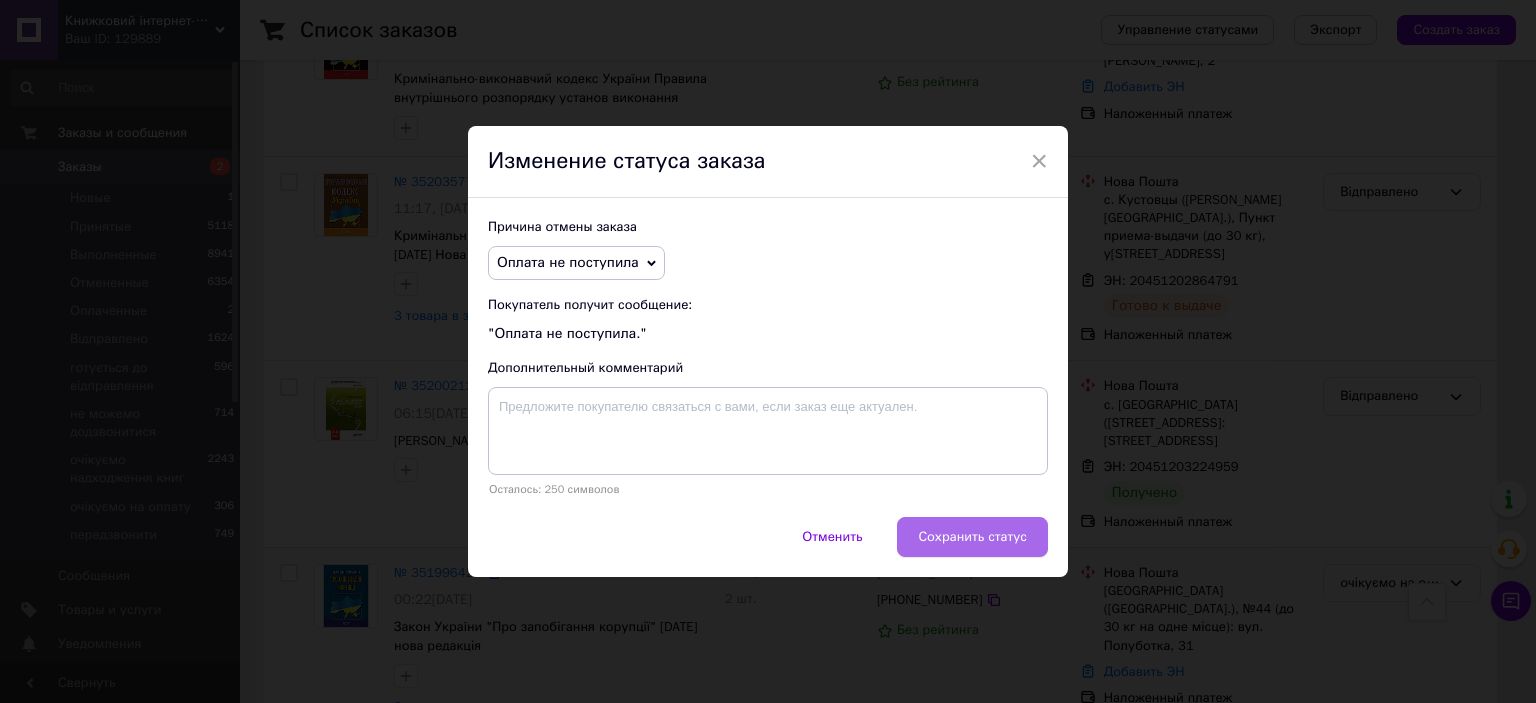 click on "Сохранить статус" at bounding box center (972, 537) 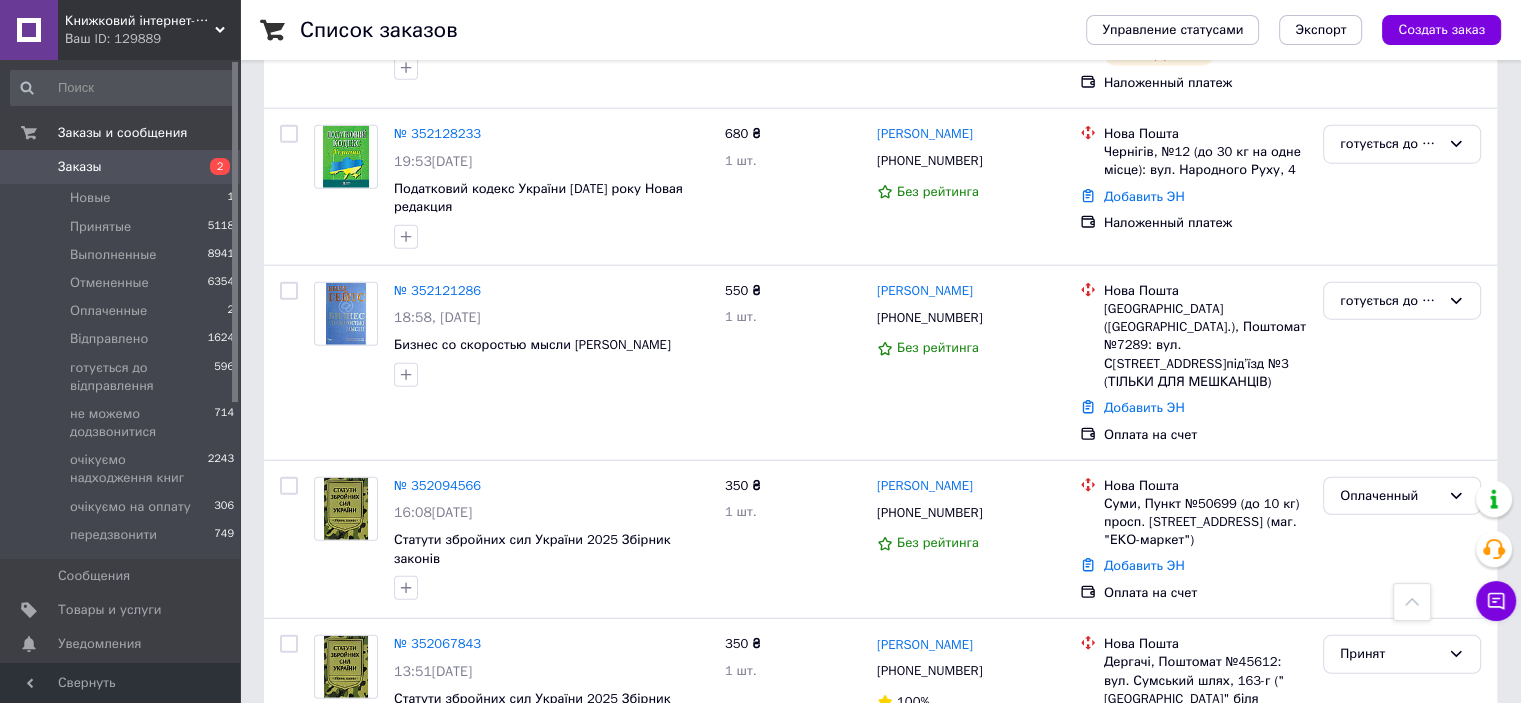 scroll, scrollTop: 5002, scrollLeft: 0, axis: vertical 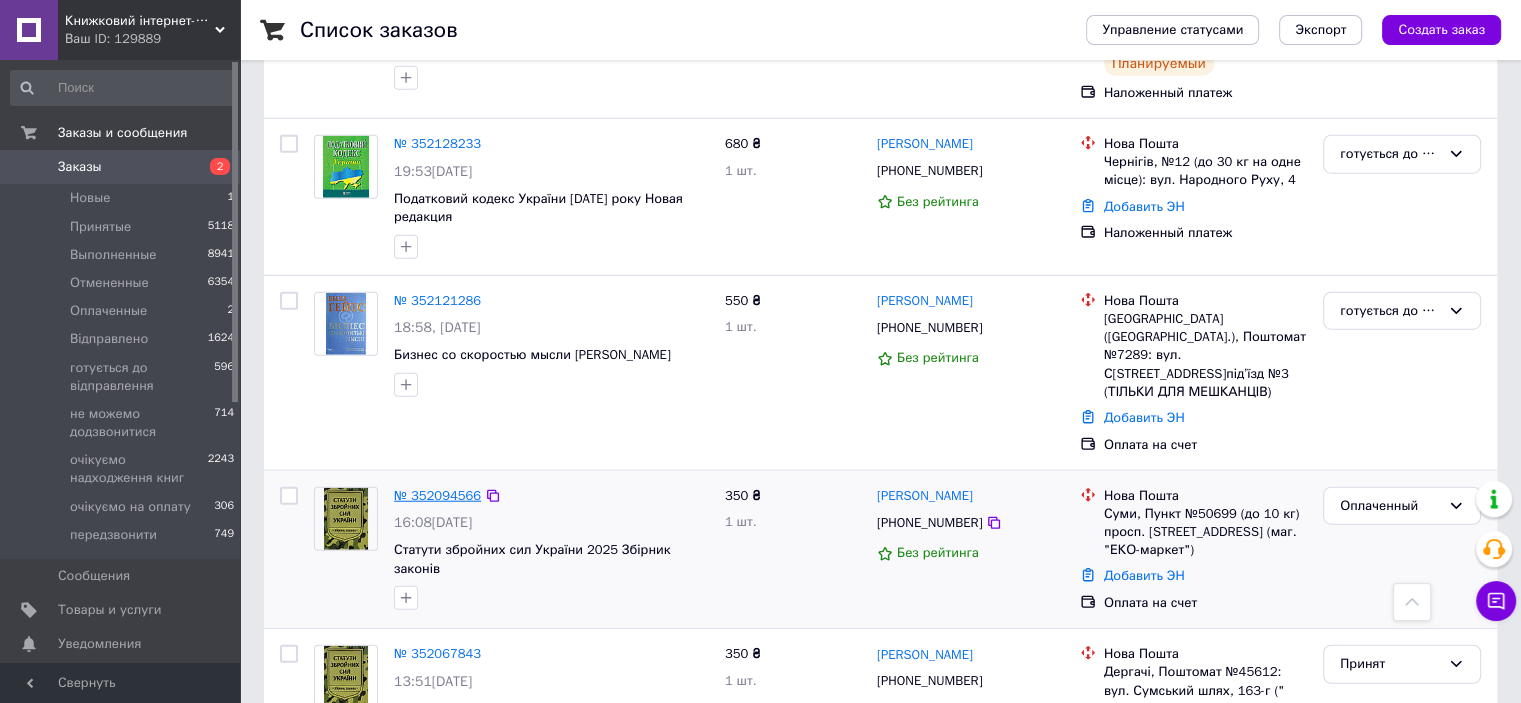 click on "№ 352094566" at bounding box center [437, 495] 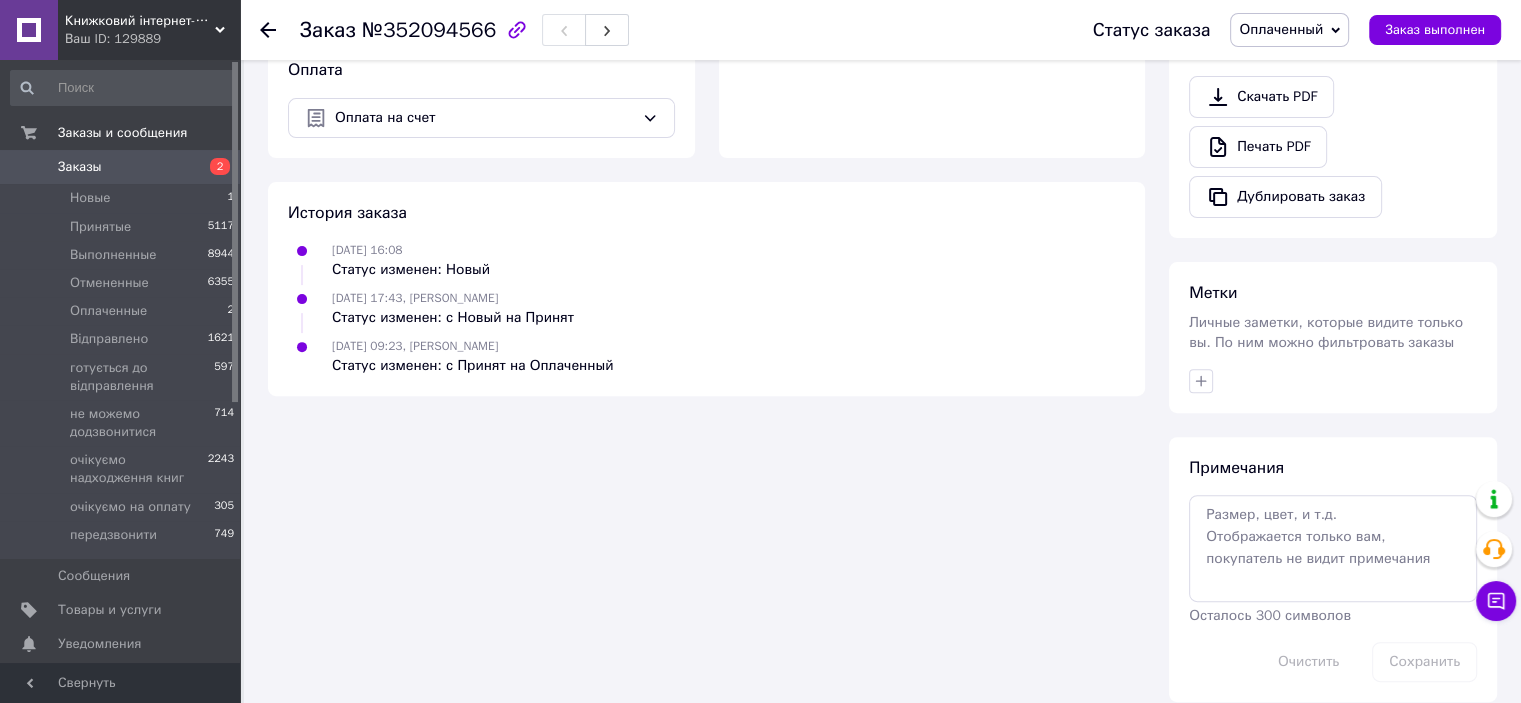 scroll, scrollTop: 659, scrollLeft: 0, axis: vertical 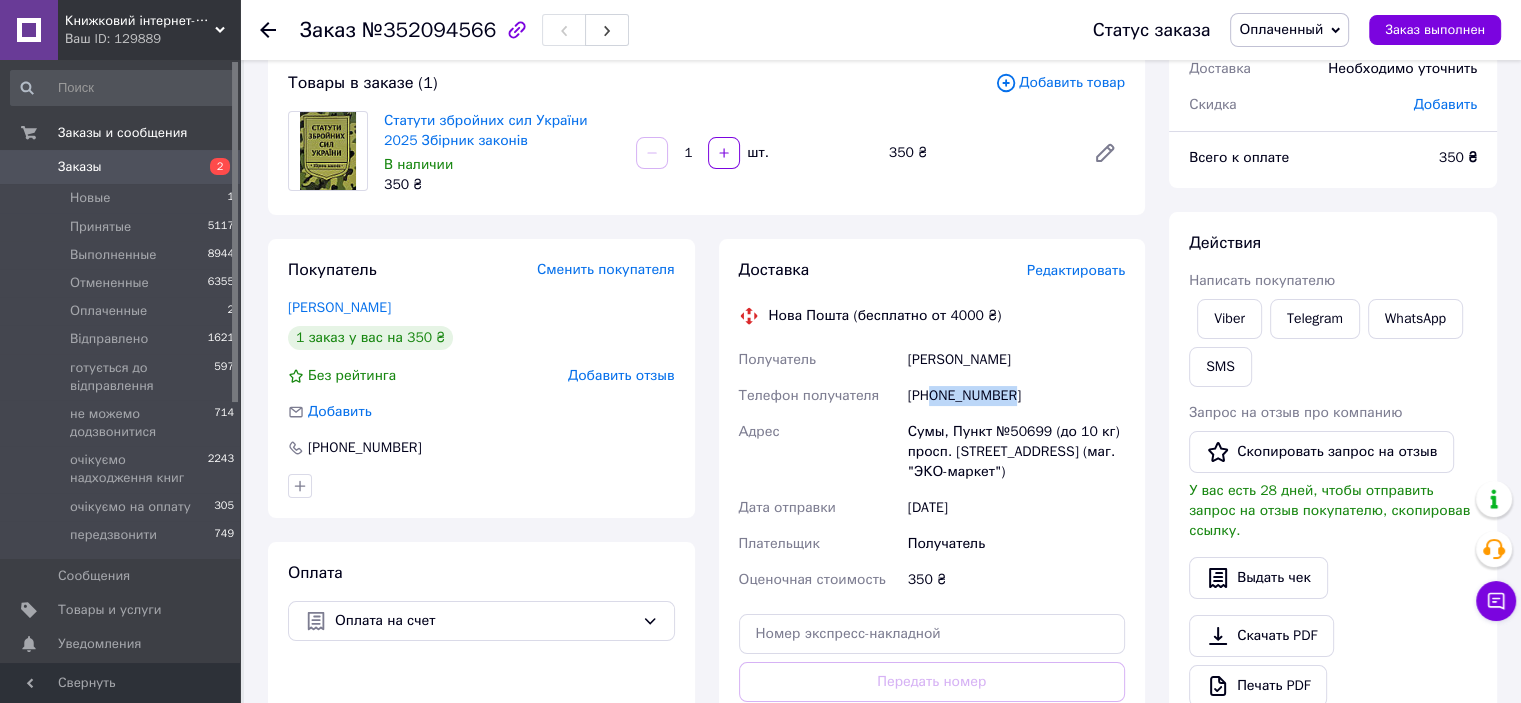 drag, startPoint x: 1008, startPoint y: 401, endPoint x: 934, endPoint y: 407, distance: 74.24284 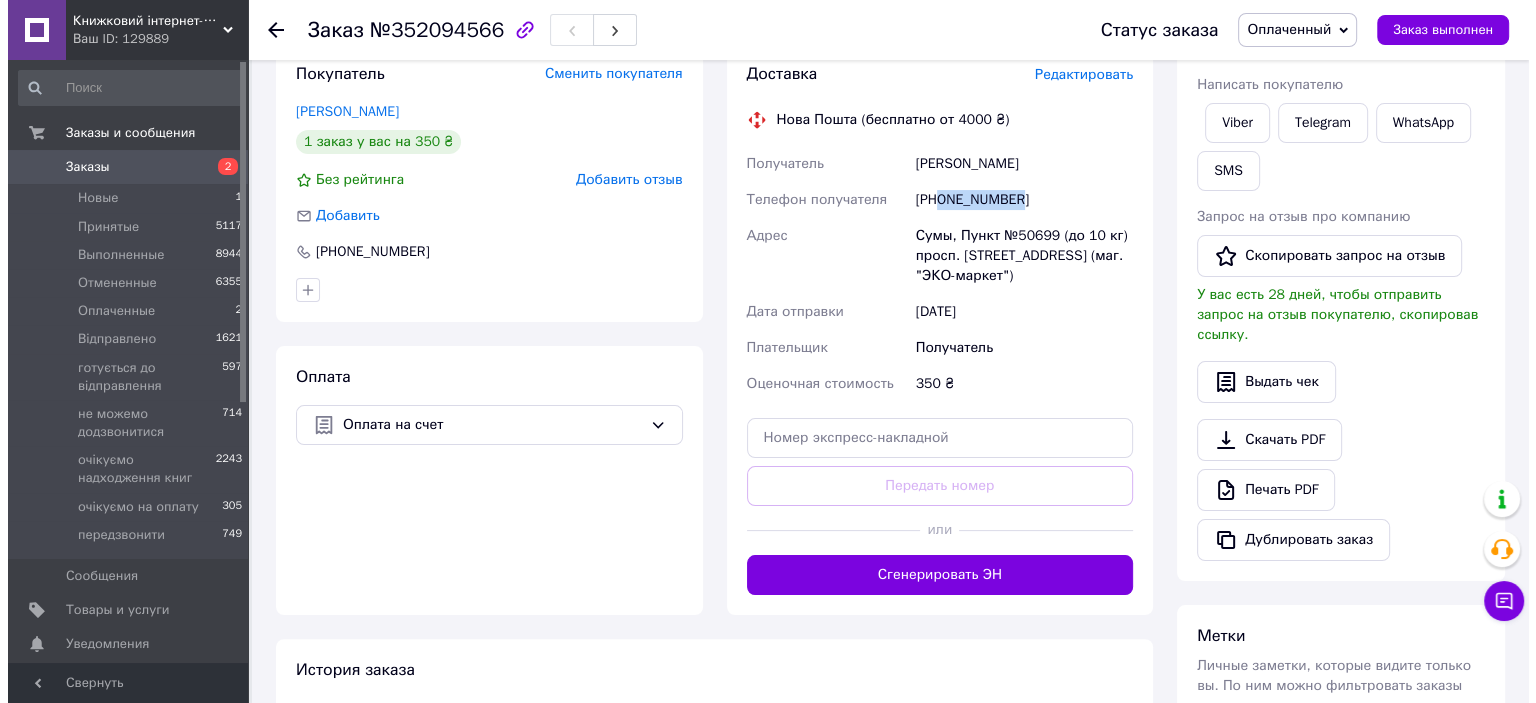 scroll, scrollTop: 293, scrollLeft: 0, axis: vertical 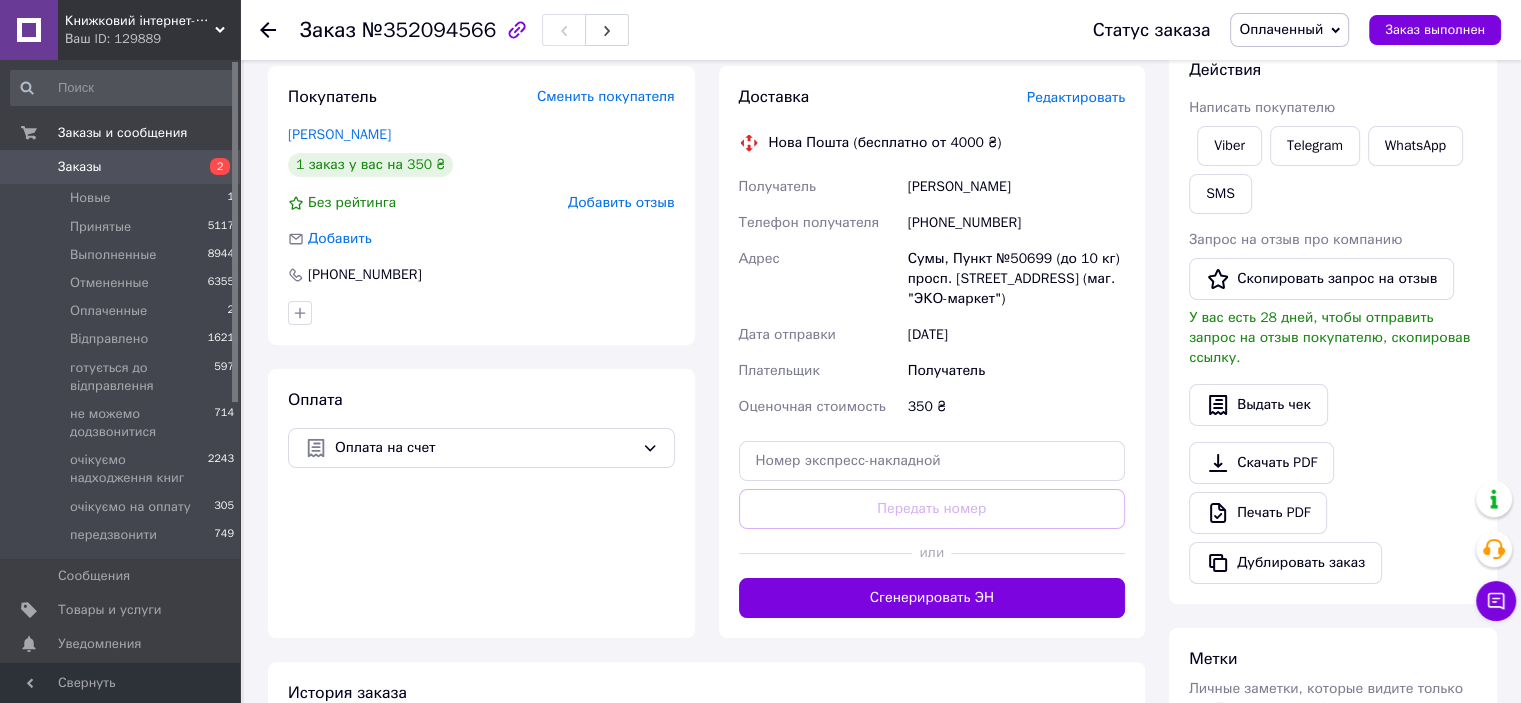 click on "Редактировать" at bounding box center [1076, 97] 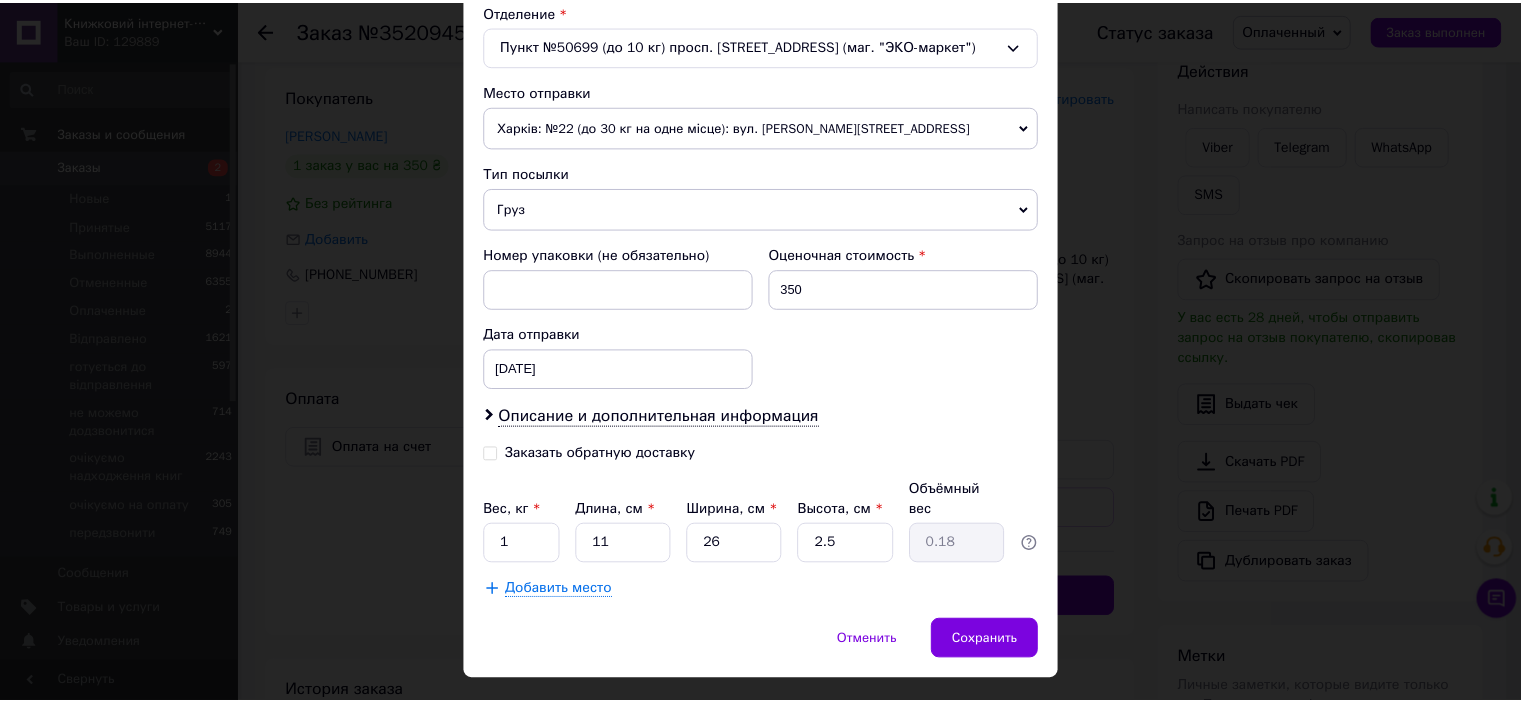 scroll, scrollTop: 655, scrollLeft: 0, axis: vertical 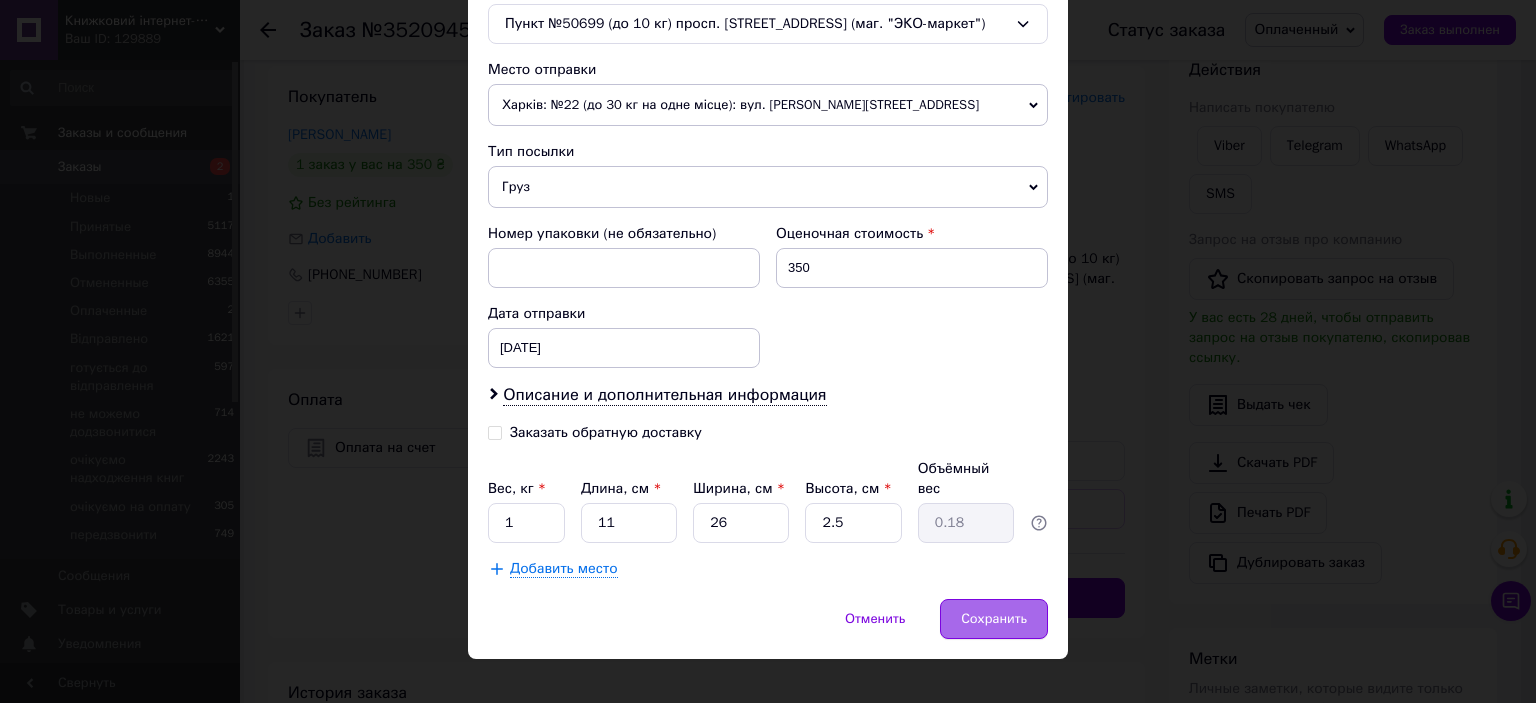 click on "Сохранить" at bounding box center [994, 619] 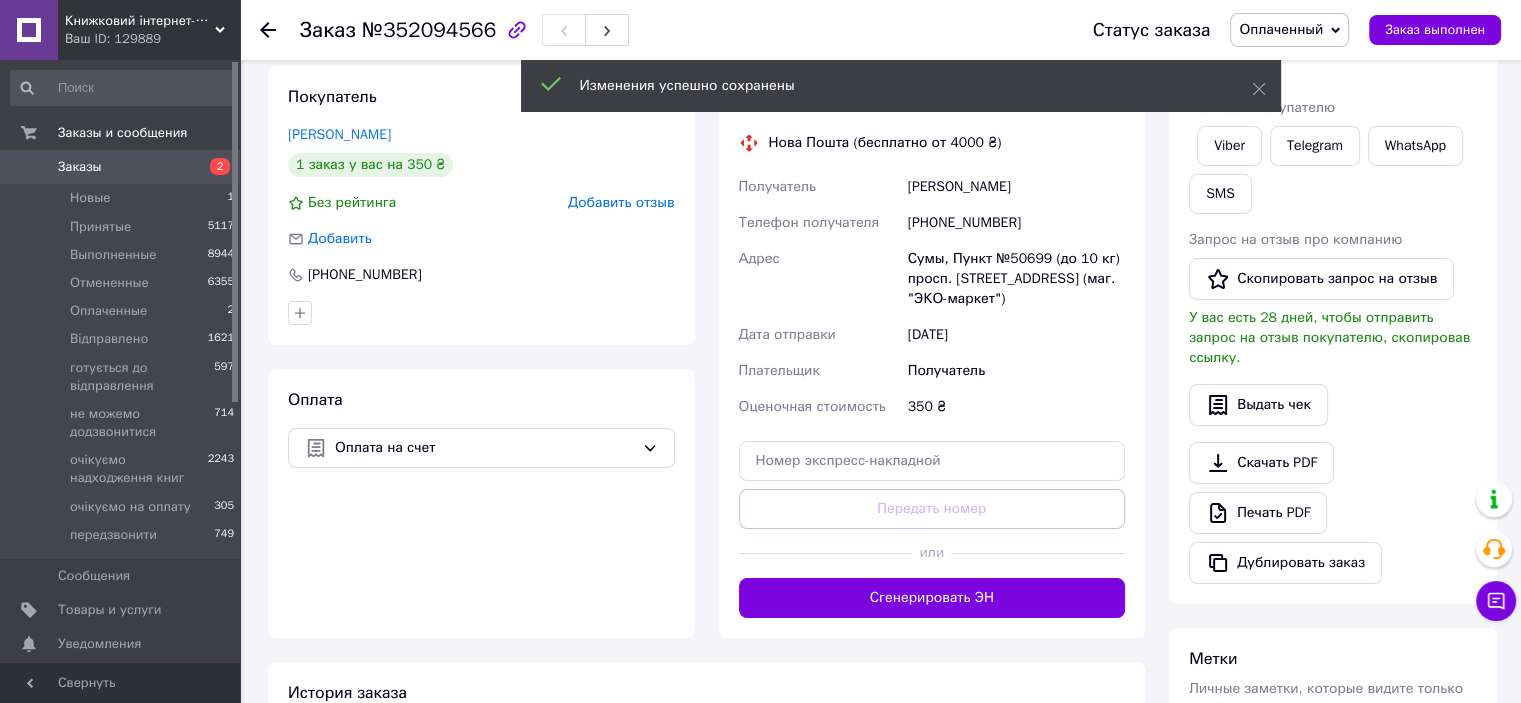 click on "Сгенерировать ЭН" at bounding box center [932, 598] 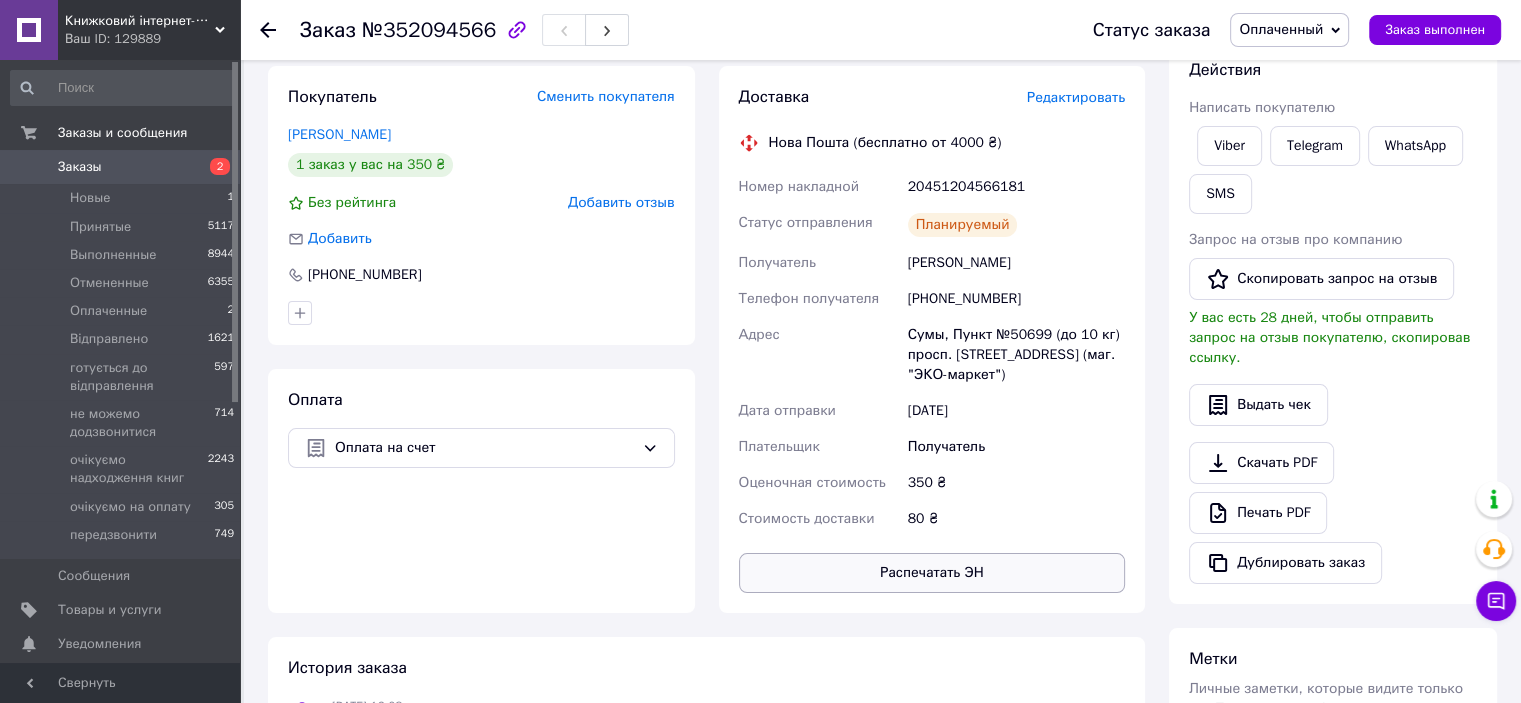 click on "Распечатать ЭН" at bounding box center (932, 573) 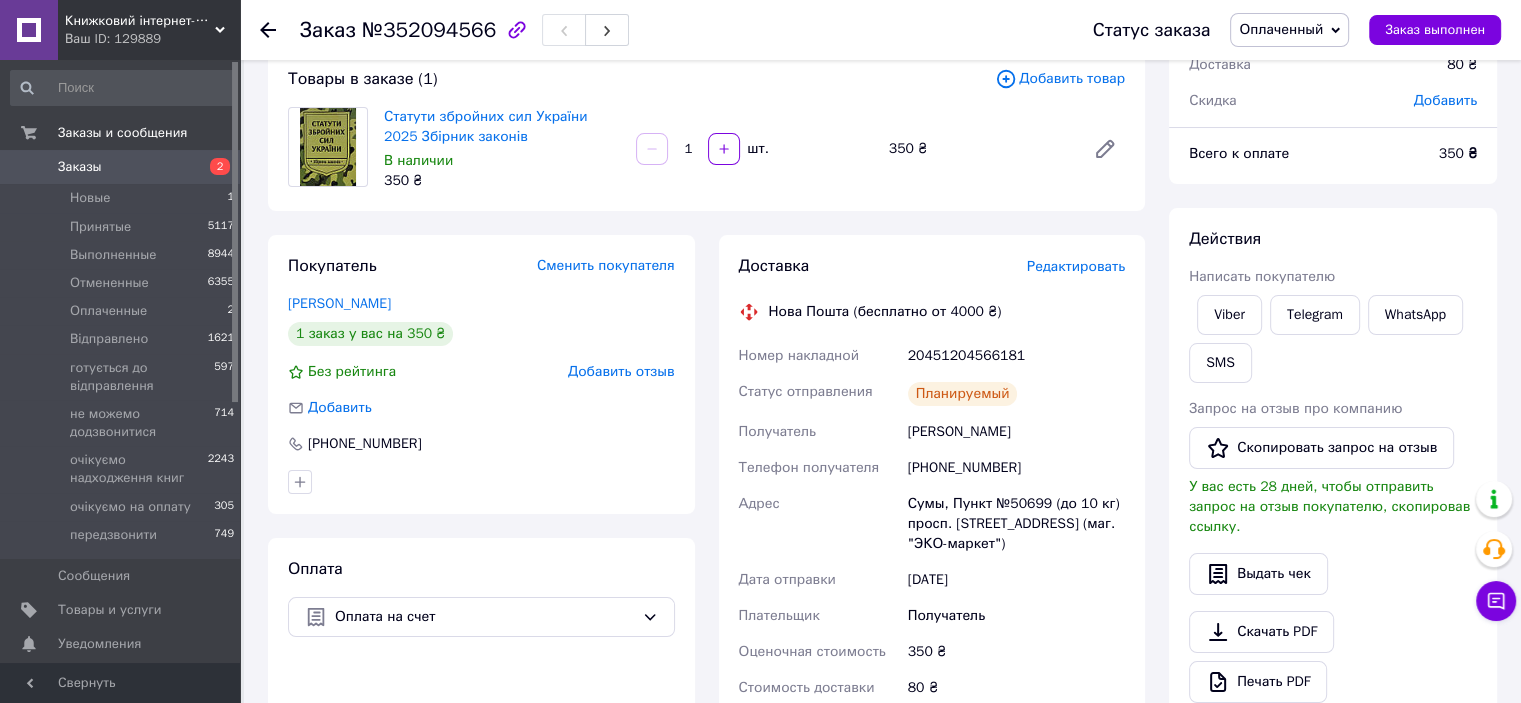 scroll, scrollTop: 0, scrollLeft: 0, axis: both 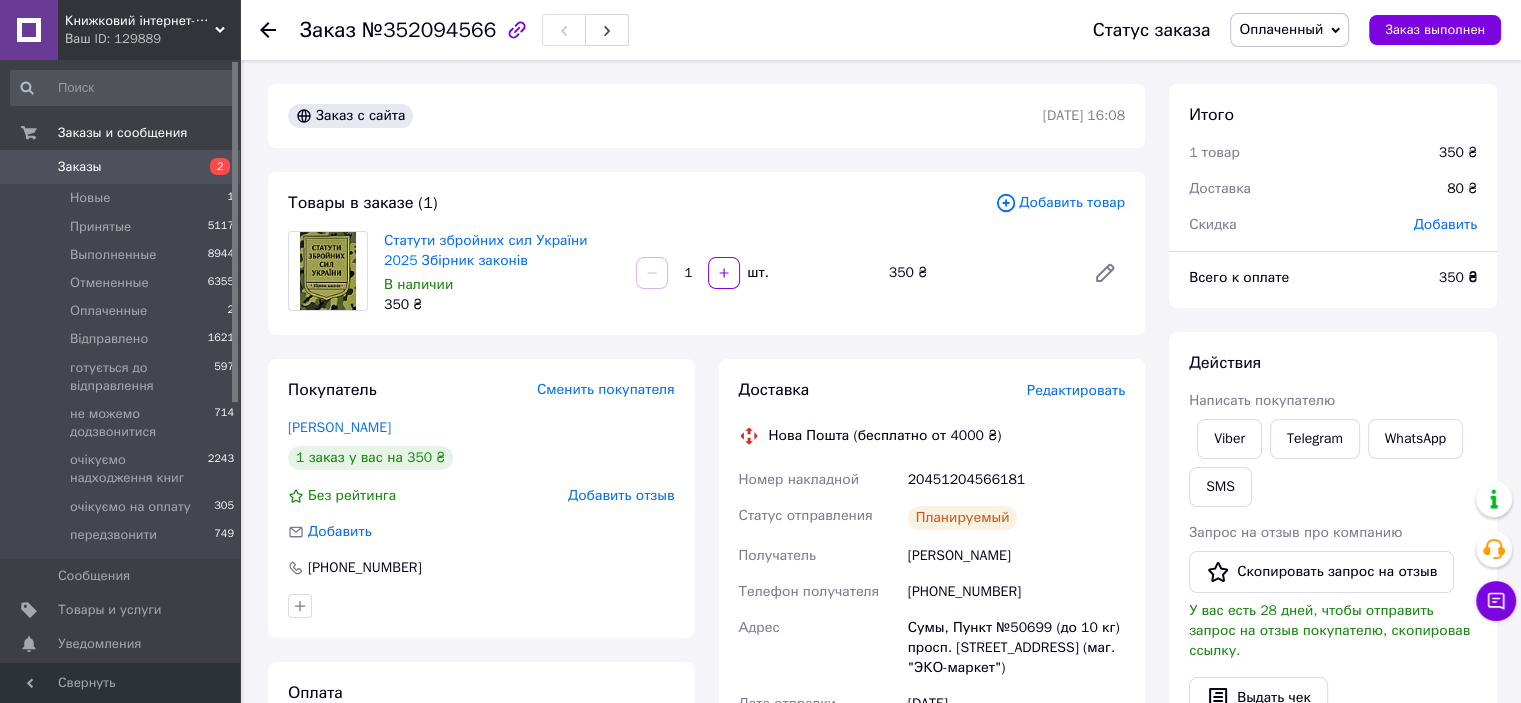 click on "Оплаченный" at bounding box center (1281, 29) 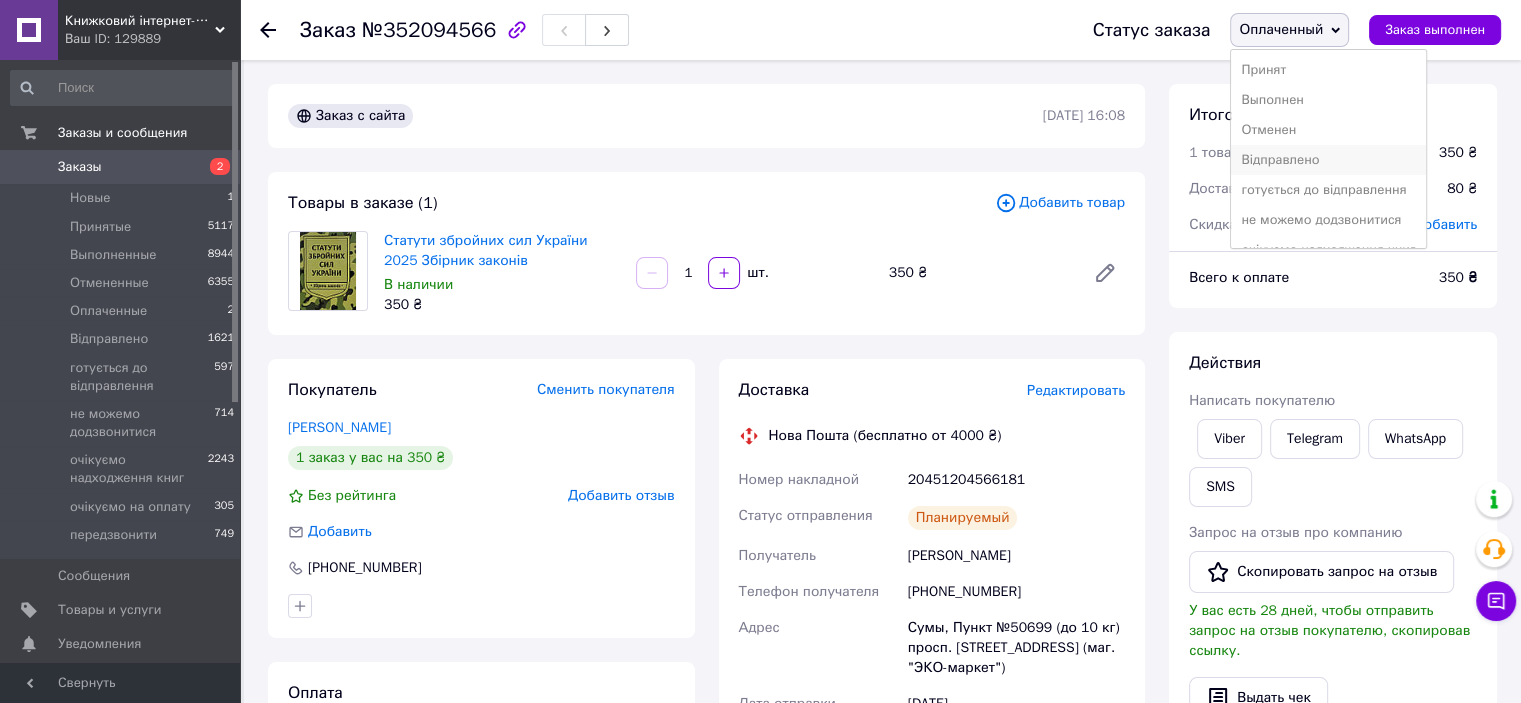 click on "Відправлено" at bounding box center [1328, 160] 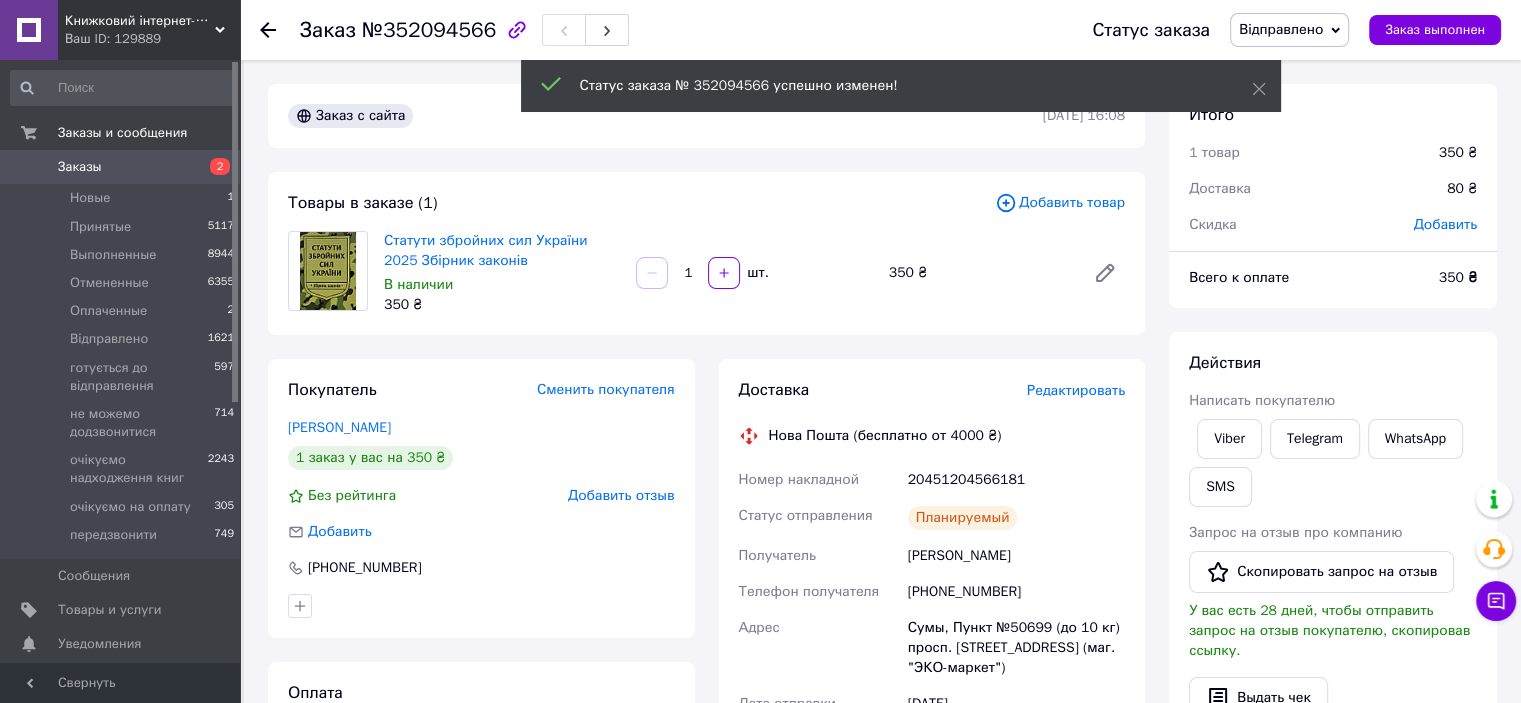 click on "Заказы" at bounding box center (80, 167) 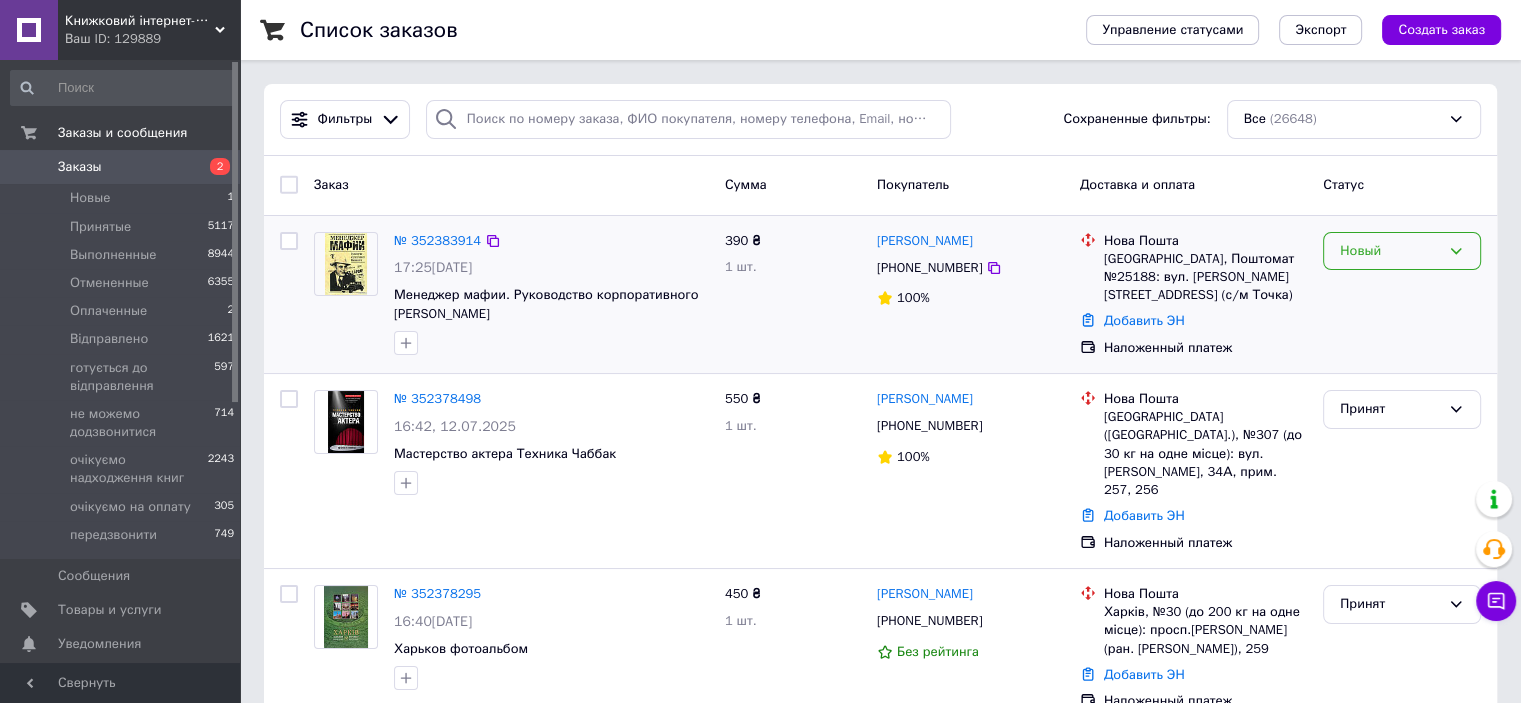 click on "Новый" at bounding box center (1390, 251) 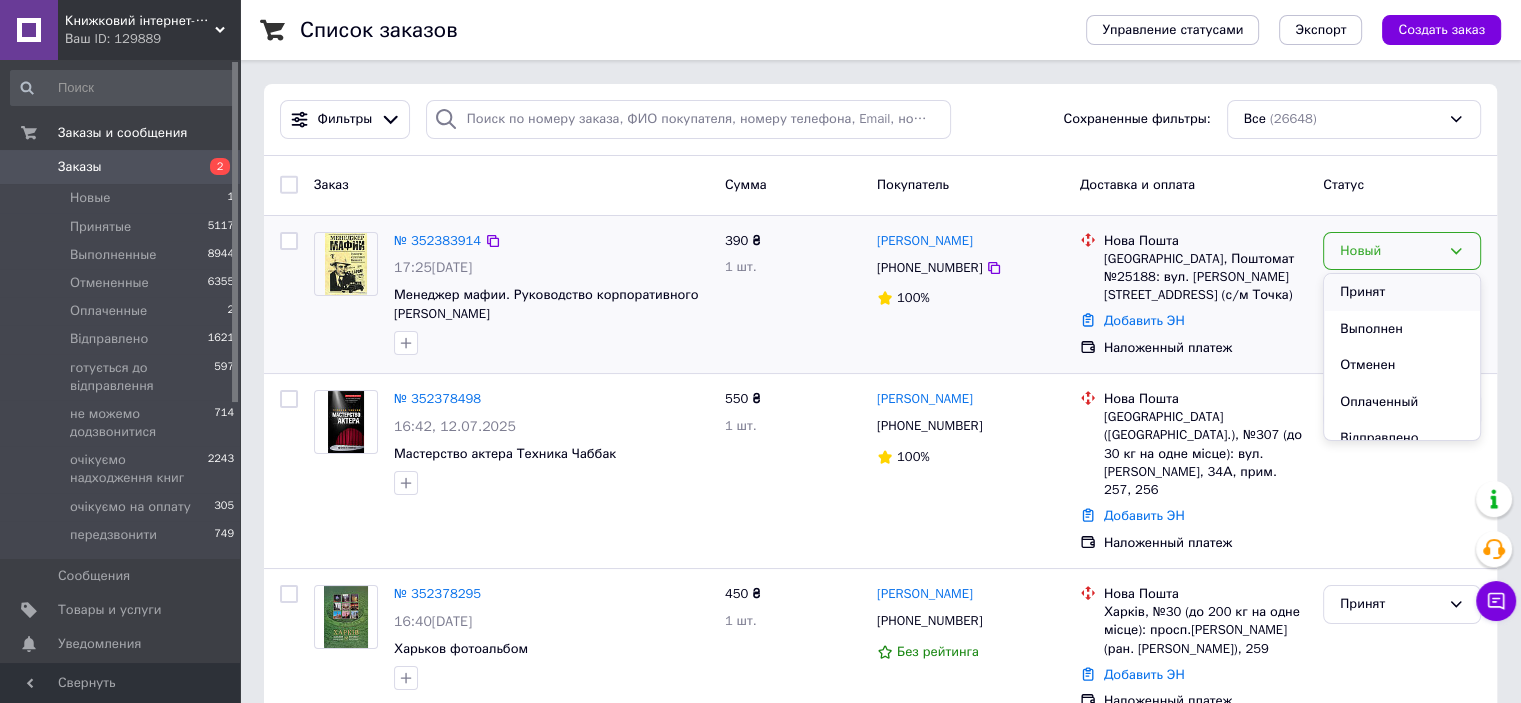 click on "Принят" at bounding box center (1402, 292) 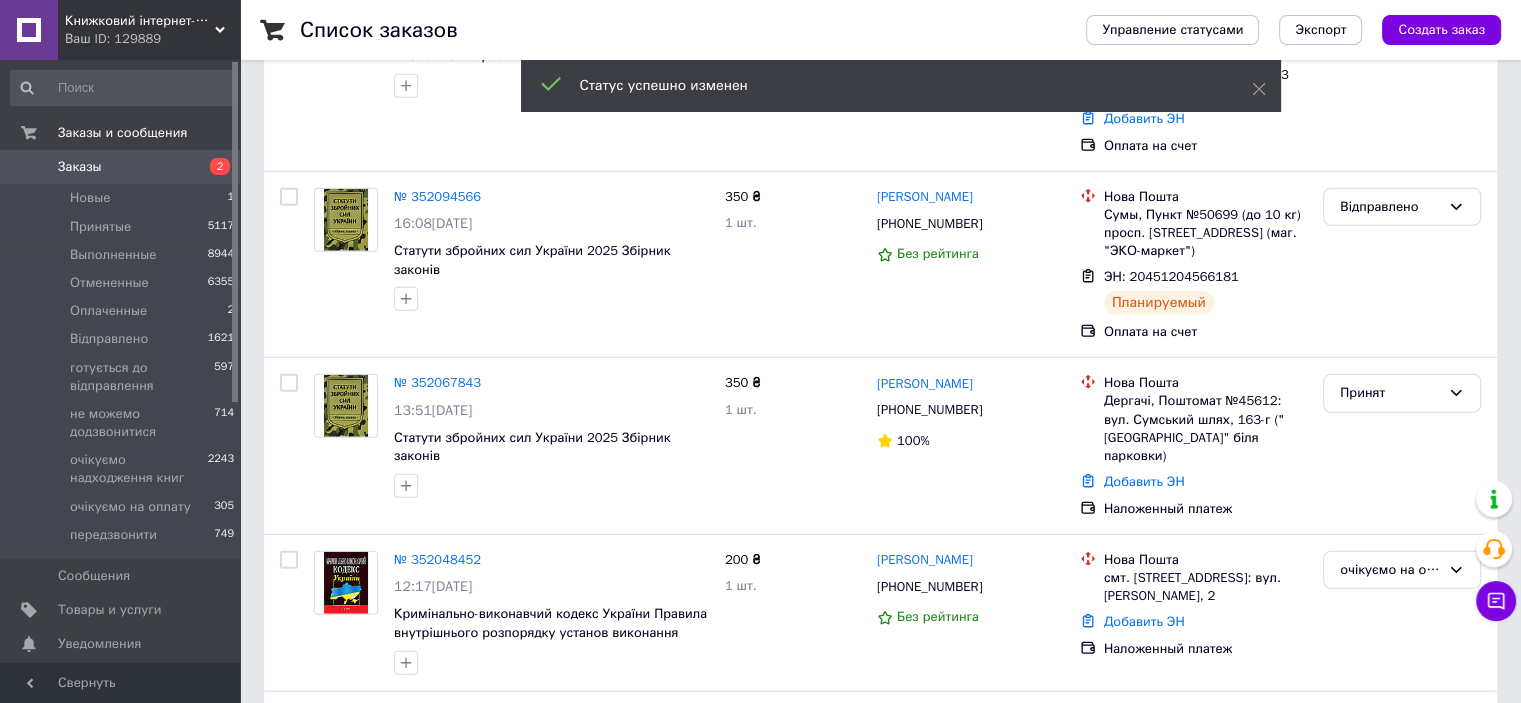 scroll, scrollTop: 8069, scrollLeft: 0, axis: vertical 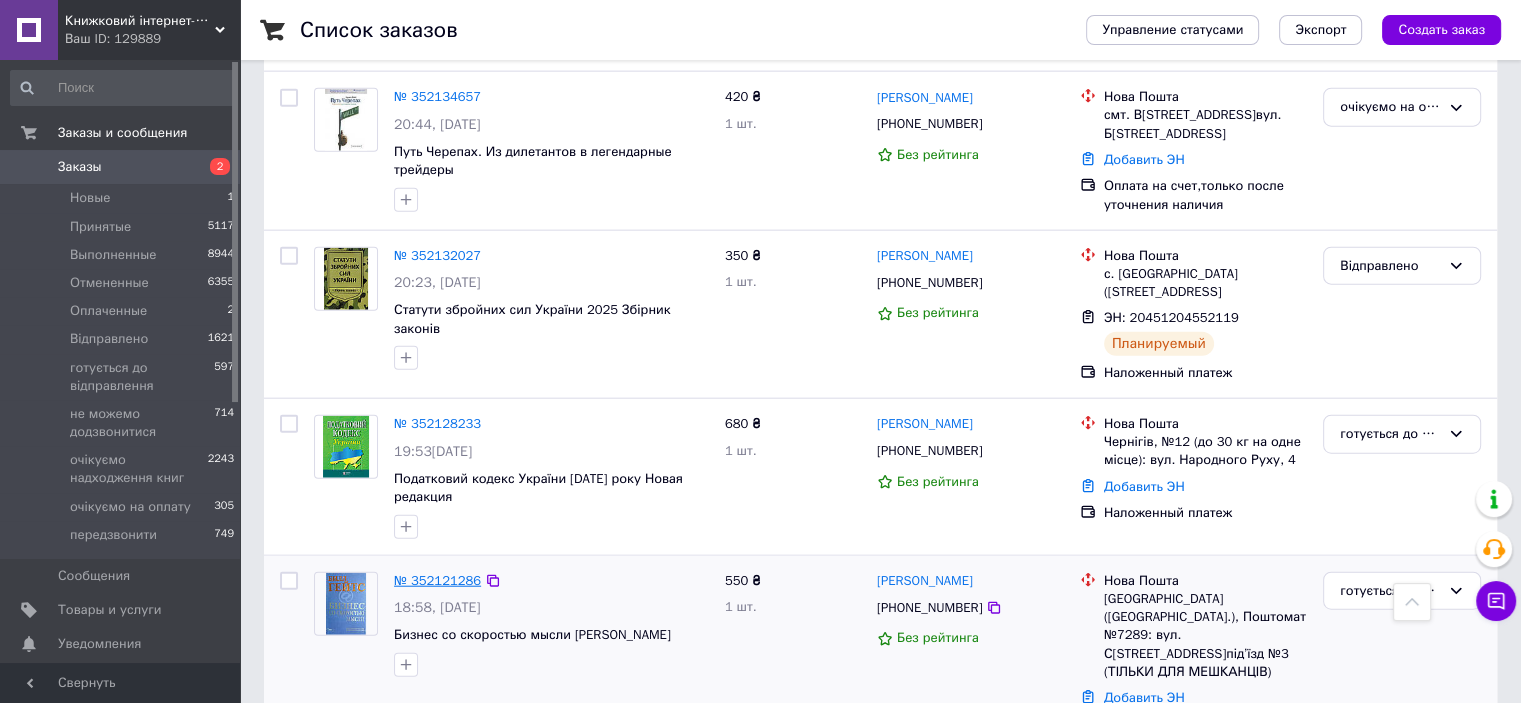 click on "№ 352121286" at bounding box center [437, 580] 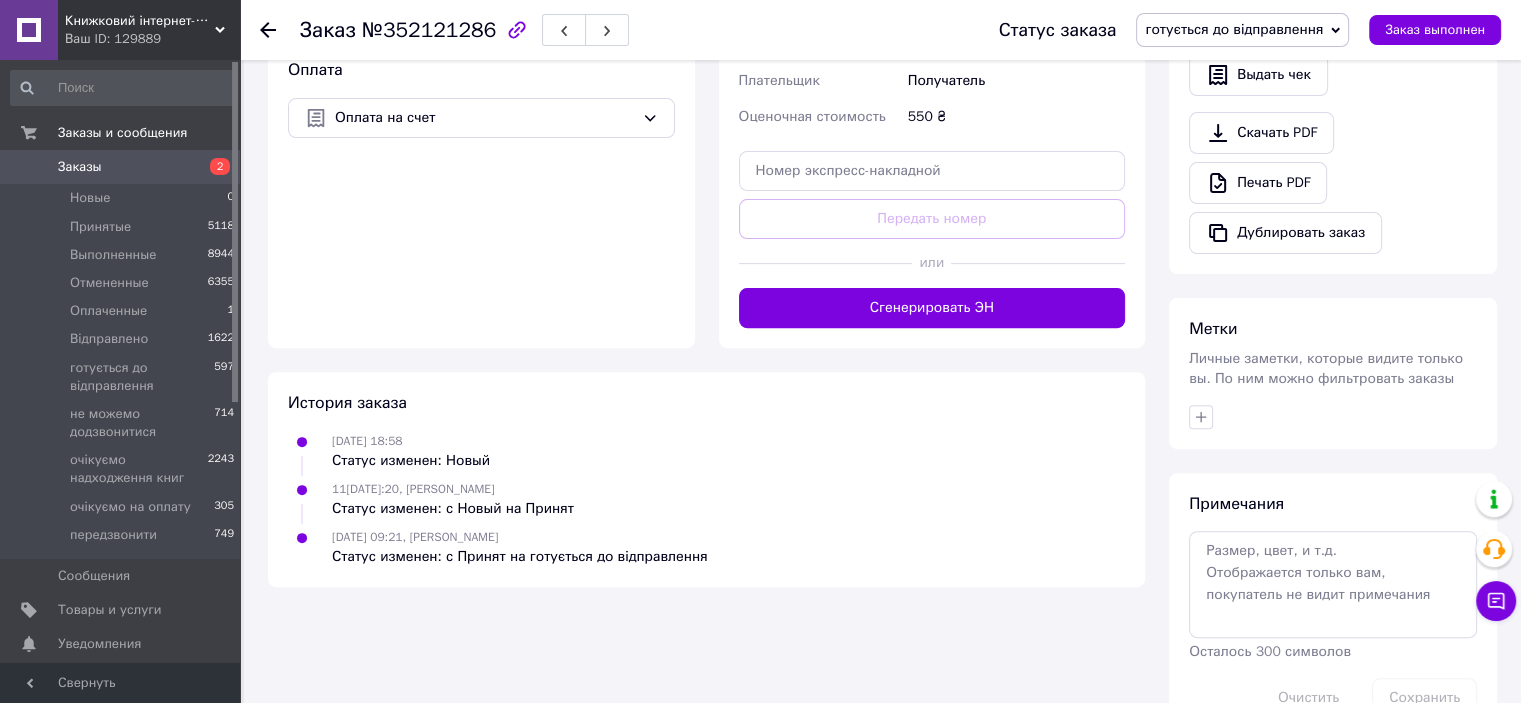 scroll, scrollTop: 659, scrollLeft: 0, axis: vertical 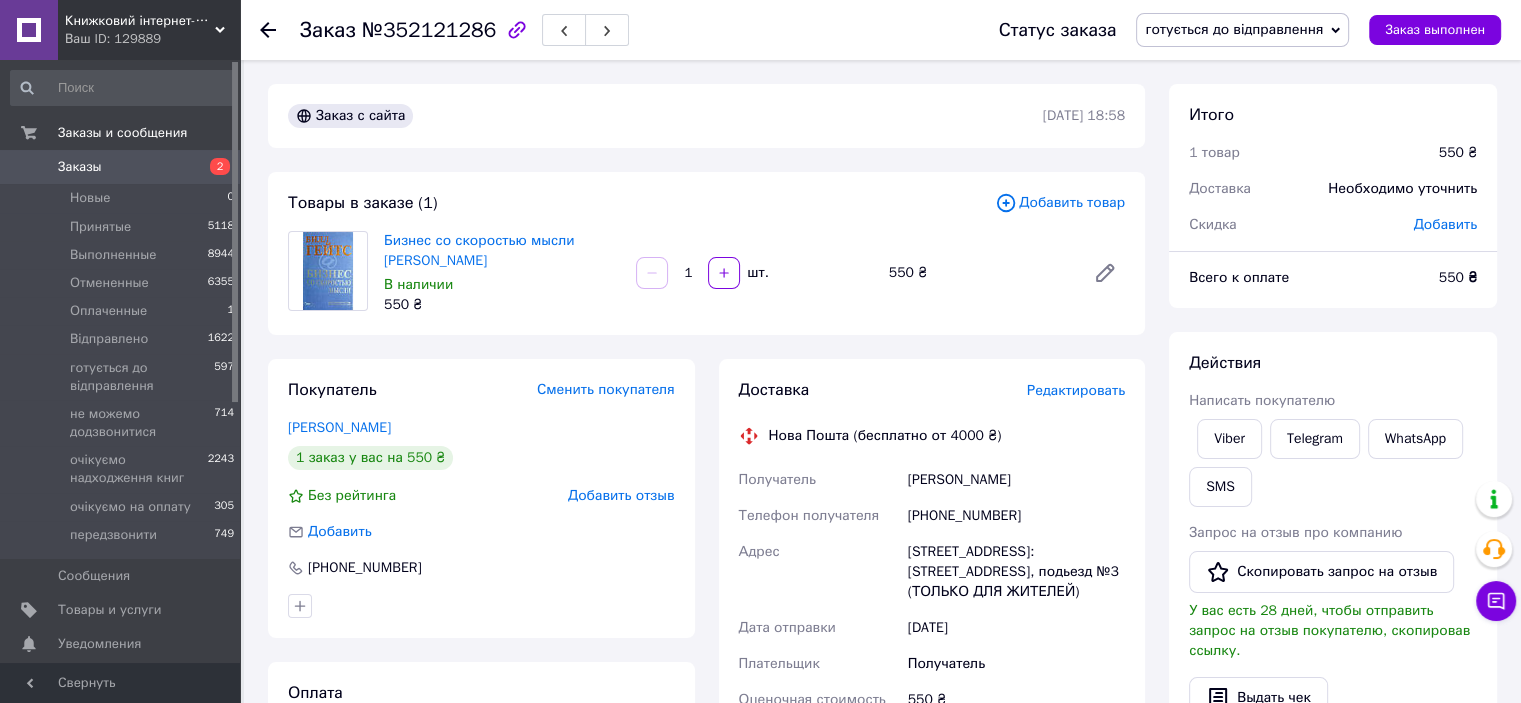 click on "Редактировать" at bounding box center (1076, 390) 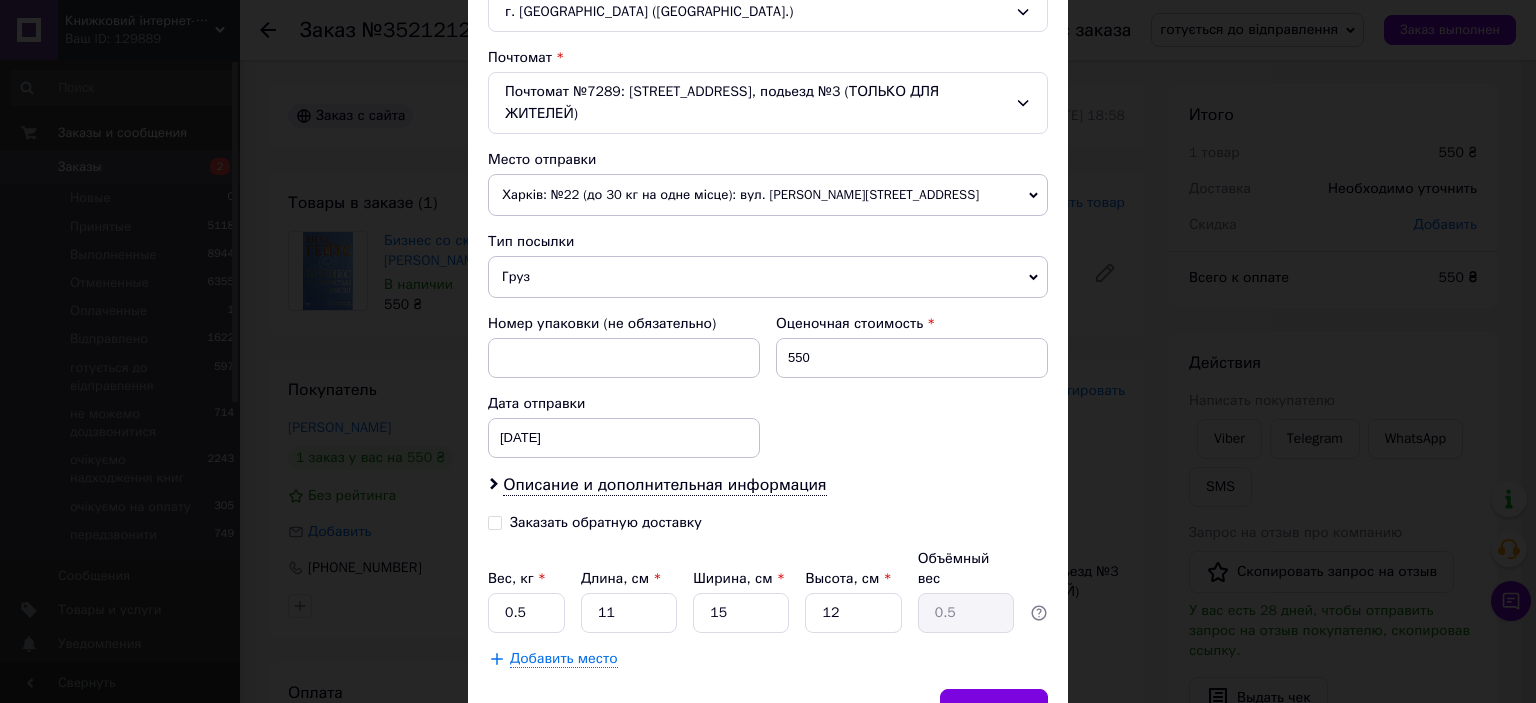 scroll, scrollTop: 677, scrollLeft: 0, axis: vertical 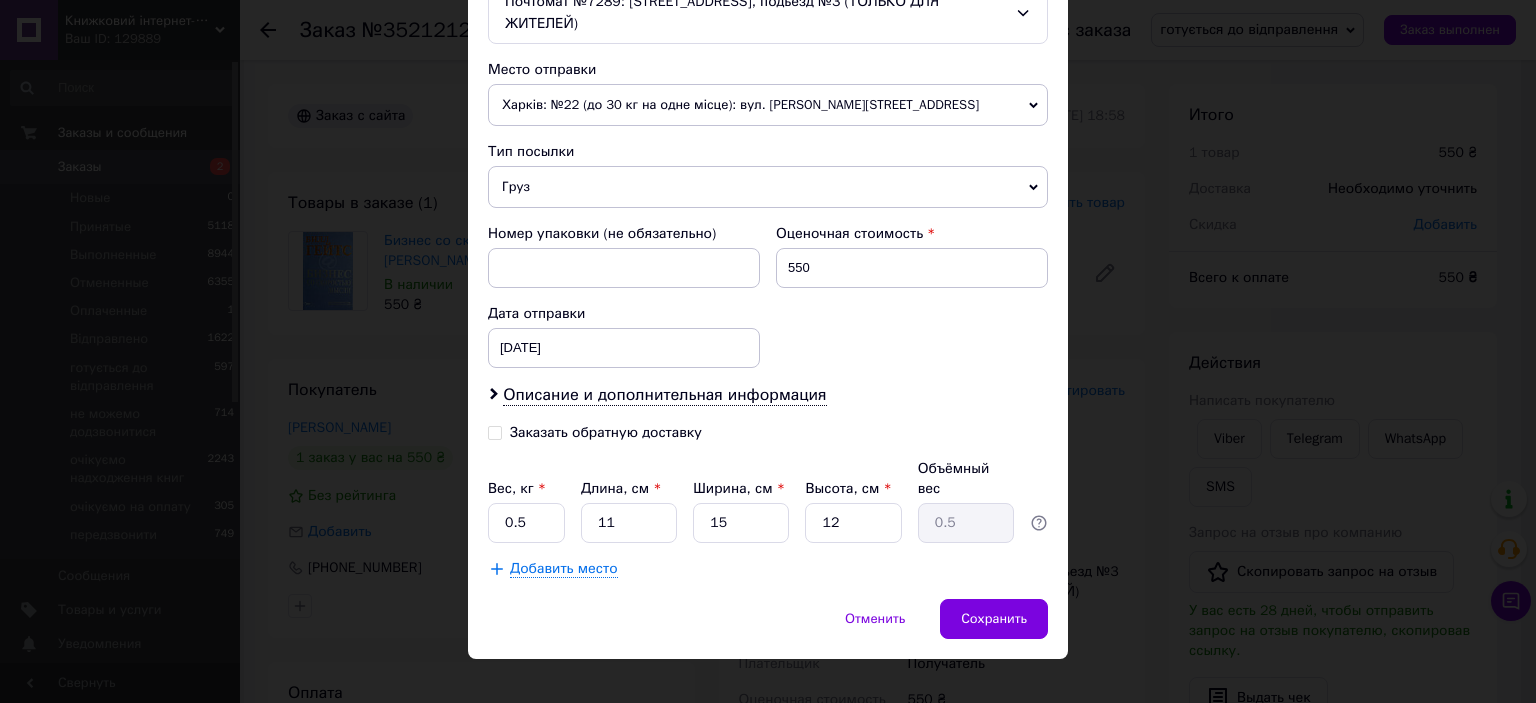 click on "Заказать обратную доставку" at bounding box center (495, 431) 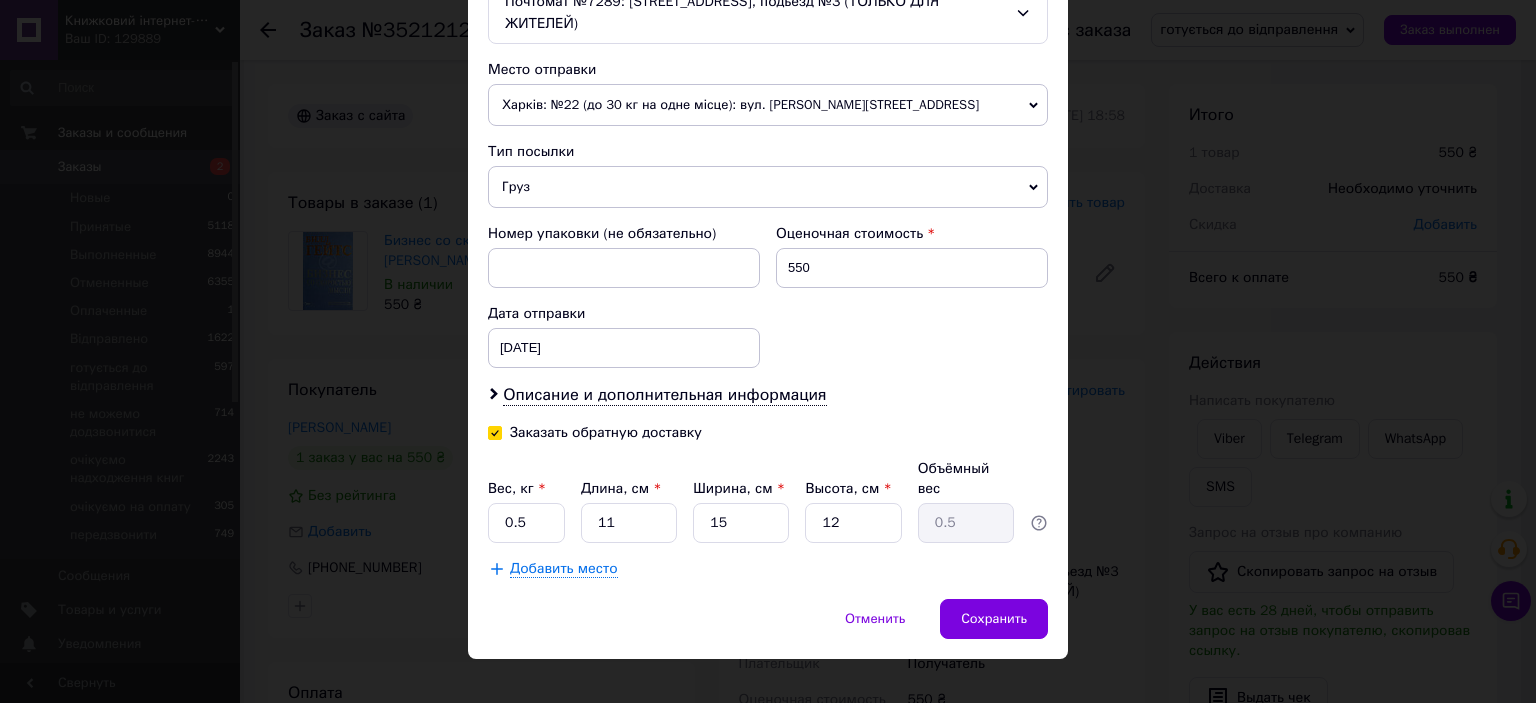 checkbox on "true" 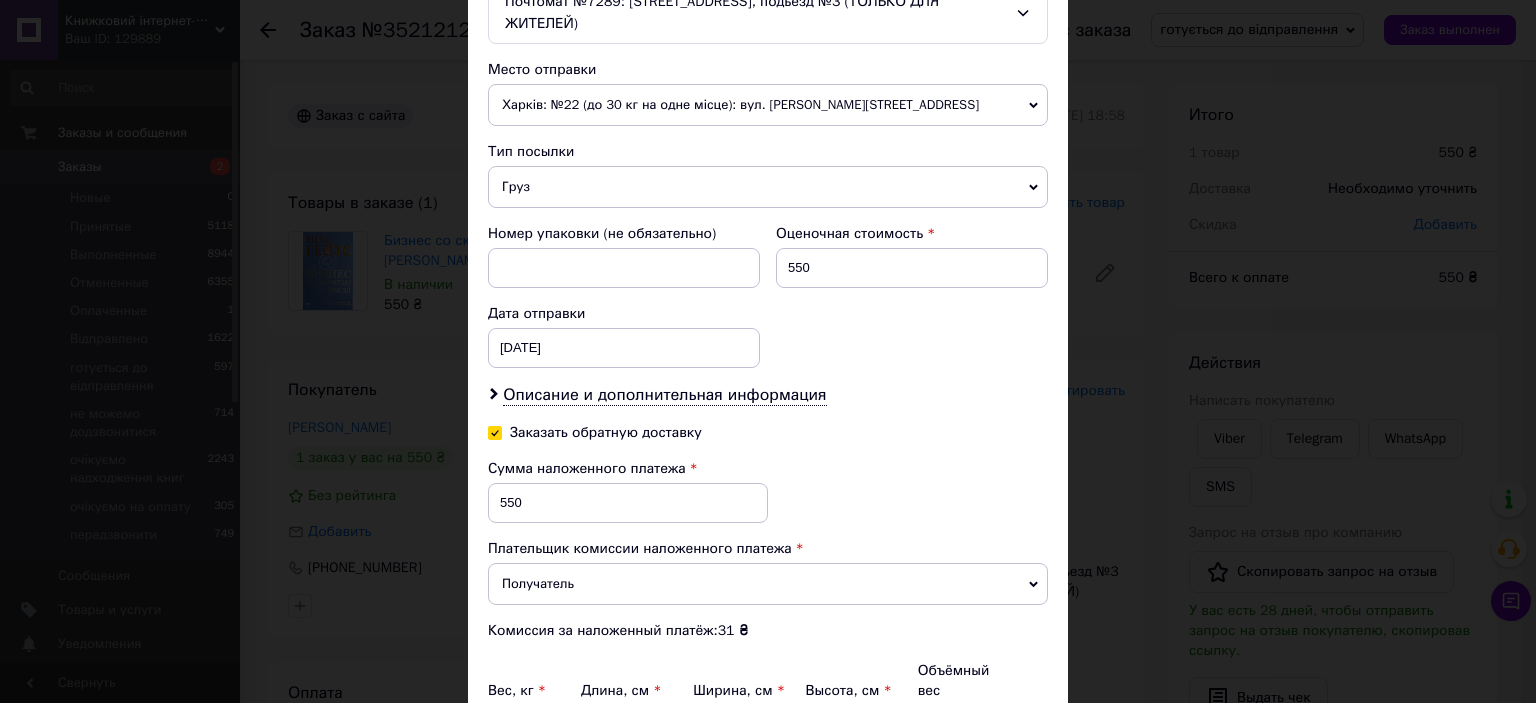scroll, scrollTop: 61, scrollLeft: 0, axis: vertical 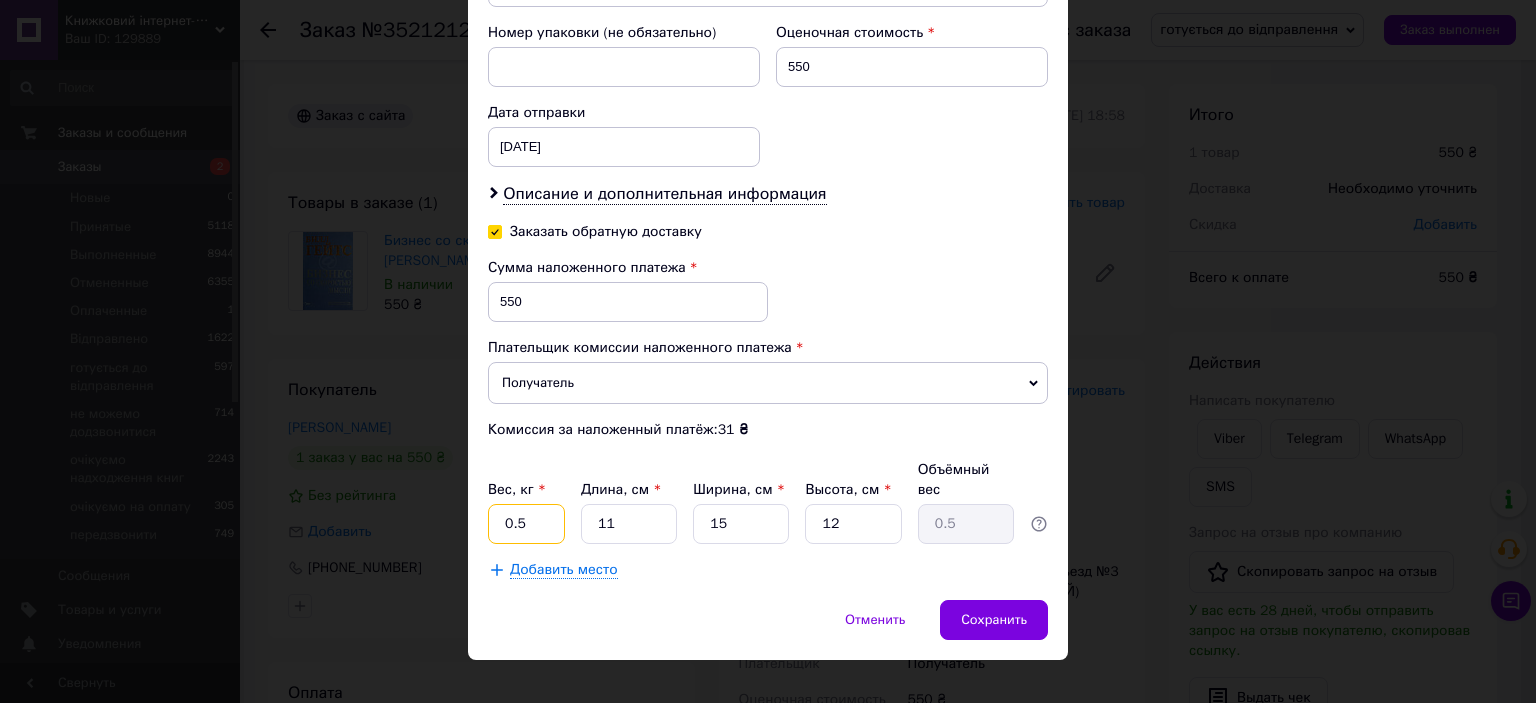 click on "0.5" at bounding box center [526, 524] 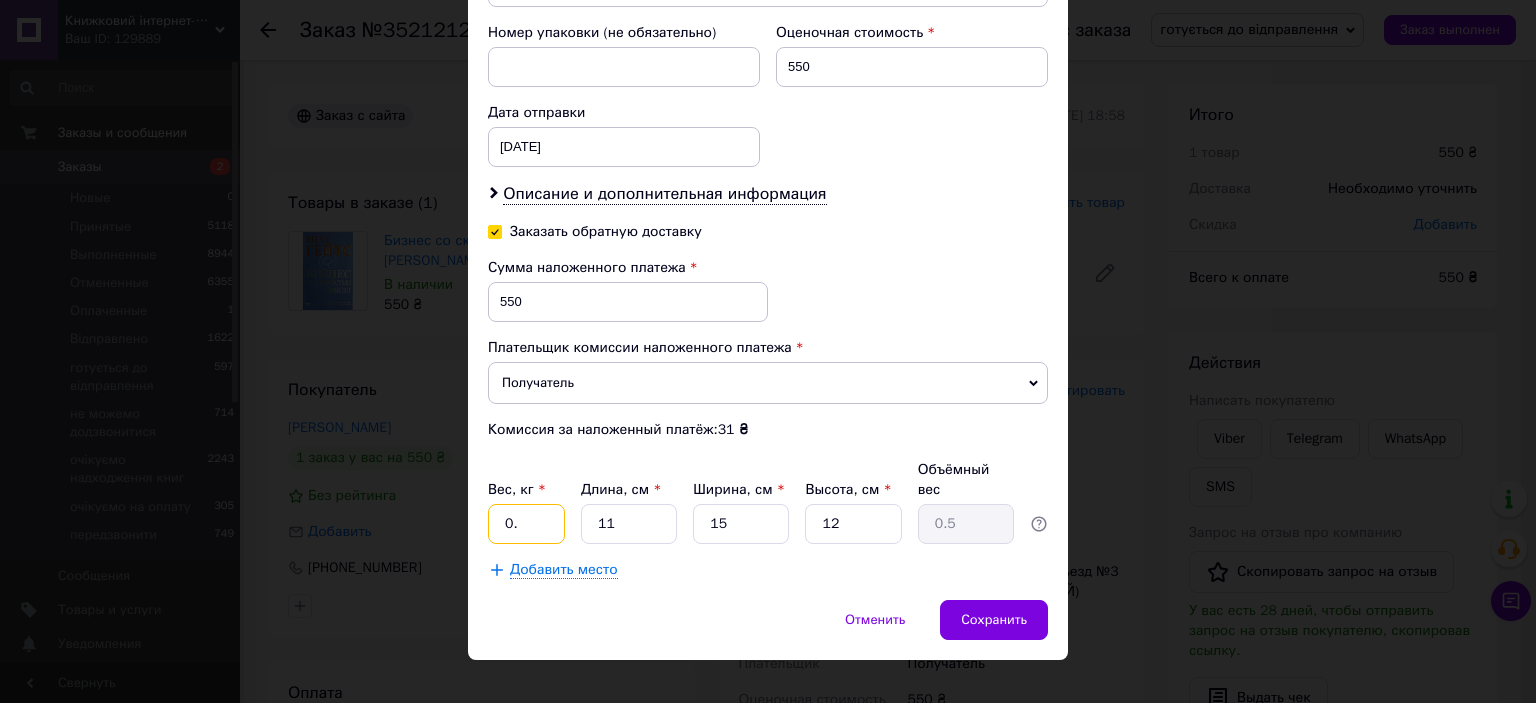 type on "0" 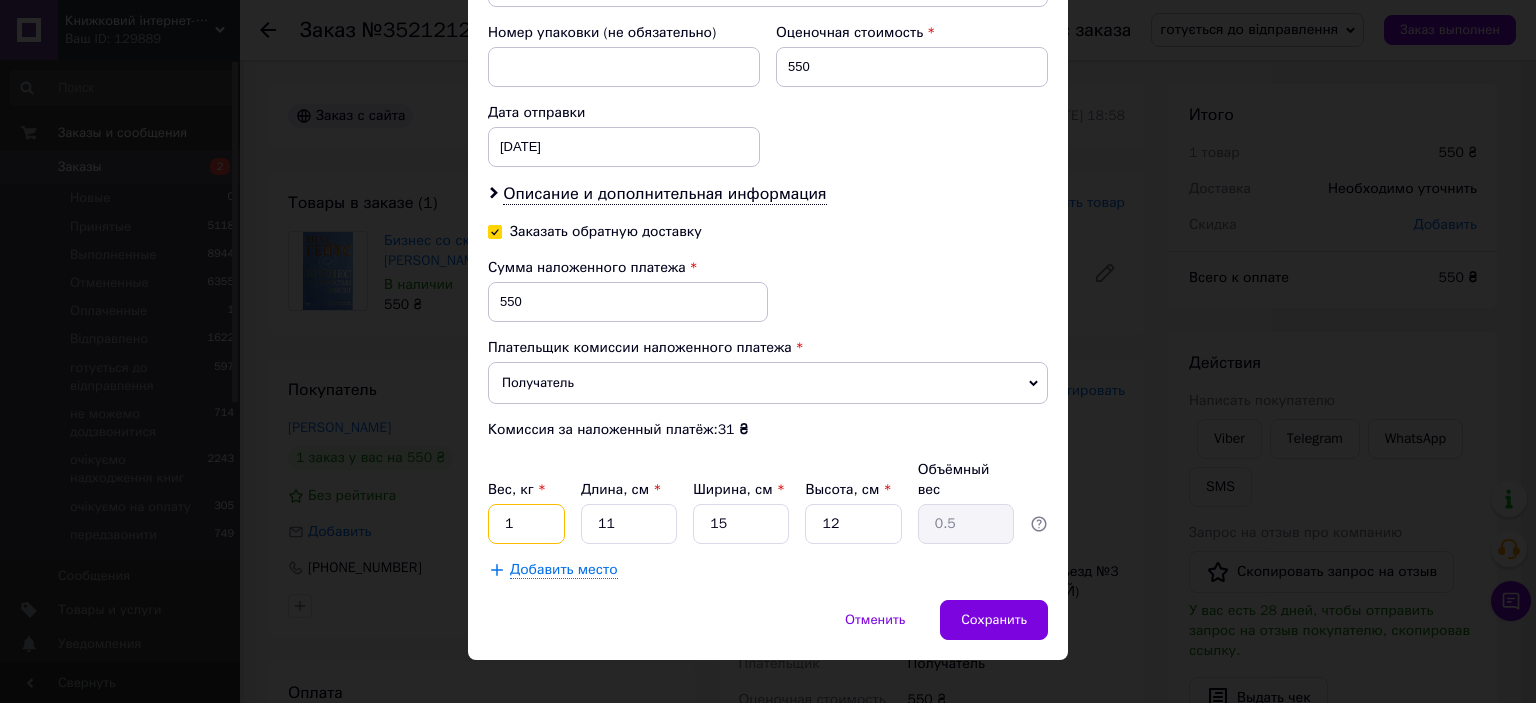 type on "1" 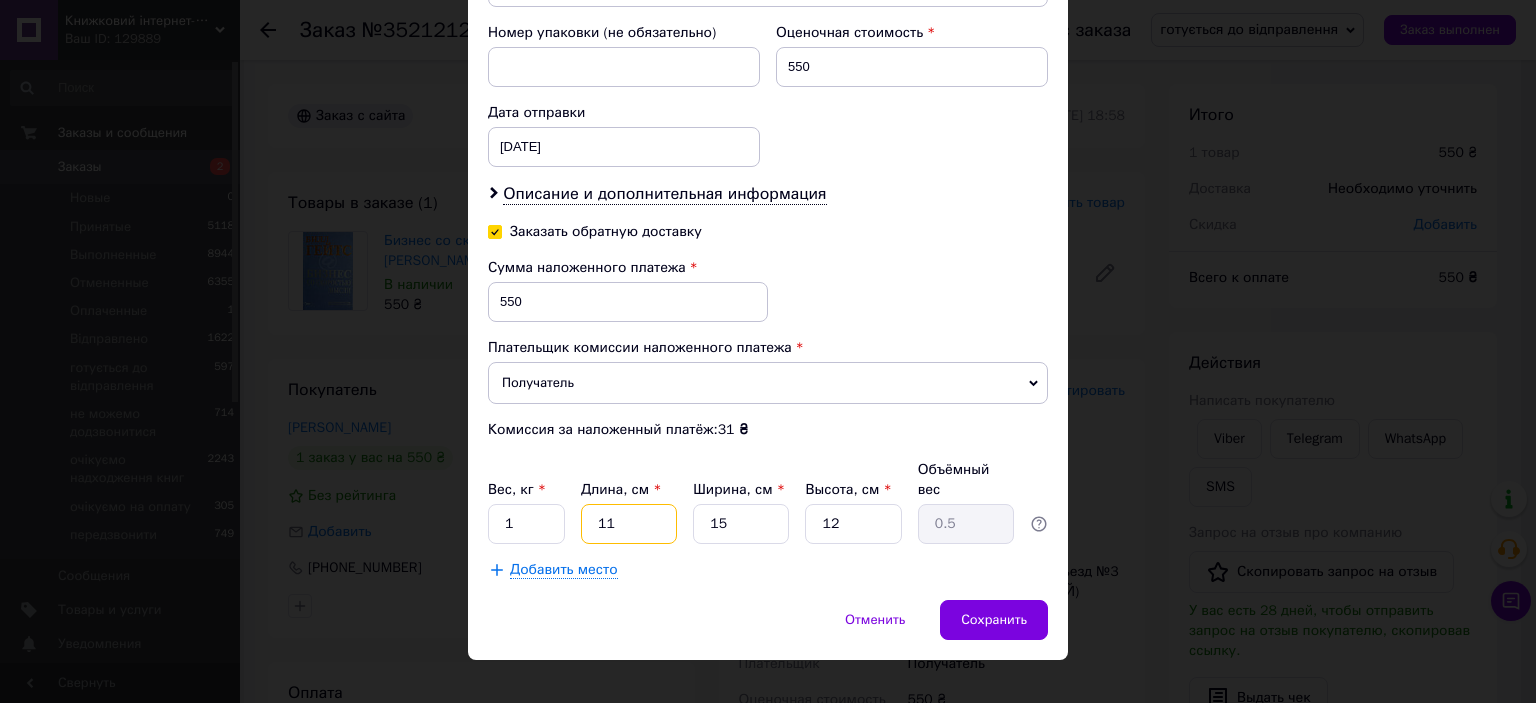 click on "11" at bounding box center (629, 524) 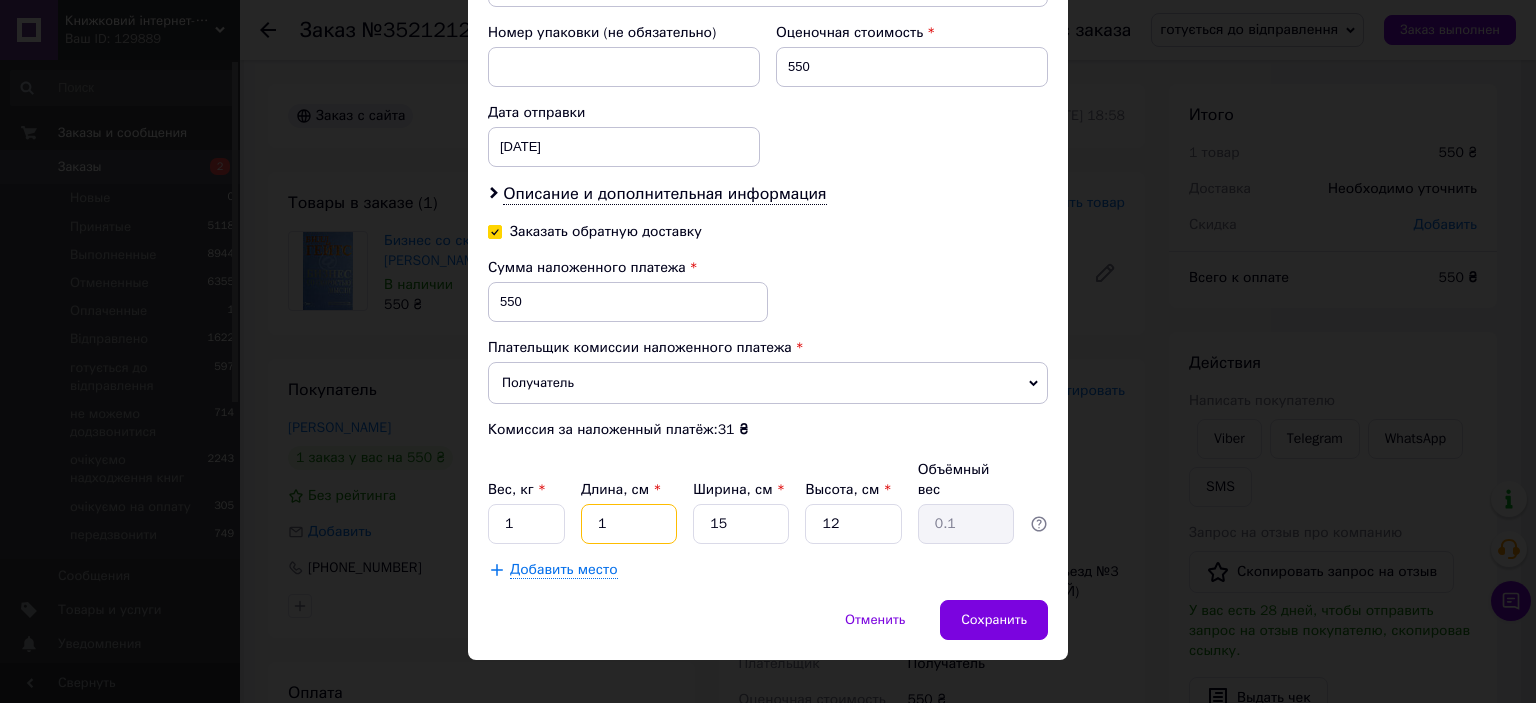 type 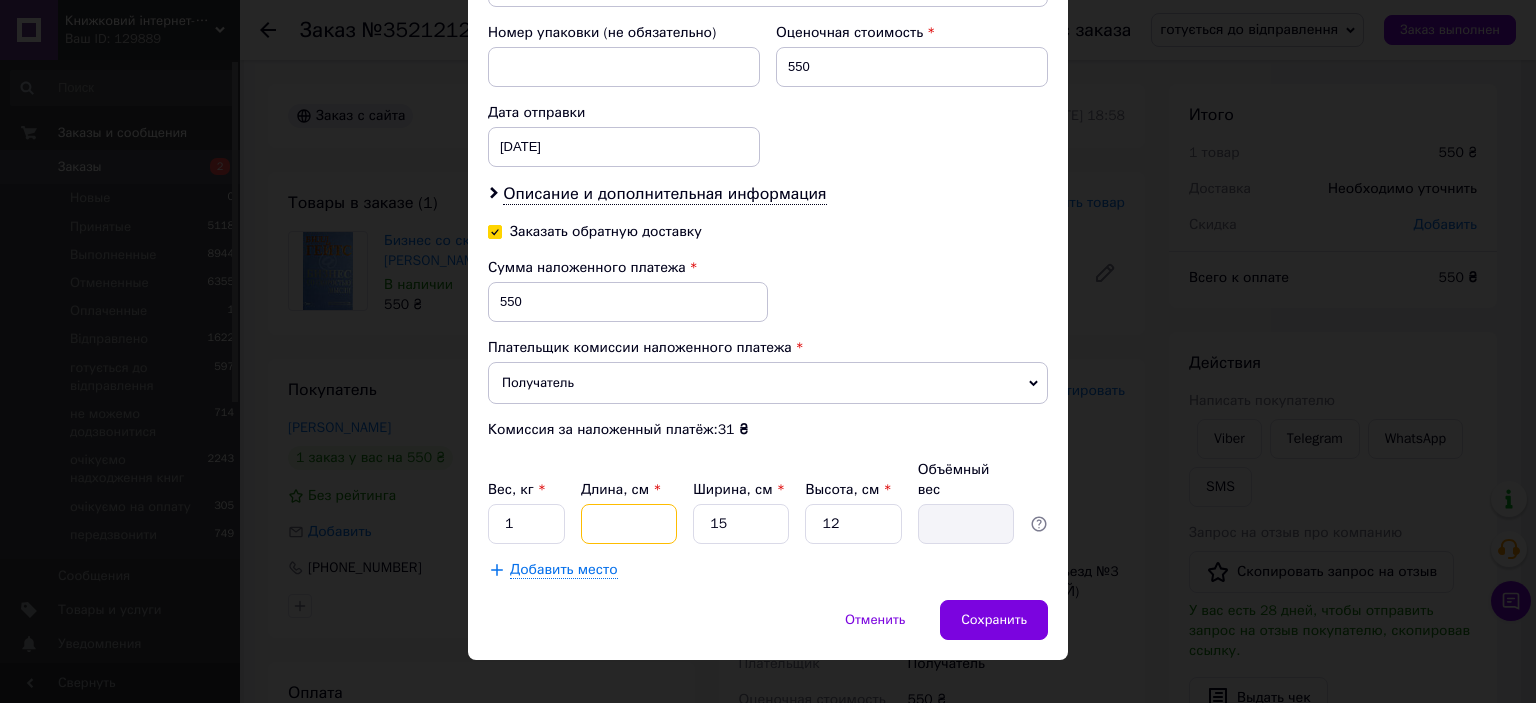 type on "2" 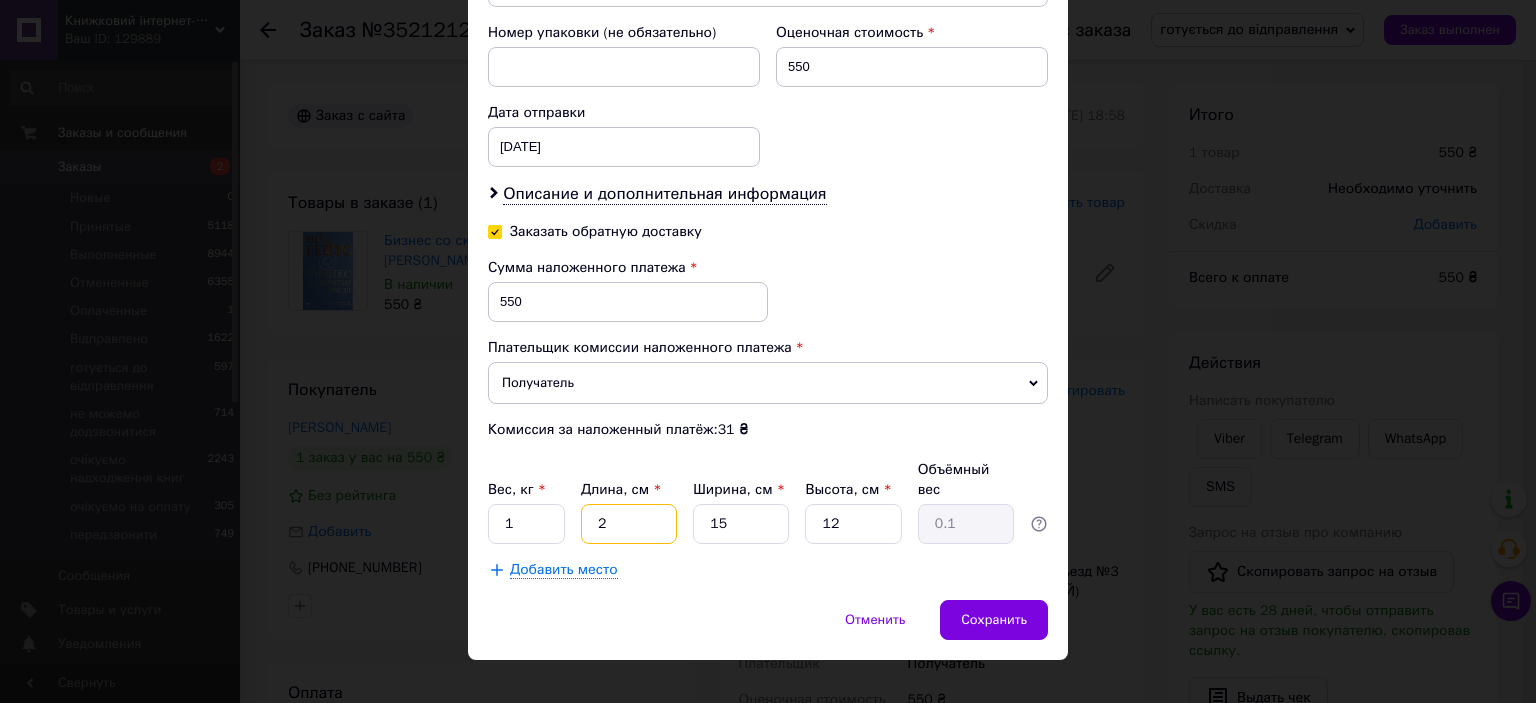 type on "24" 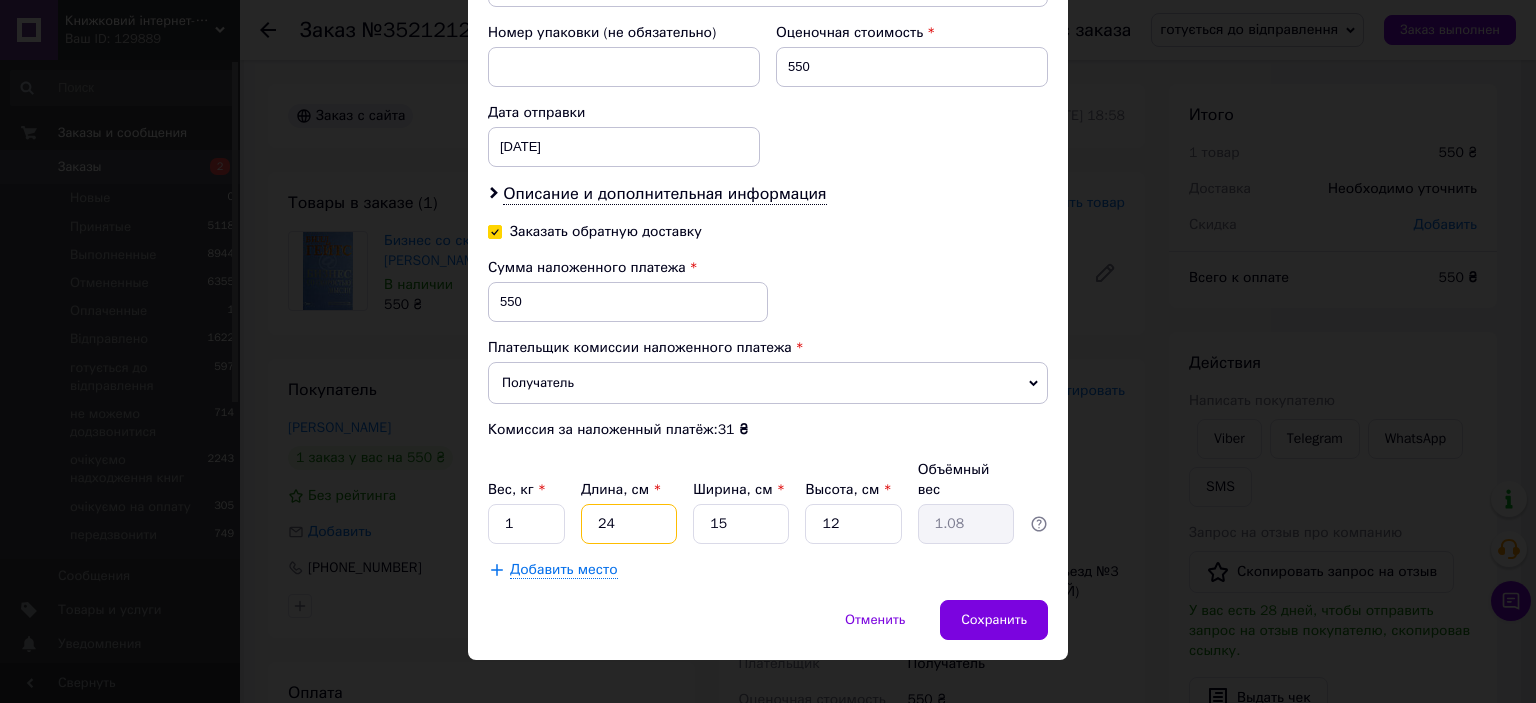 type on "24" 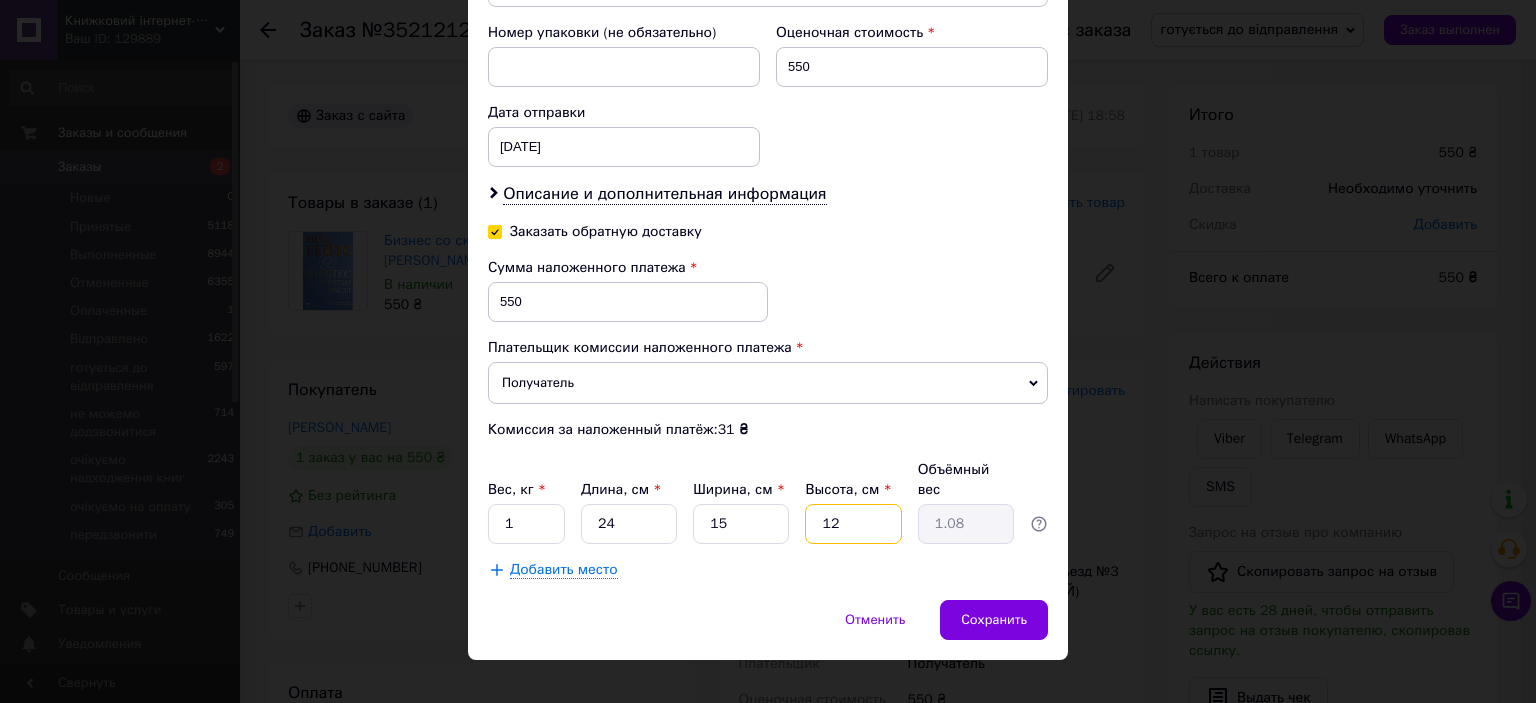 click on "12" at bounding box center (853, 524) 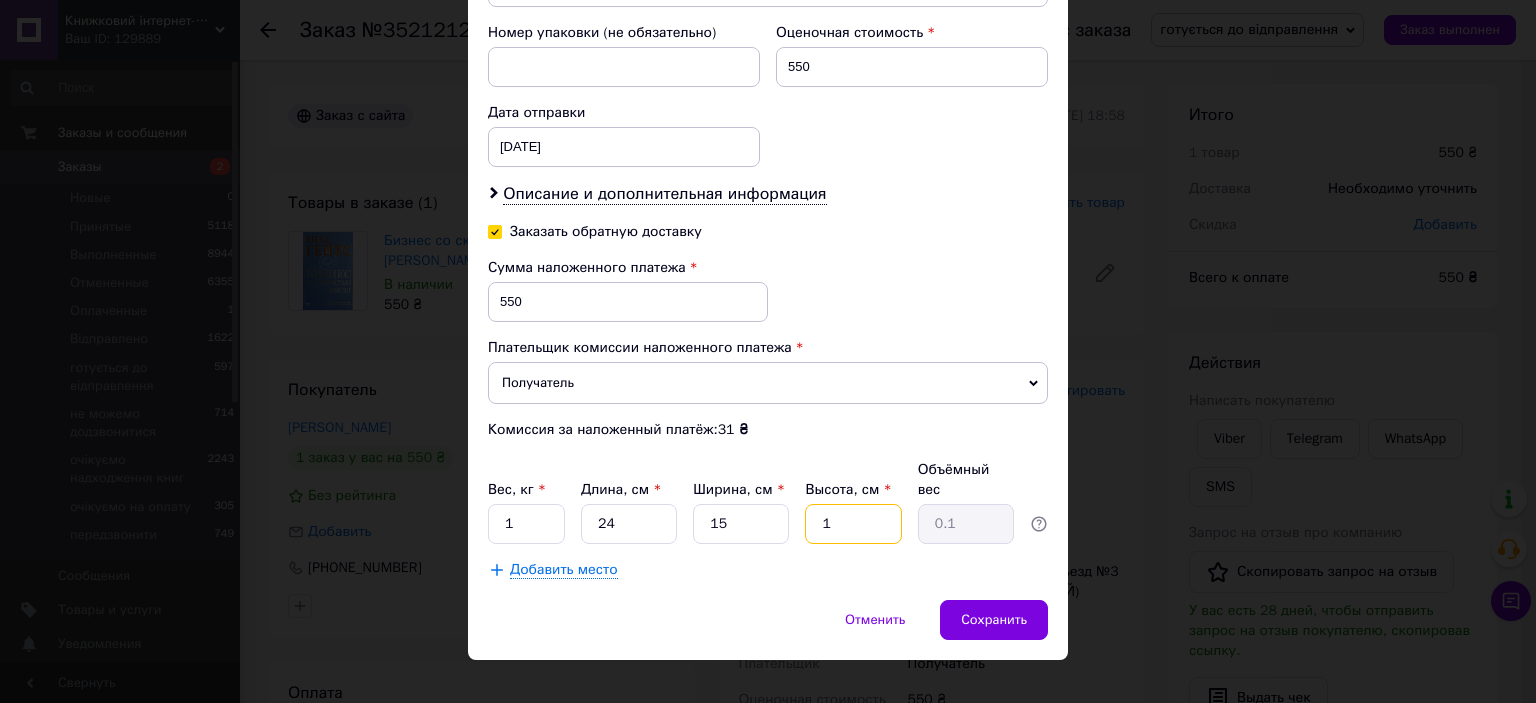type 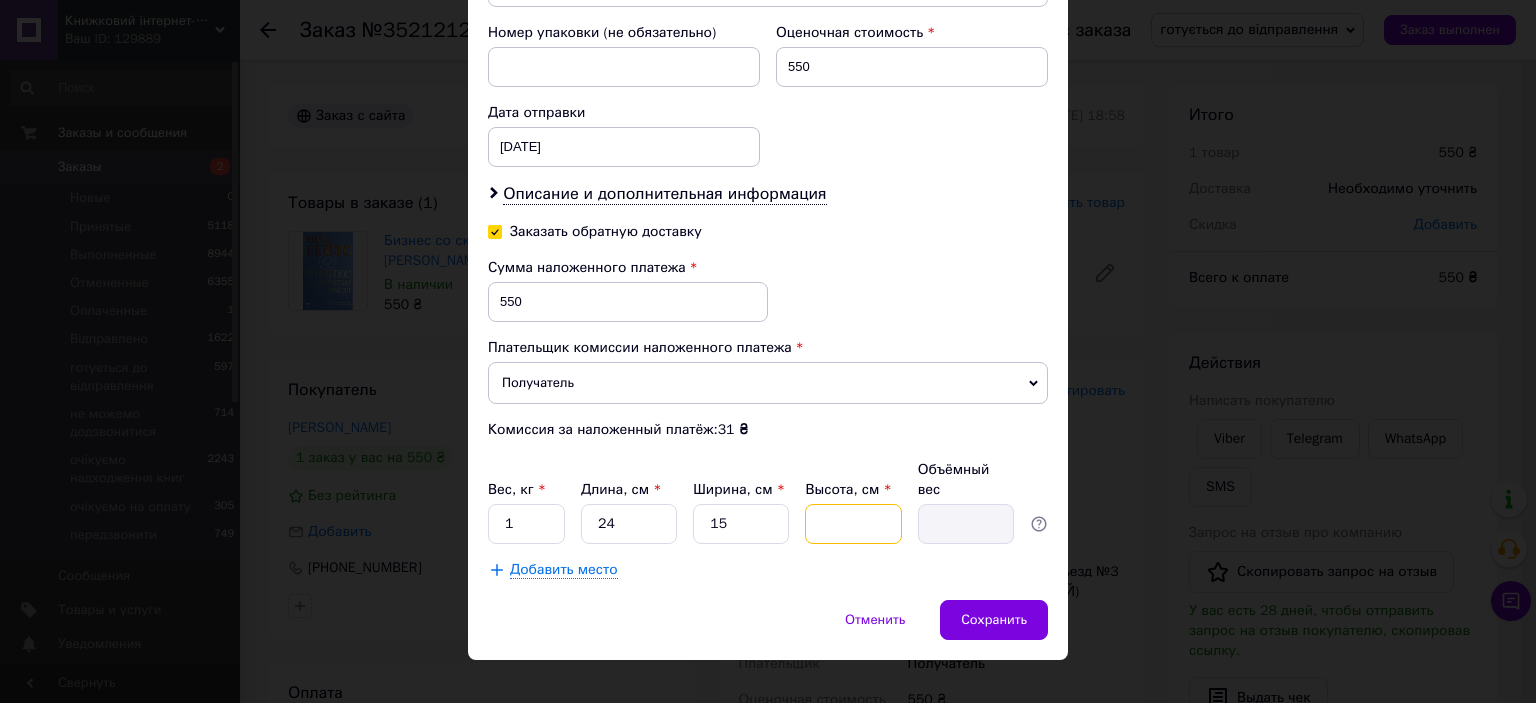 type on "2" 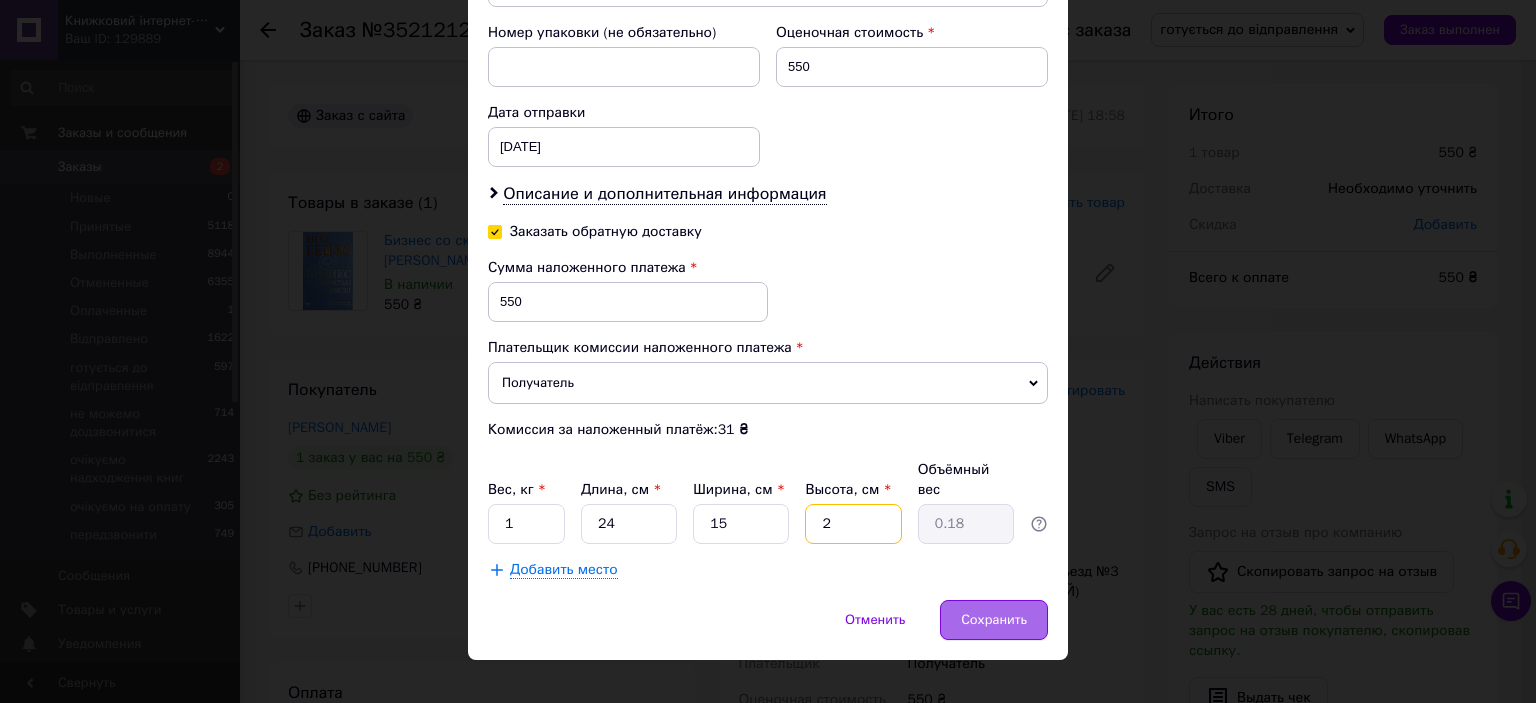 type on "2" 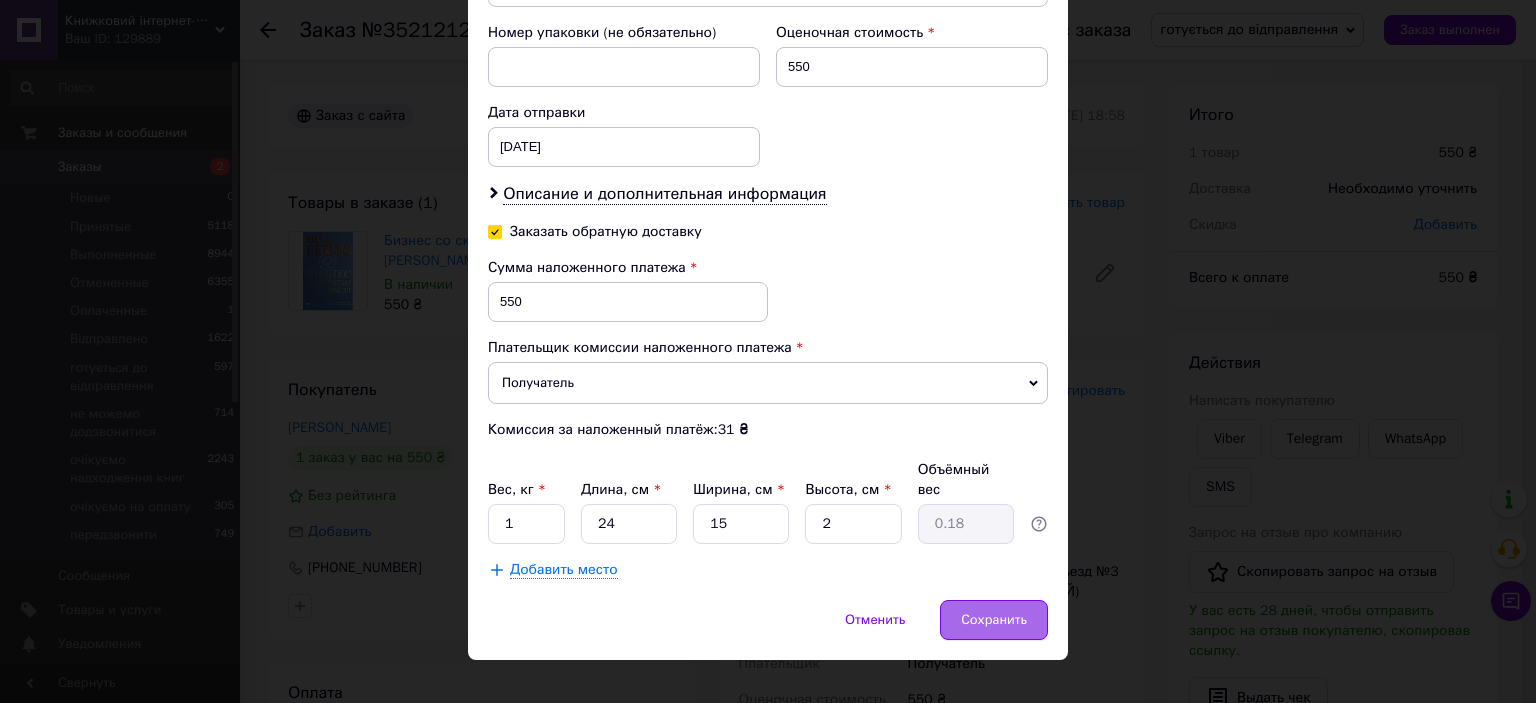 click on "Сохранить" at bounding box center (994, 620) 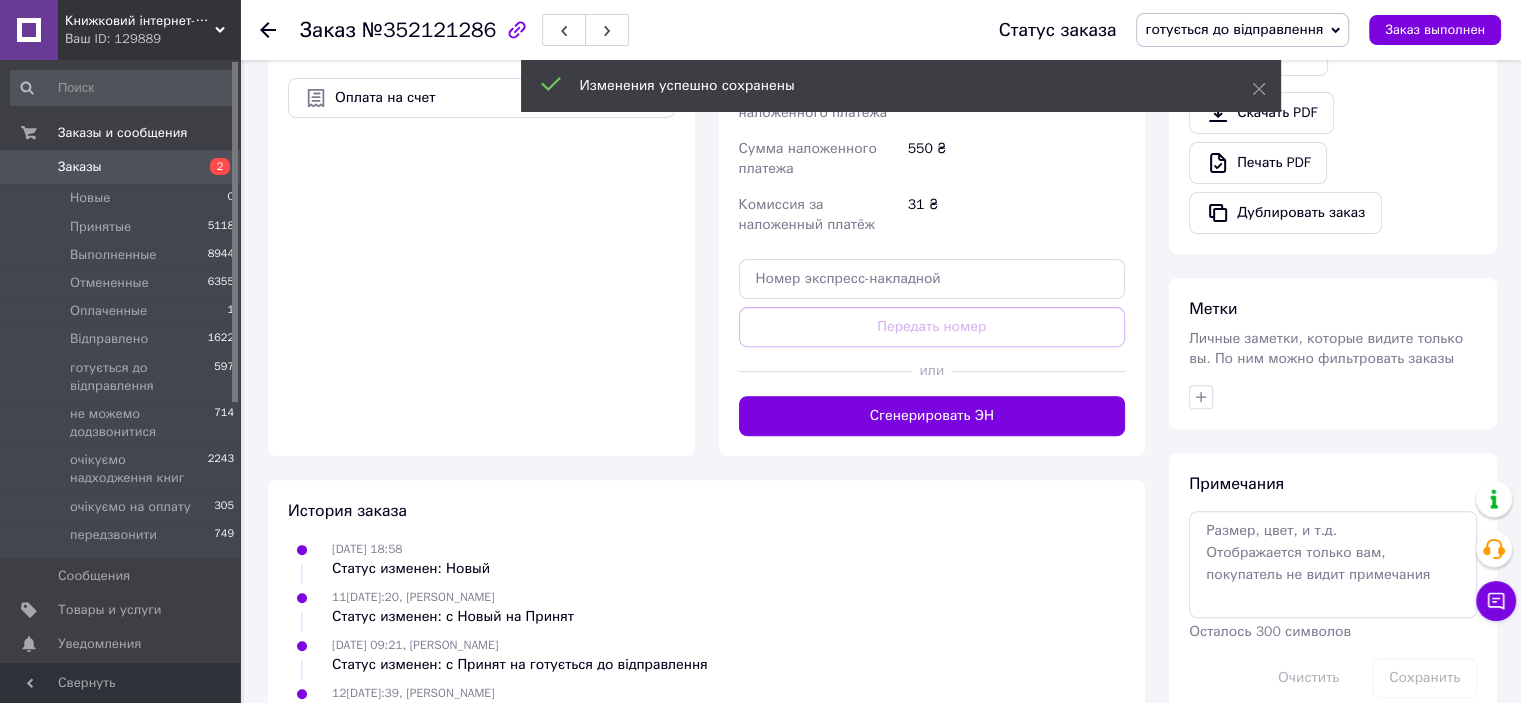 scroll, scrollTop: 644, scrollLeft: 0, axis: vertical 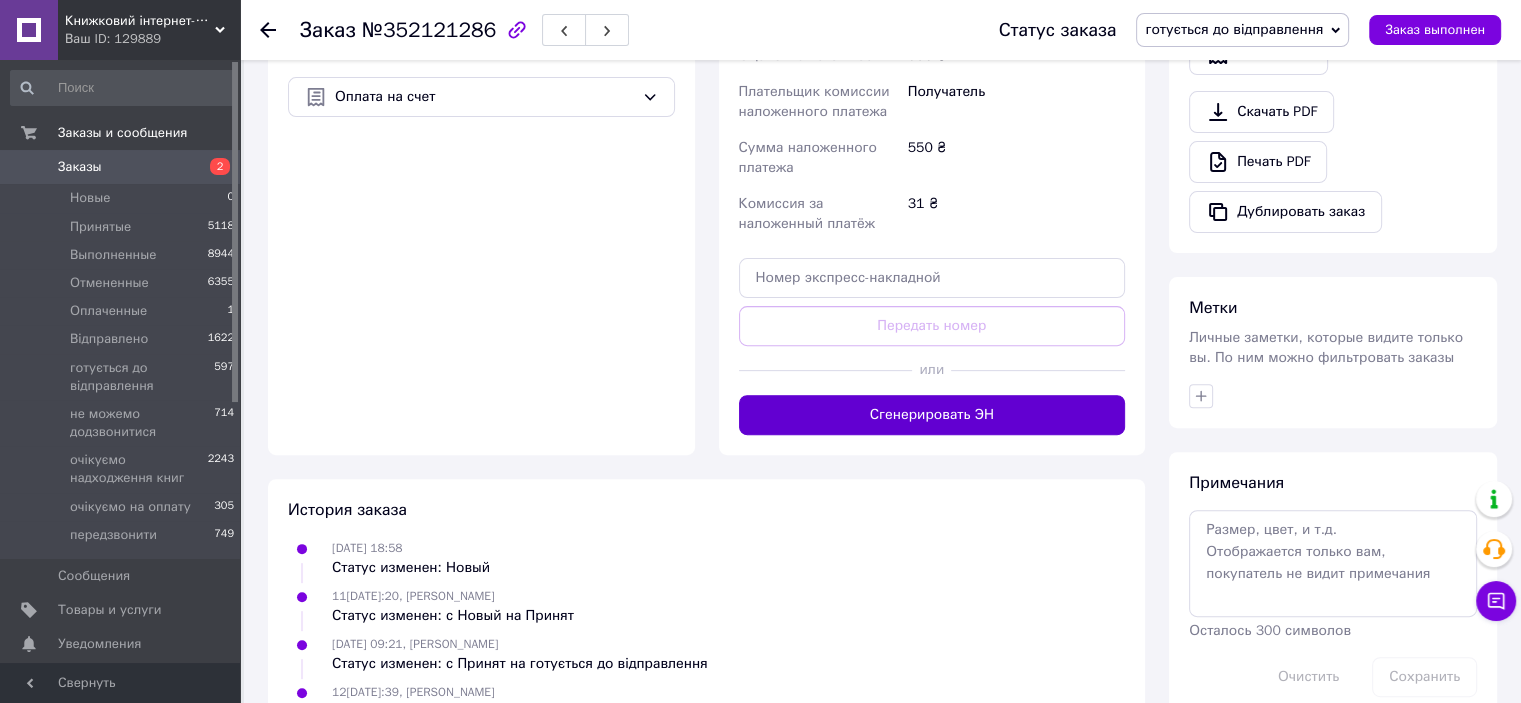 click on "Сгенерировать ЭН" at bounding box center (932, 415) 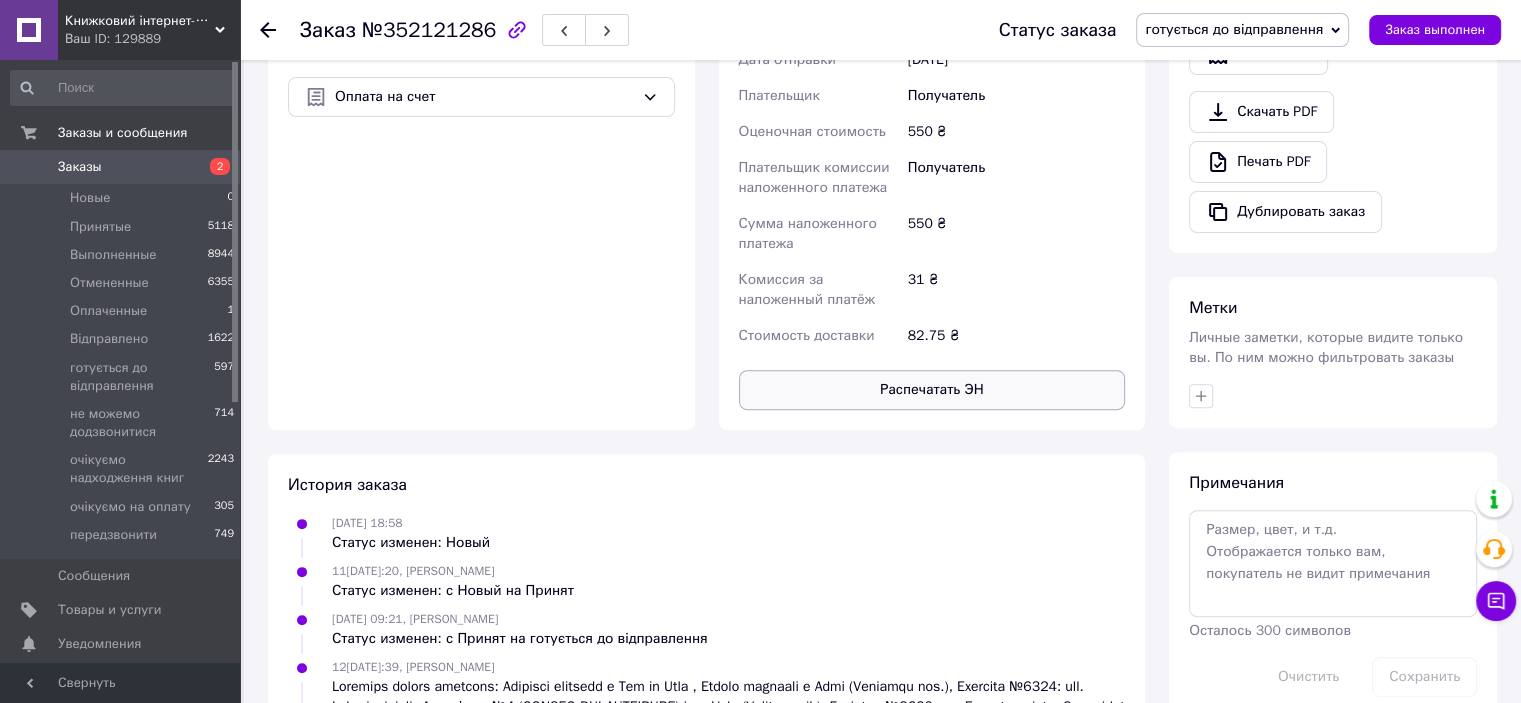 click on "Распечатать ЭН" at bounding box center (932, 390) 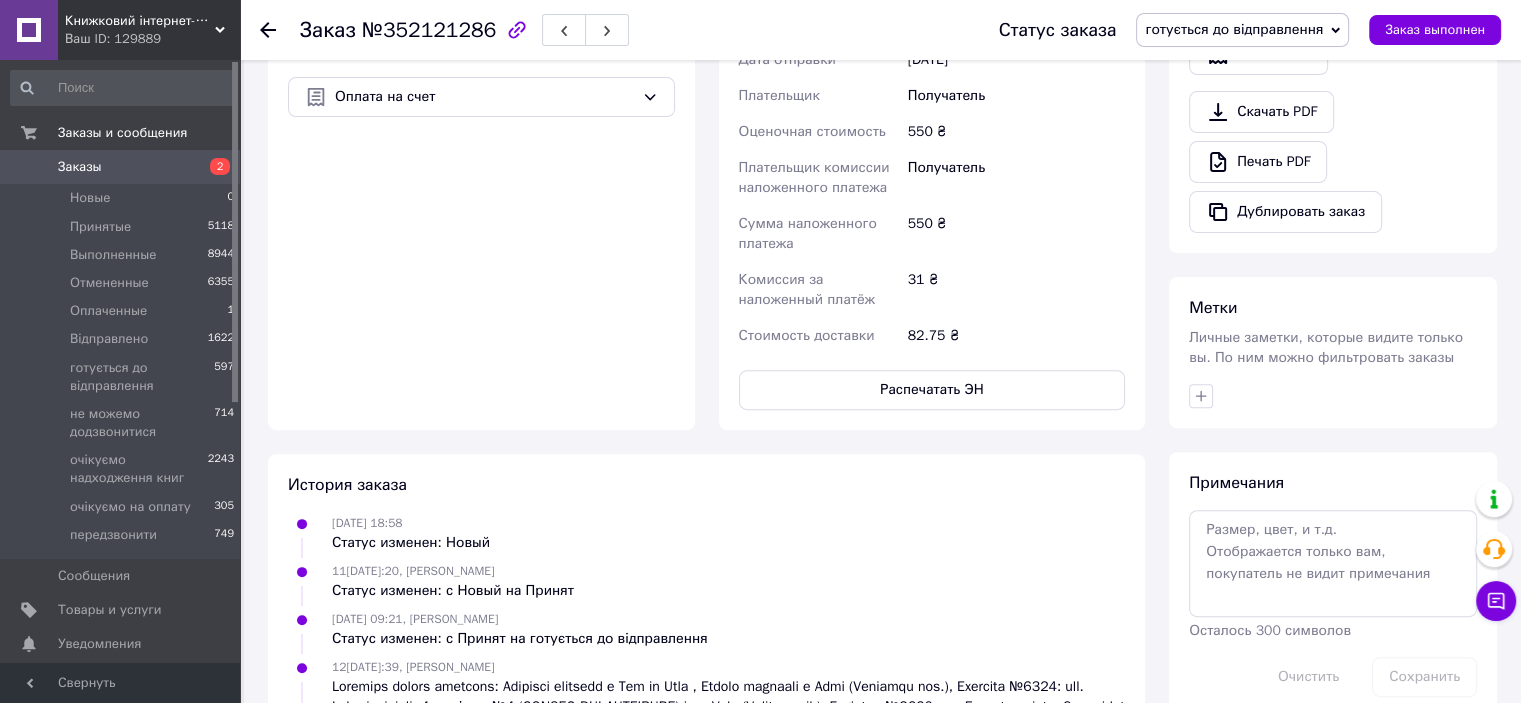 click on "готується до відправлення" at bounding box center [1234, 29] 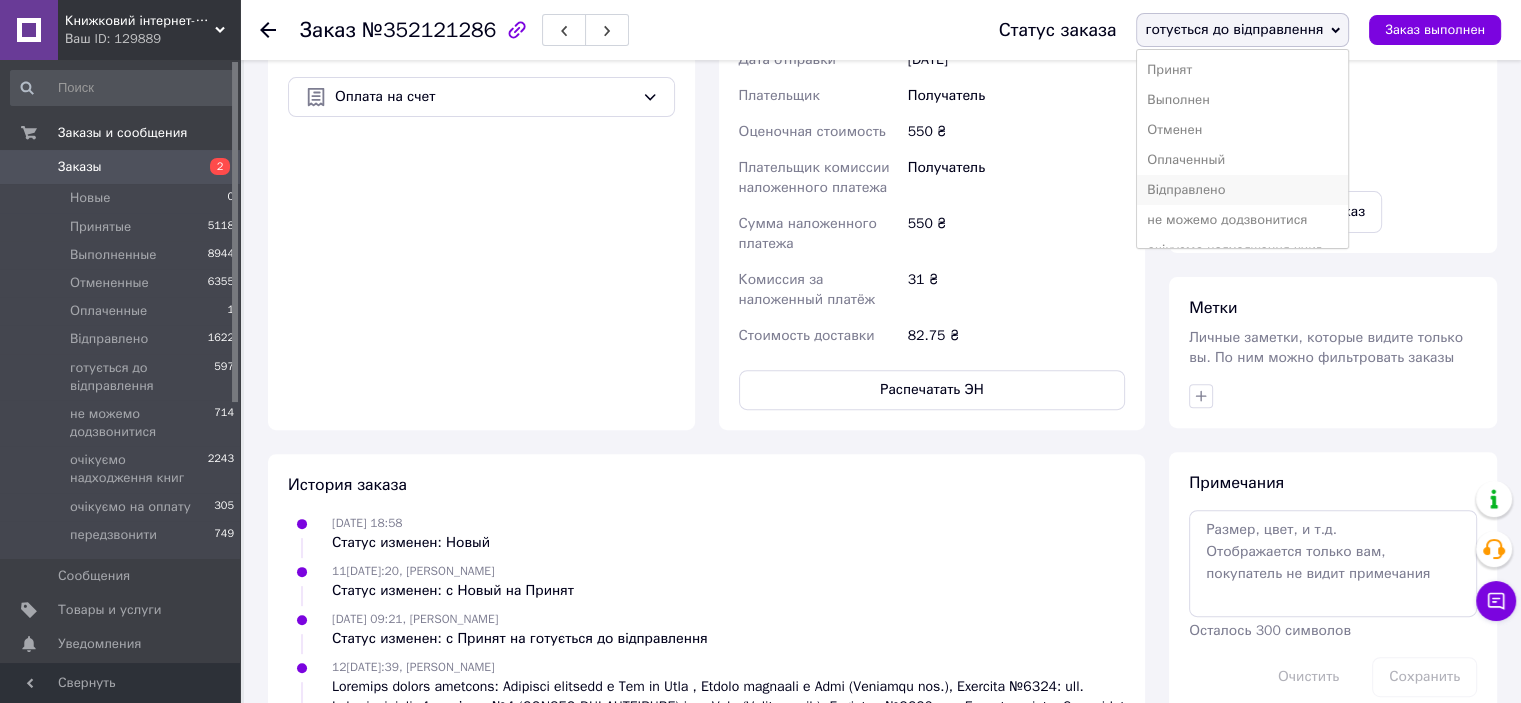 click on "Відправлено" at bounding box center (1242, 190) 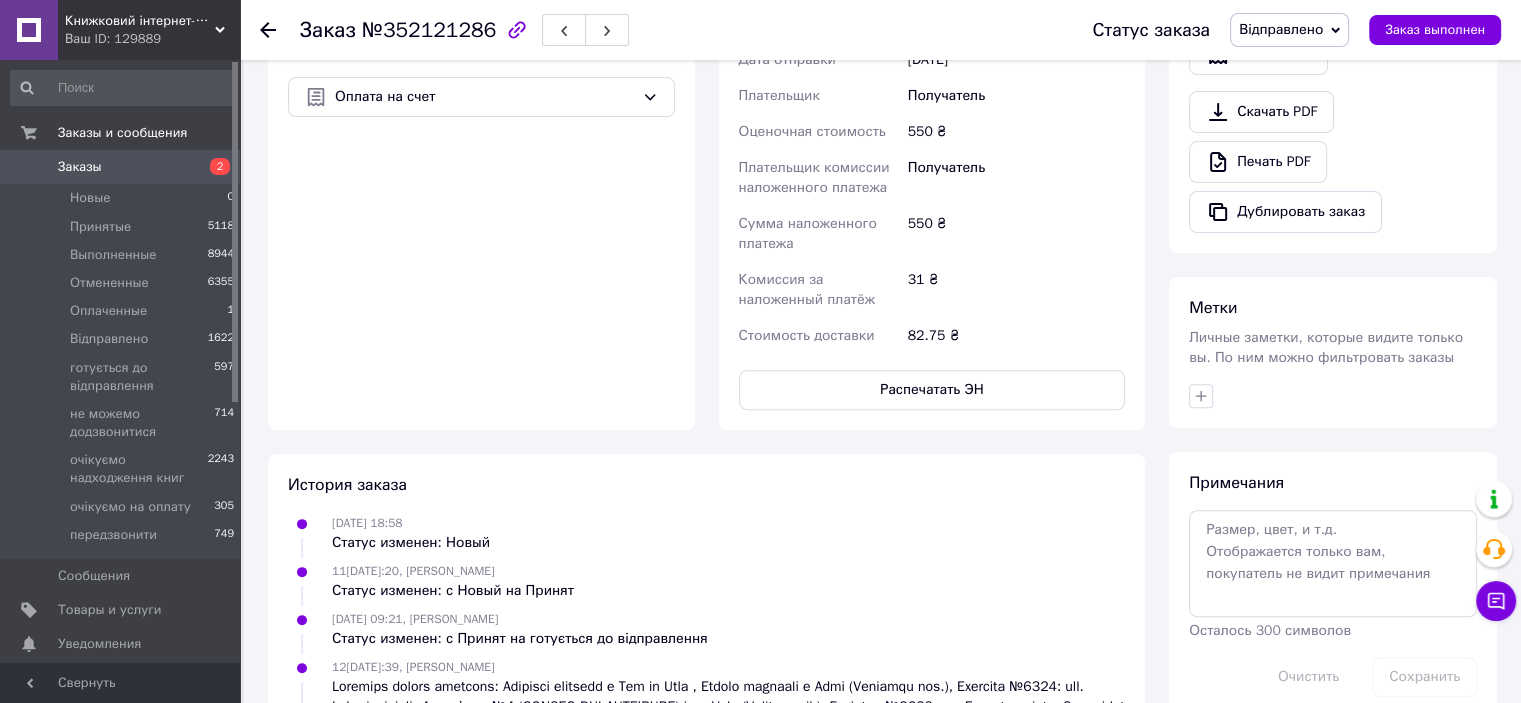 scroll, scrollTop: 0, scrollLeft: 0, axis: both 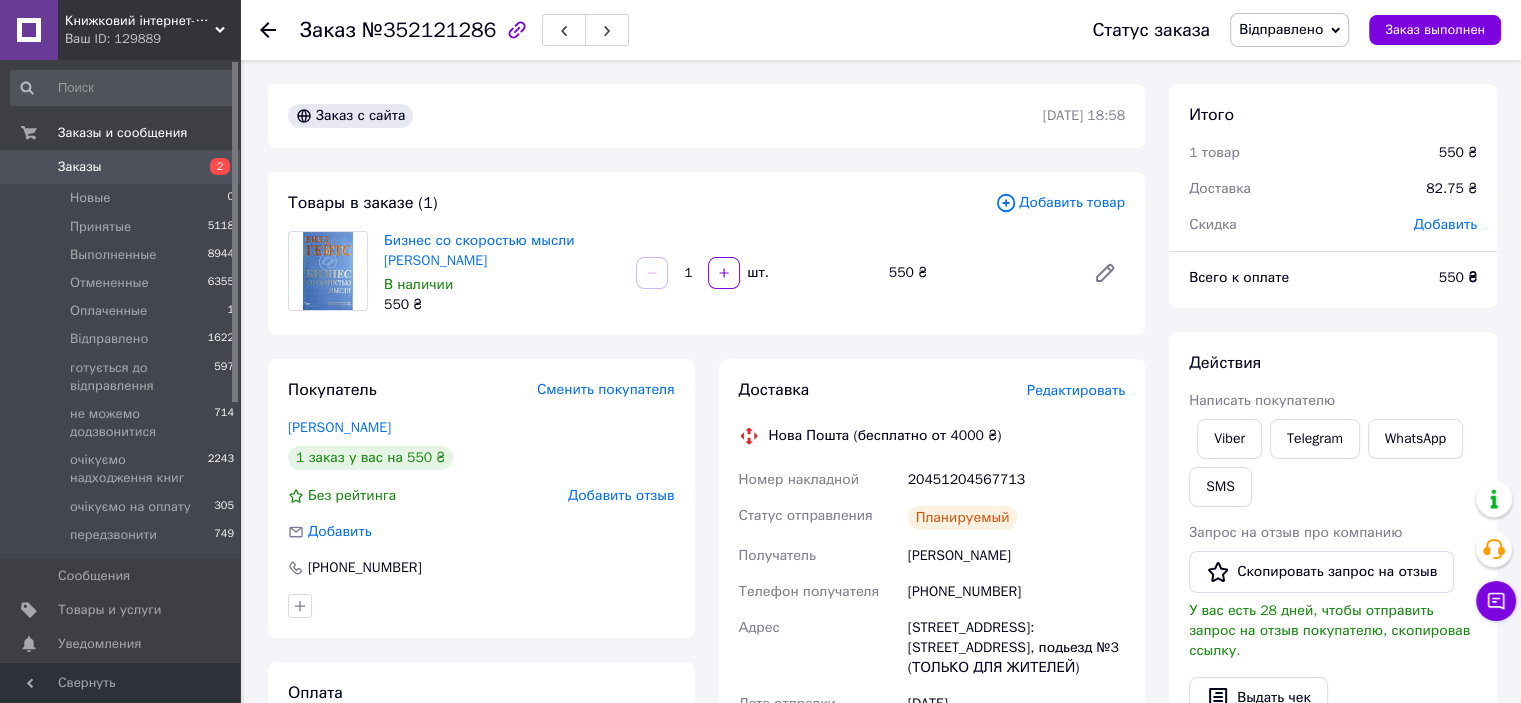 click on "Заказы 2" at bounding box center [123, 167] 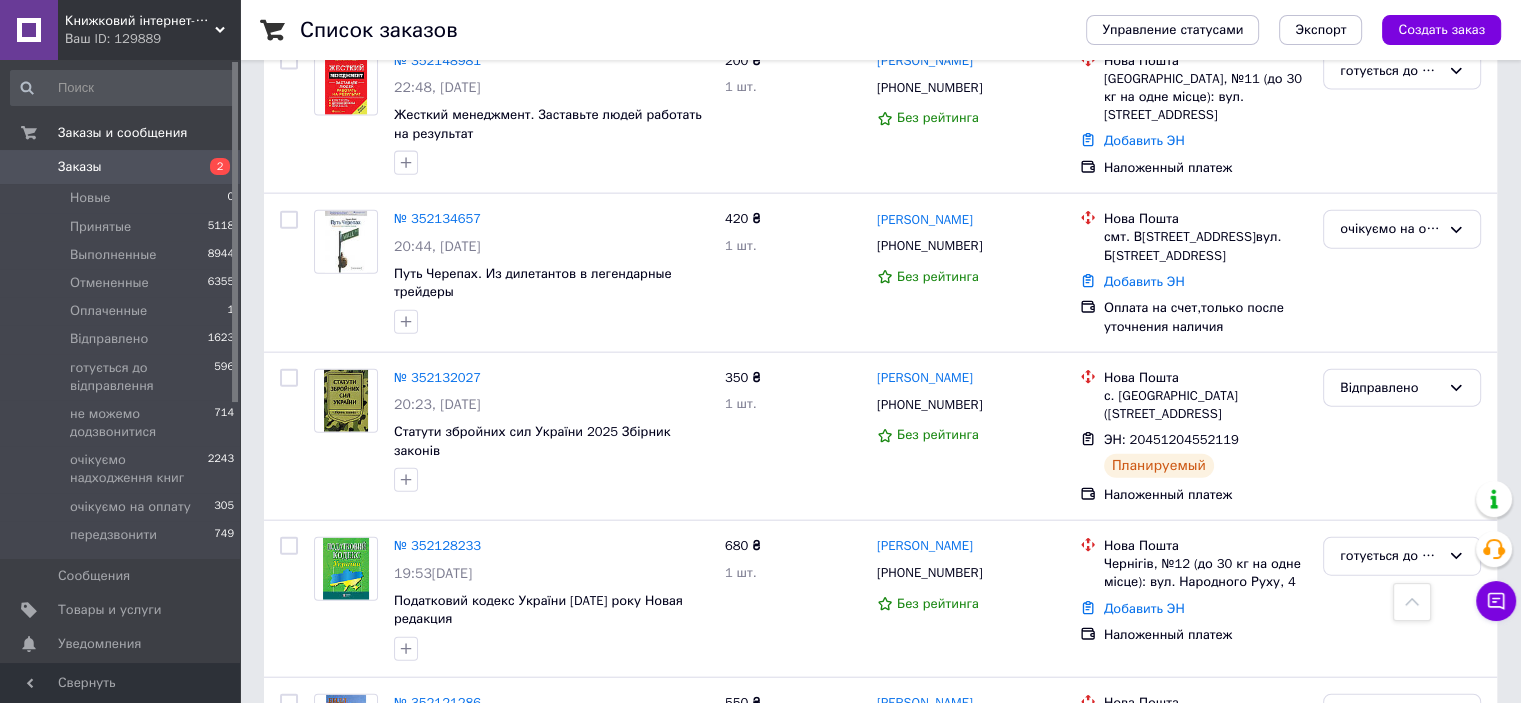 scroll, scrollTop: 4580, scrollLeft: 0, axis: vertical 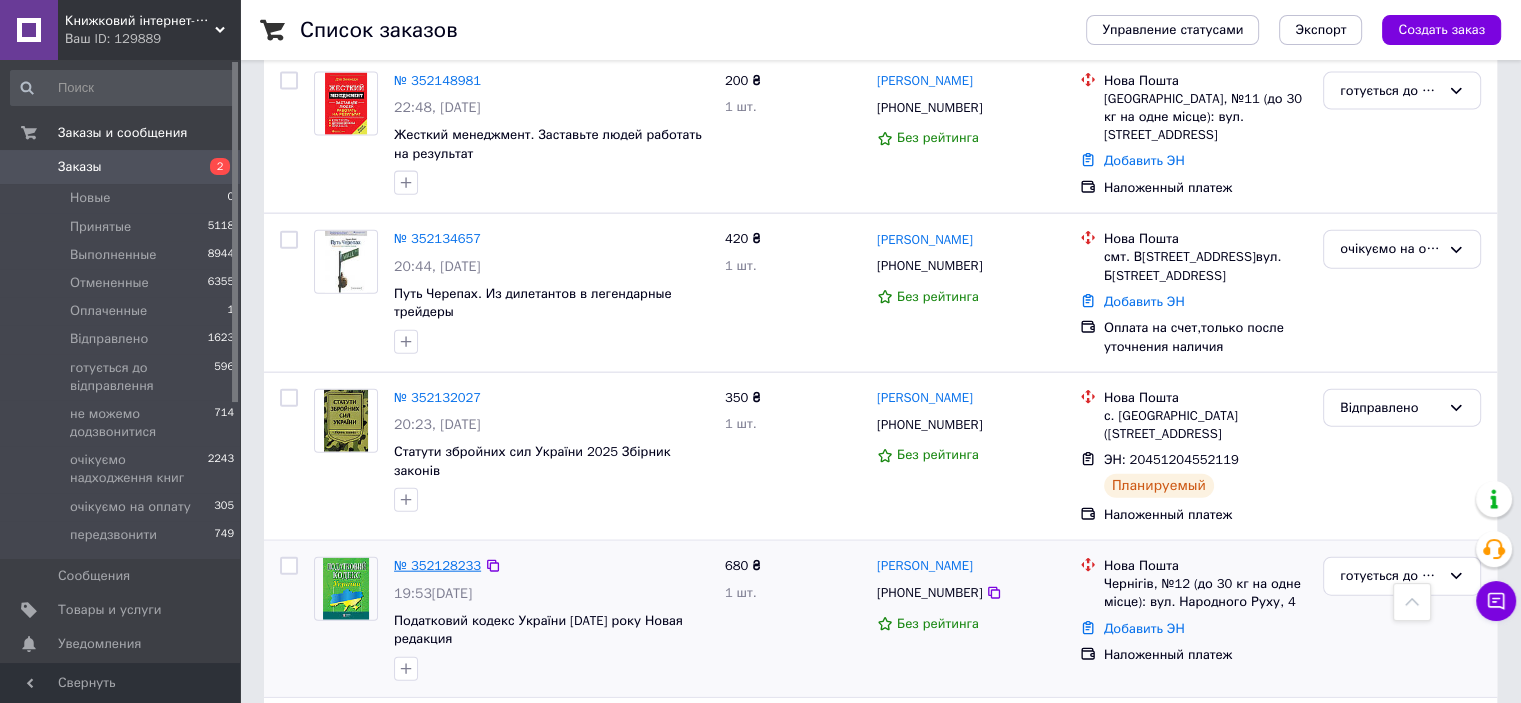 click on "№ 352128233" at bounding box center [437, 565] 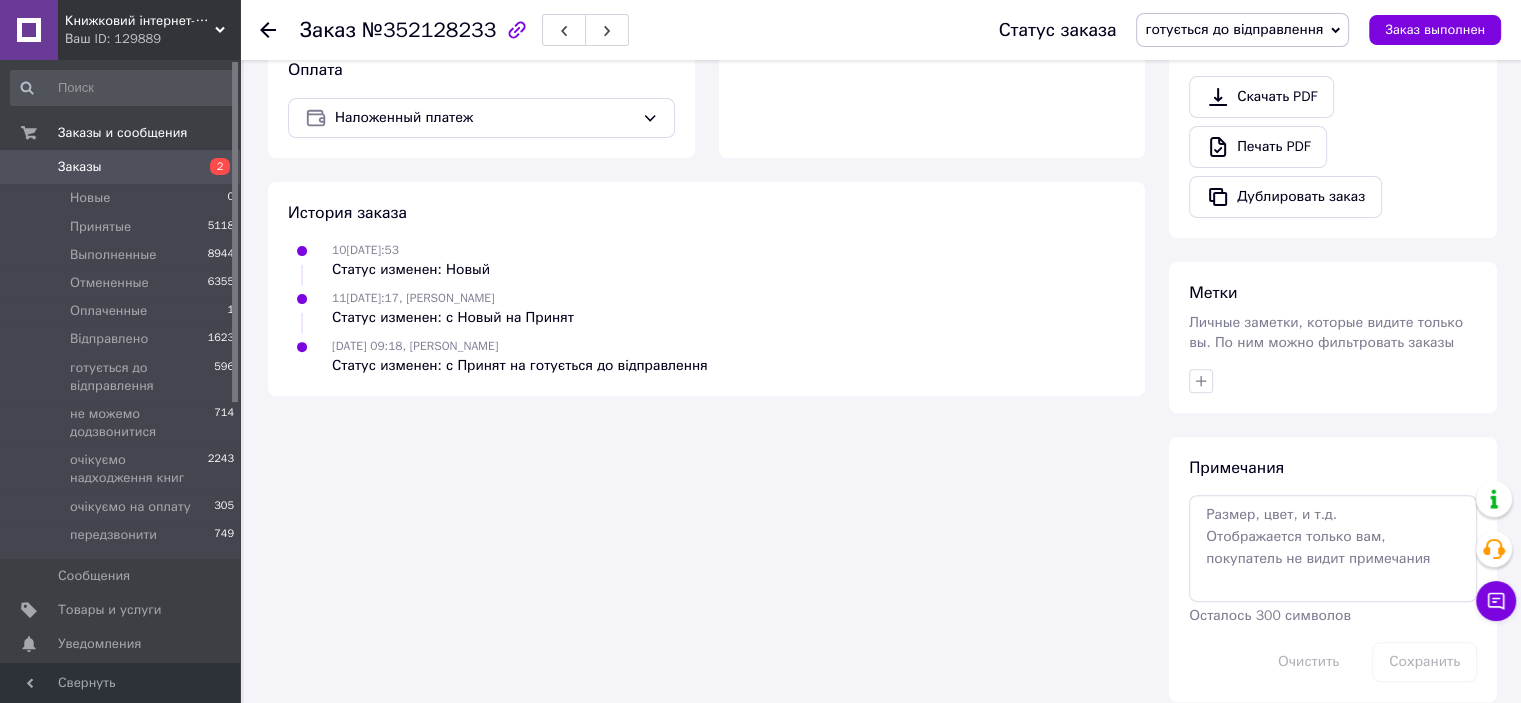 scroll, scrollTop: 659, scrollLeft: 0, axis: vertical 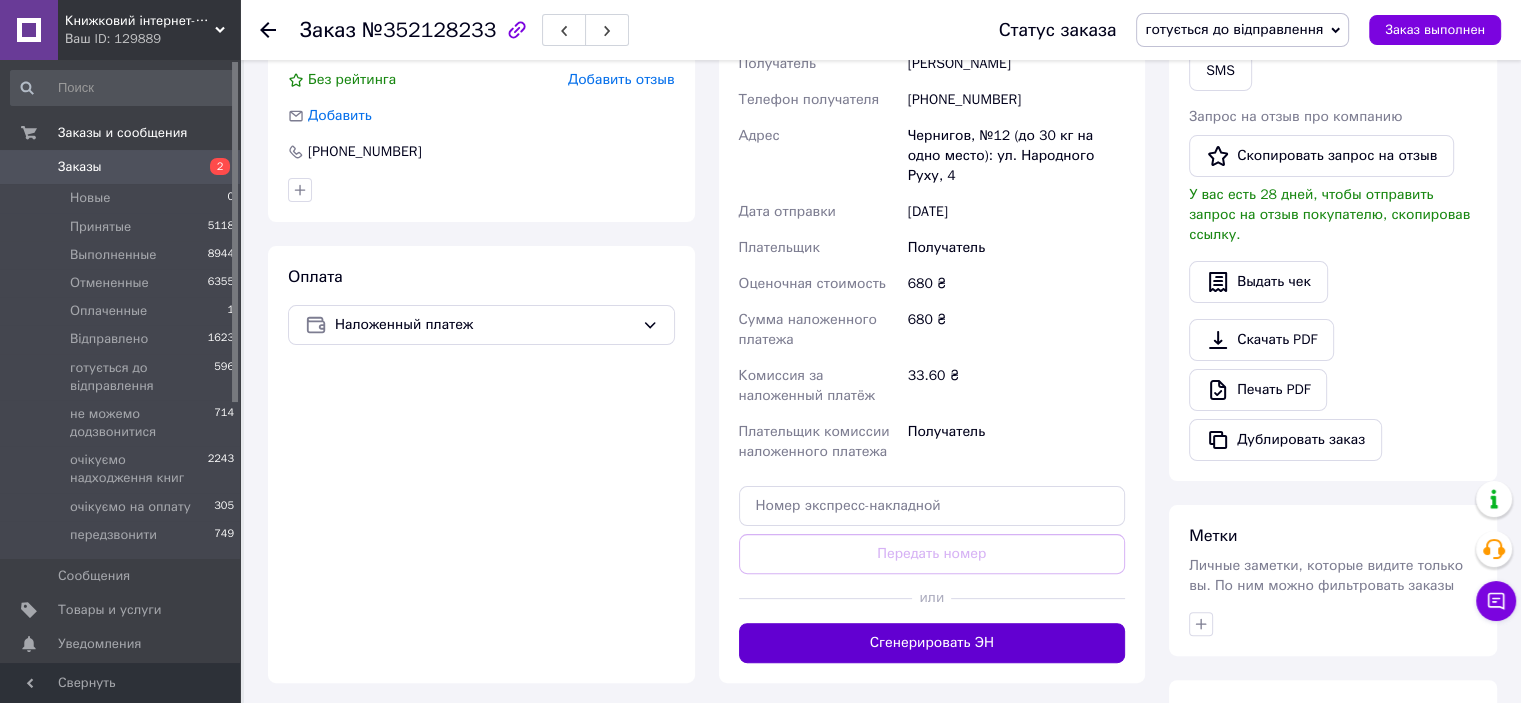 click on "Сгенерировать ЭН" at bounding box center (932, 643) 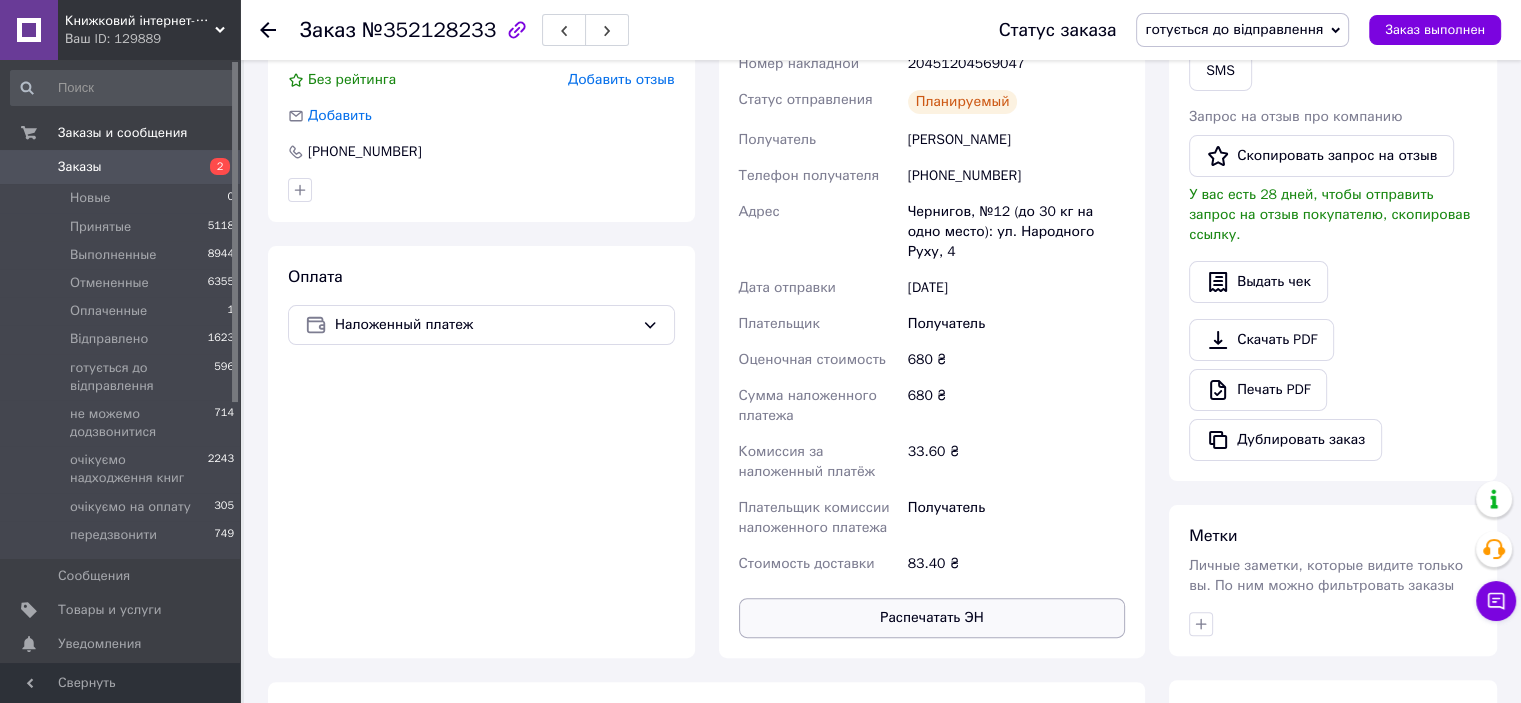 click on "Распечатать ЭН" at bounding box center (932, 618) 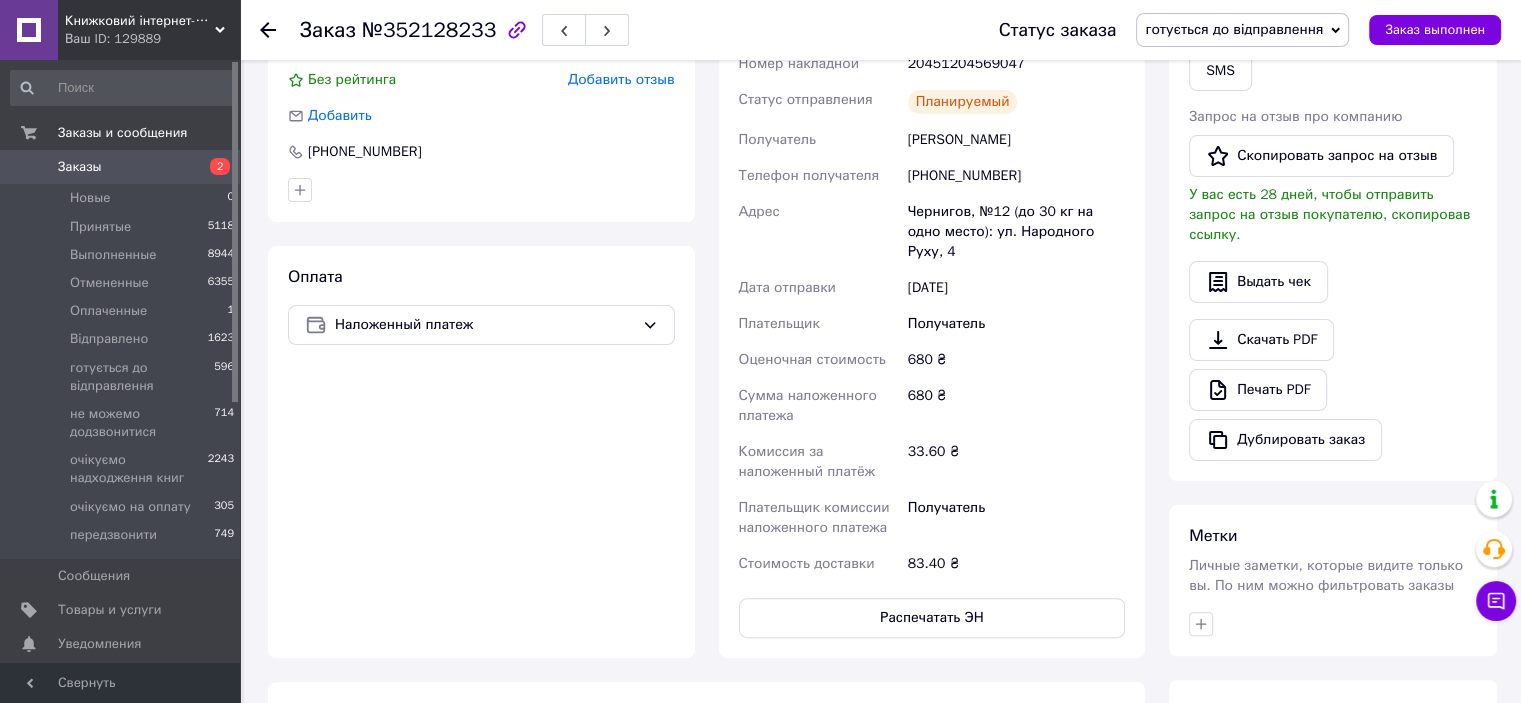 click on "готується до відправлення" at bounding box center [1242, 30] 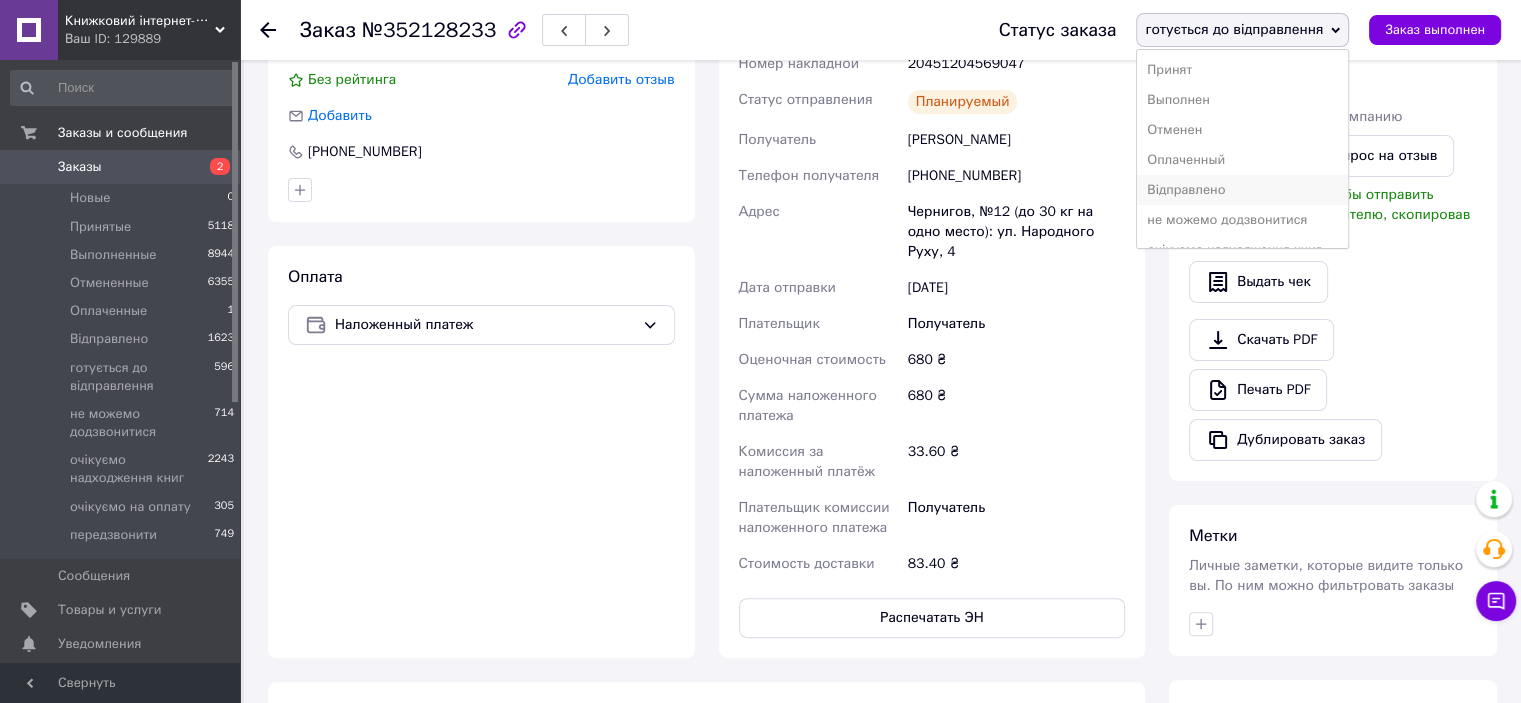click on "Відправлено" at bounding box center [1242, 190] 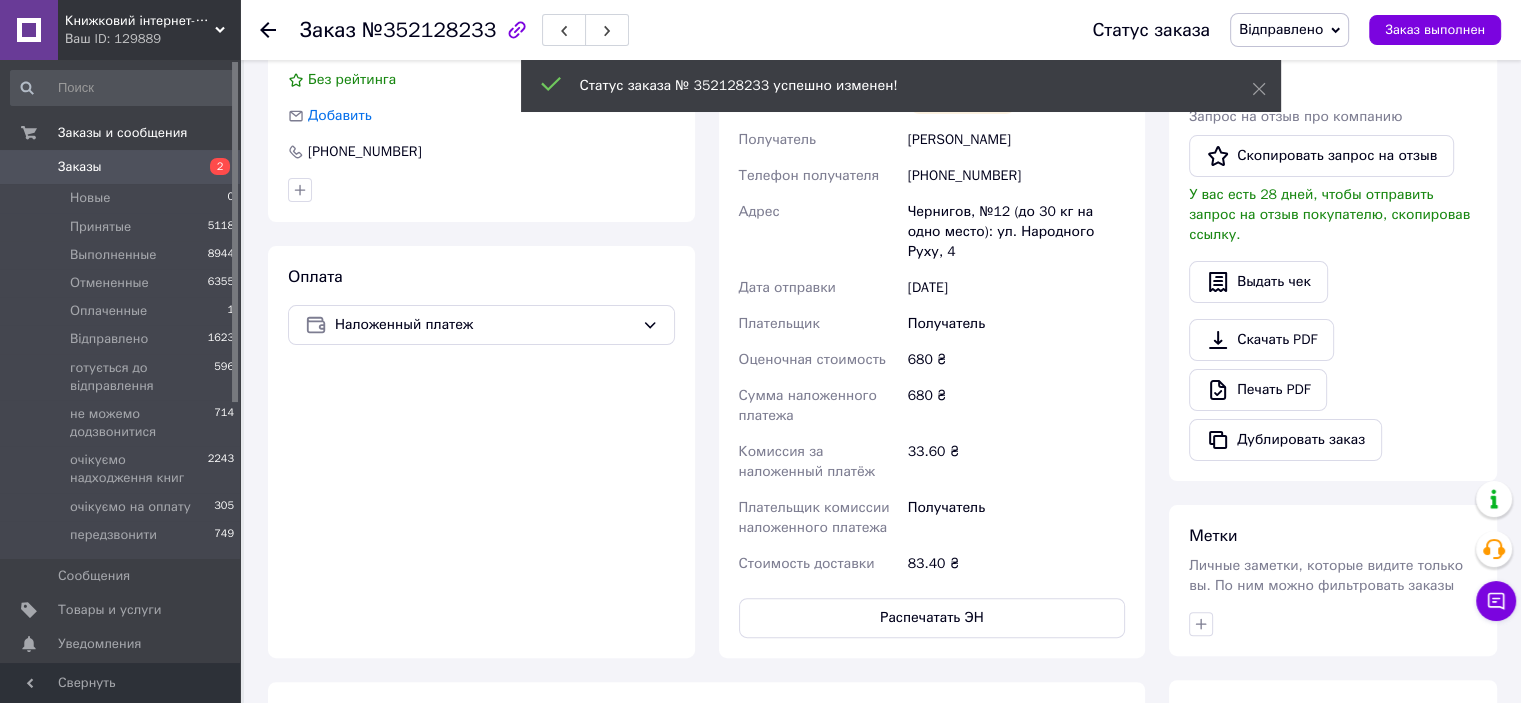 click on "Заказы" at bounding box center (80, 167) 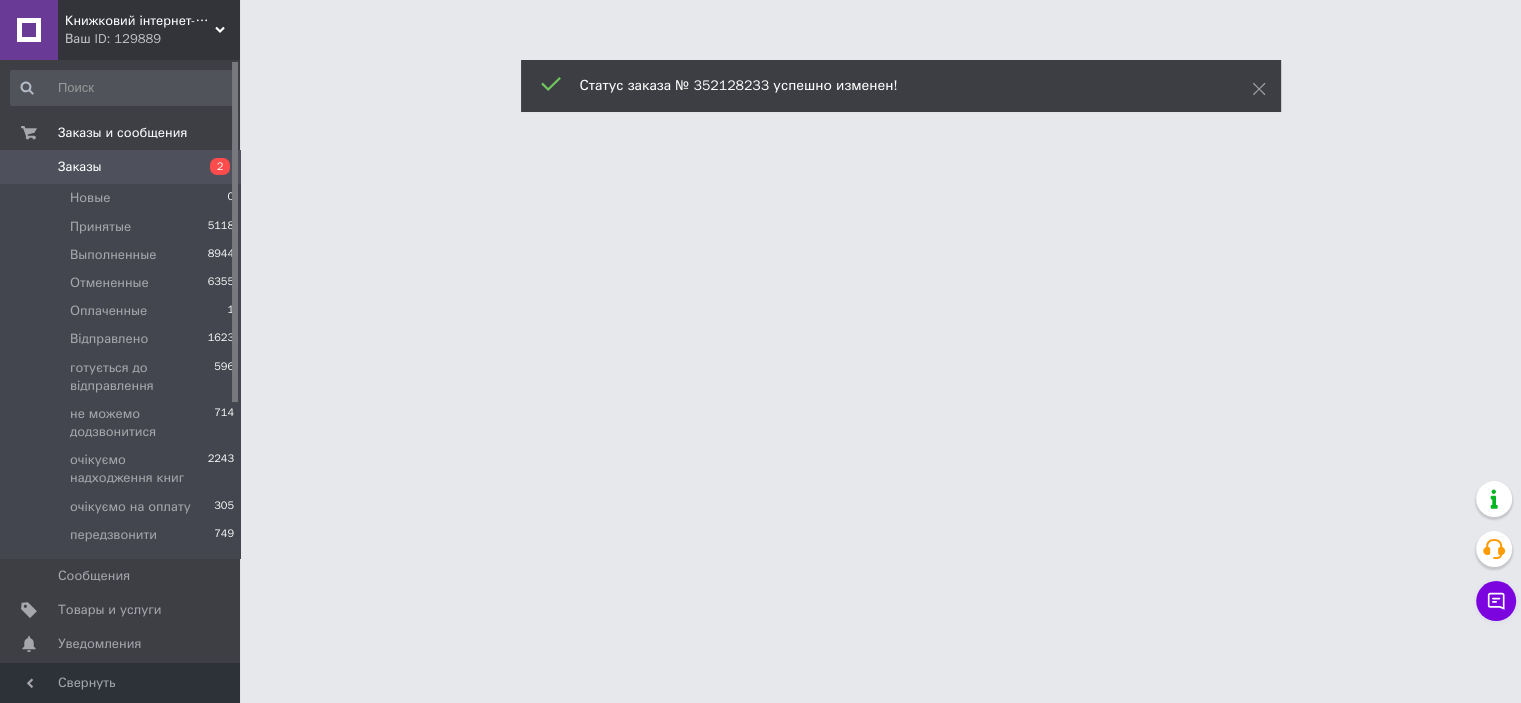 scroll, scrollTop: 0, scrollLeft: 0, axis: both 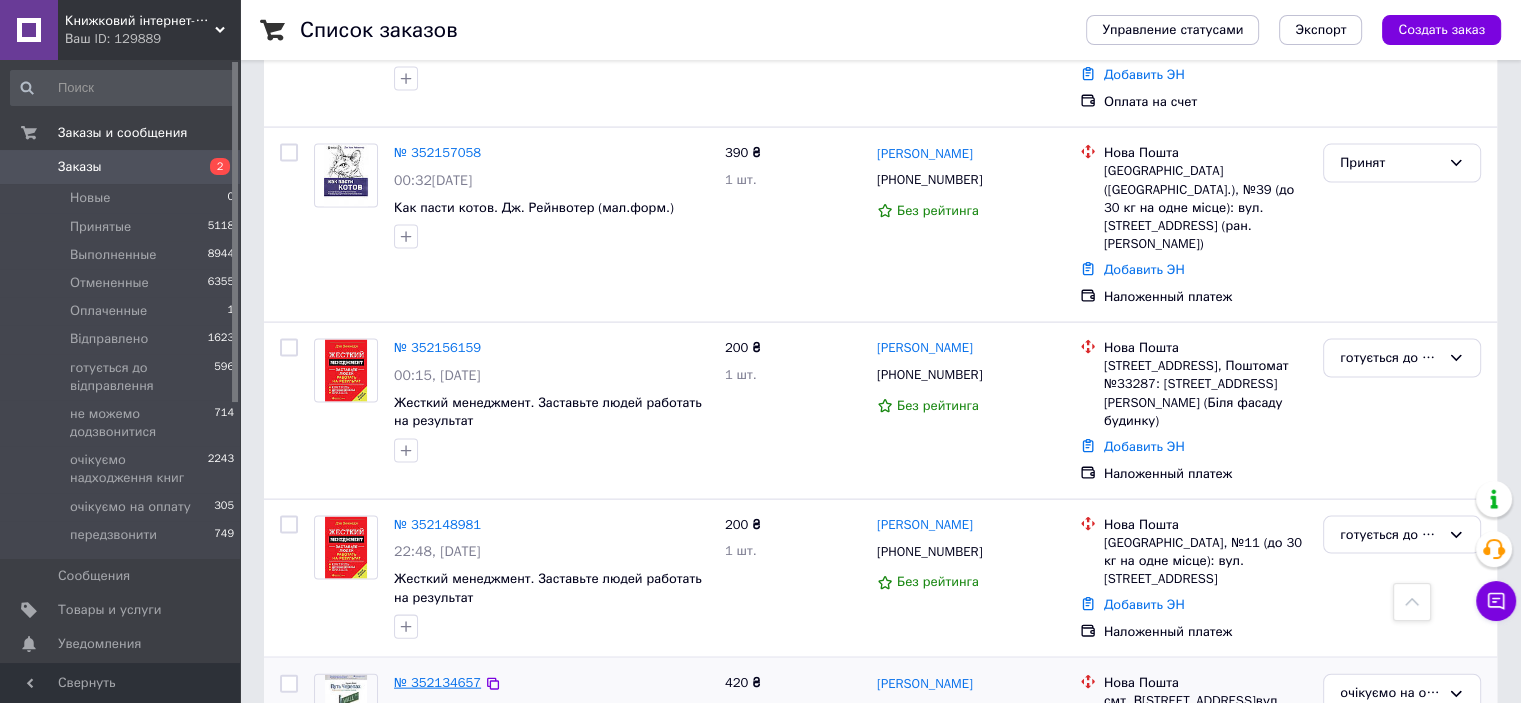 click on "№ 352134657" at bounding box center (437, 682) 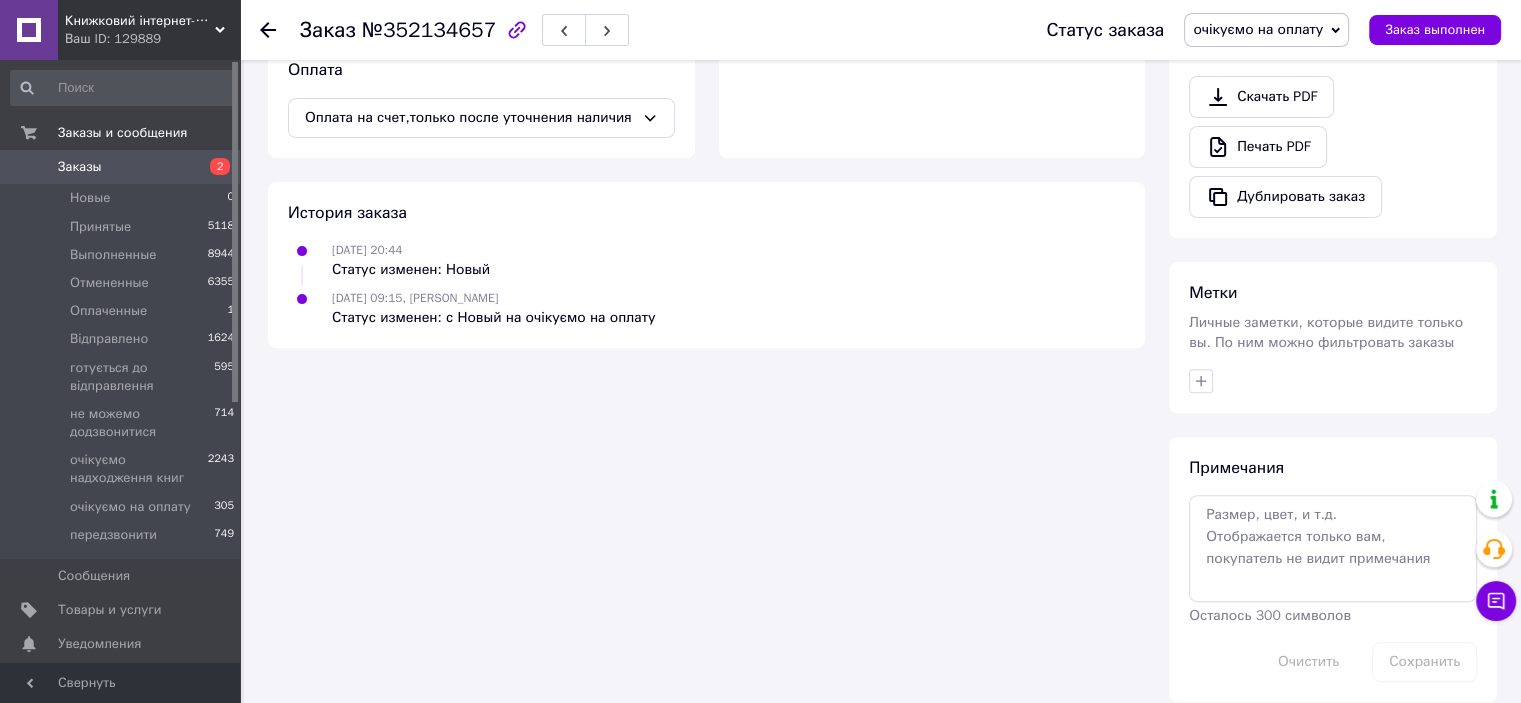 scroll, scrollTop: 659, scrollLeft: 0, axis: vertical 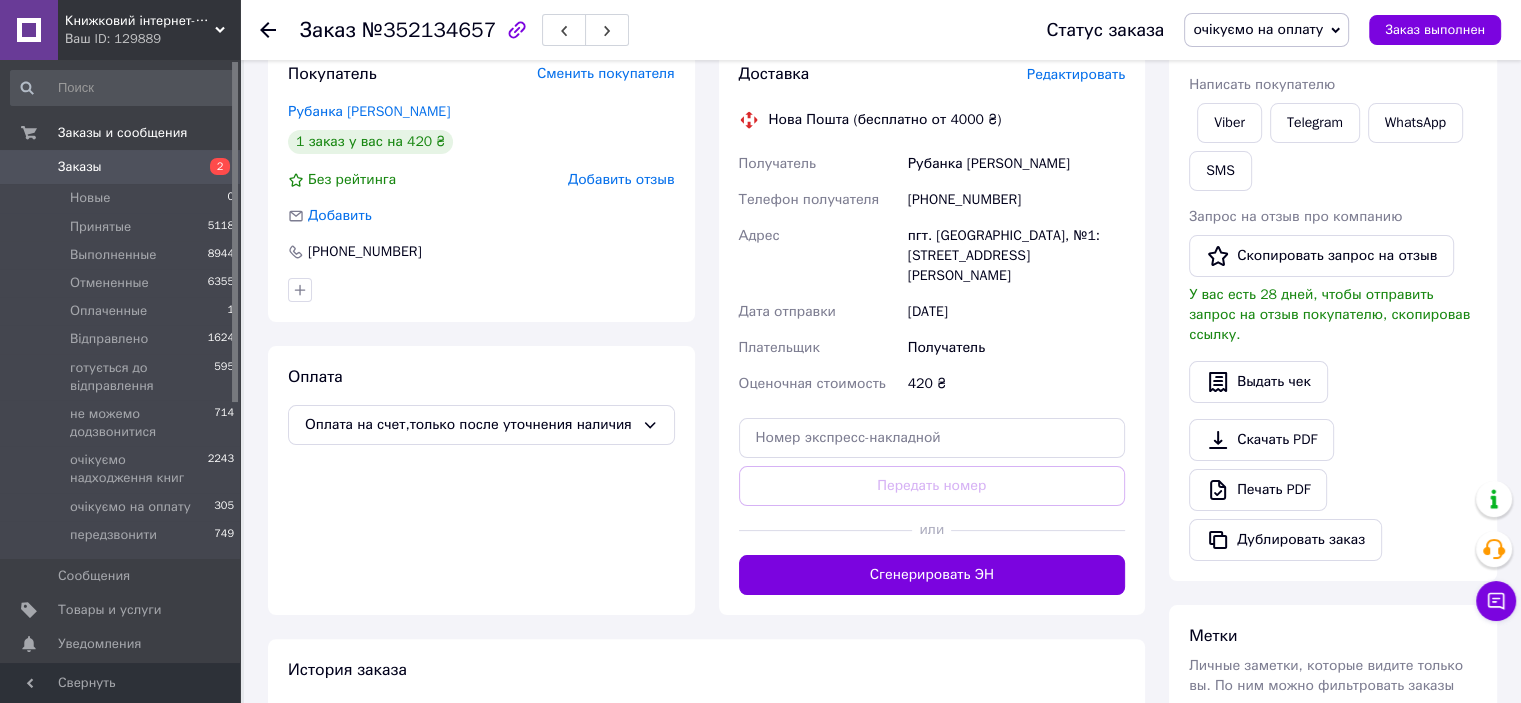 click on "Редактировать" at bounding box center [1076, 74] 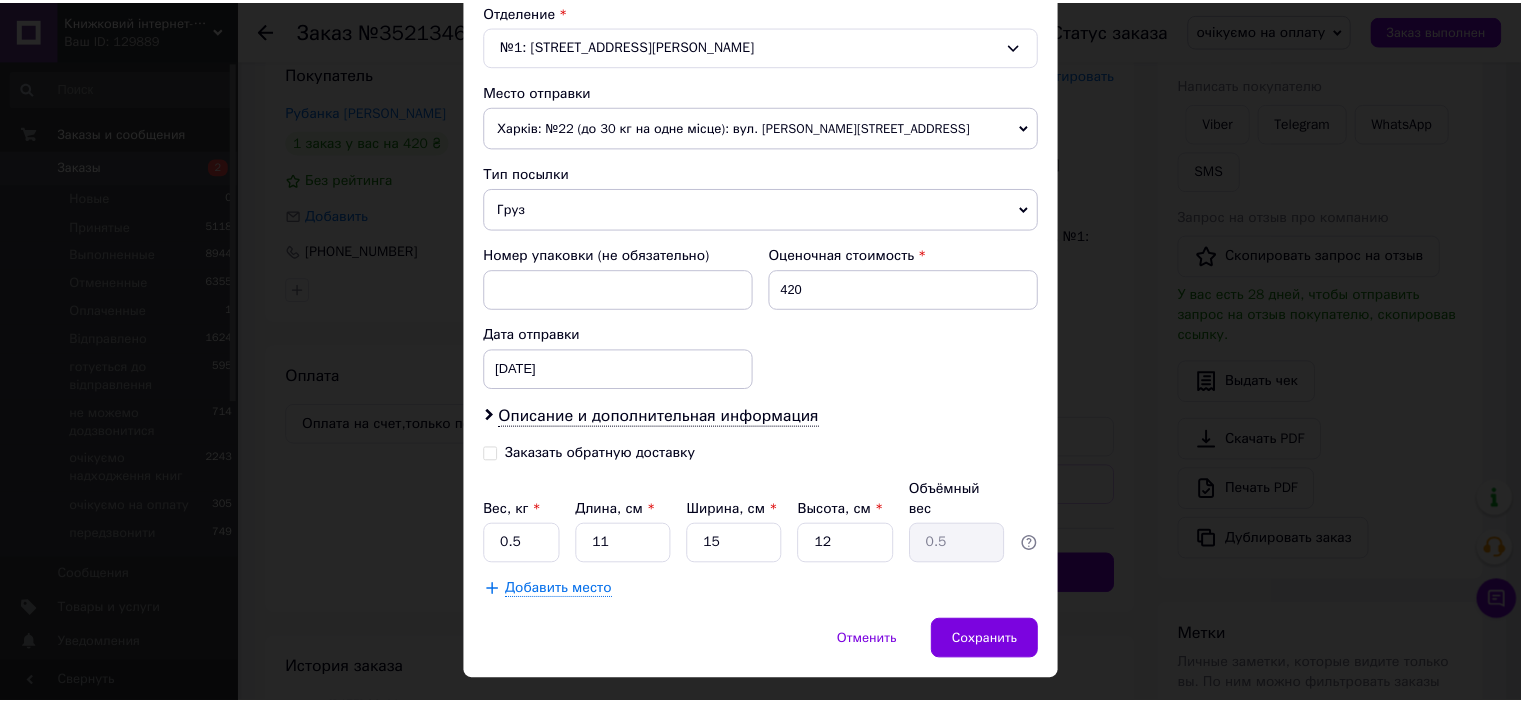 scroll, scrollTop: 655, scrollLeft: 0, axis: vertical 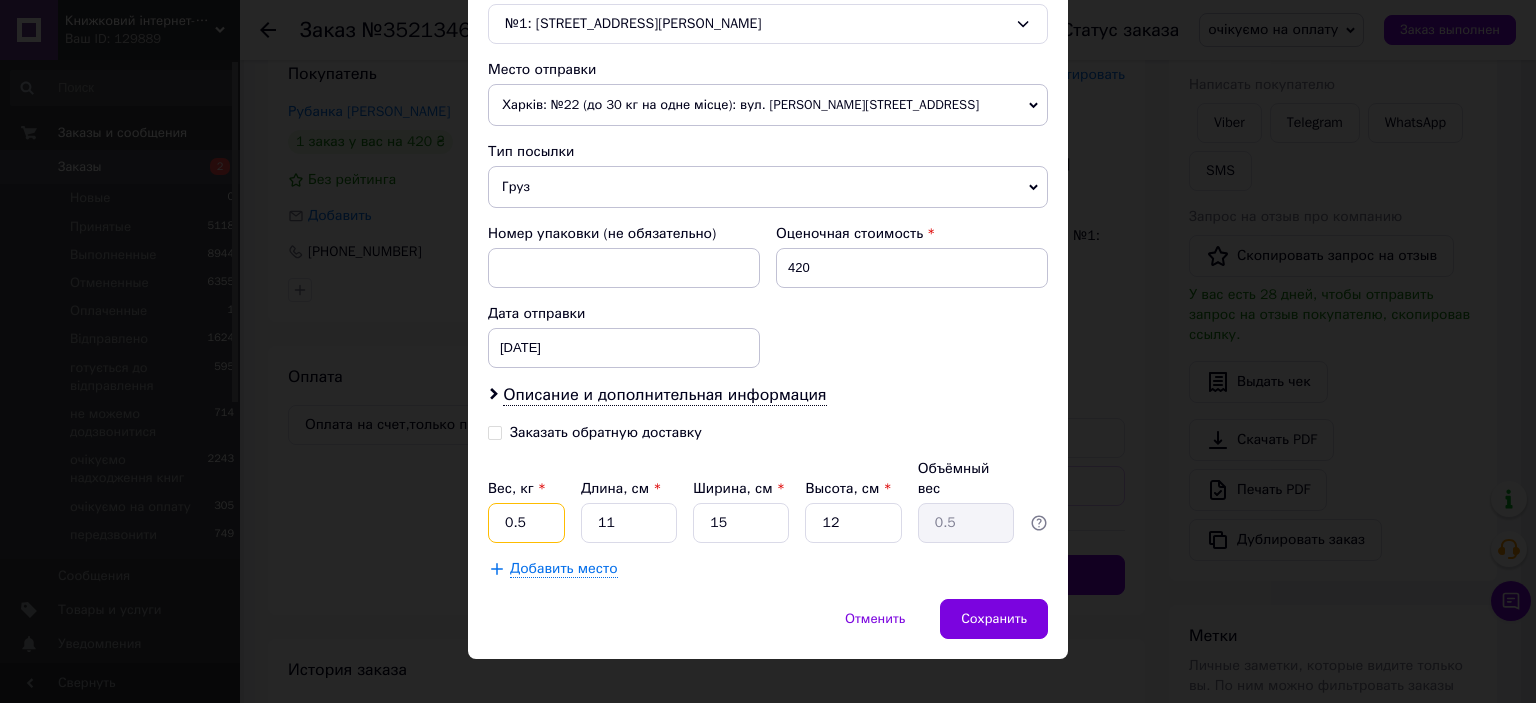 click on "0.5" at bounding box center [526, 523] 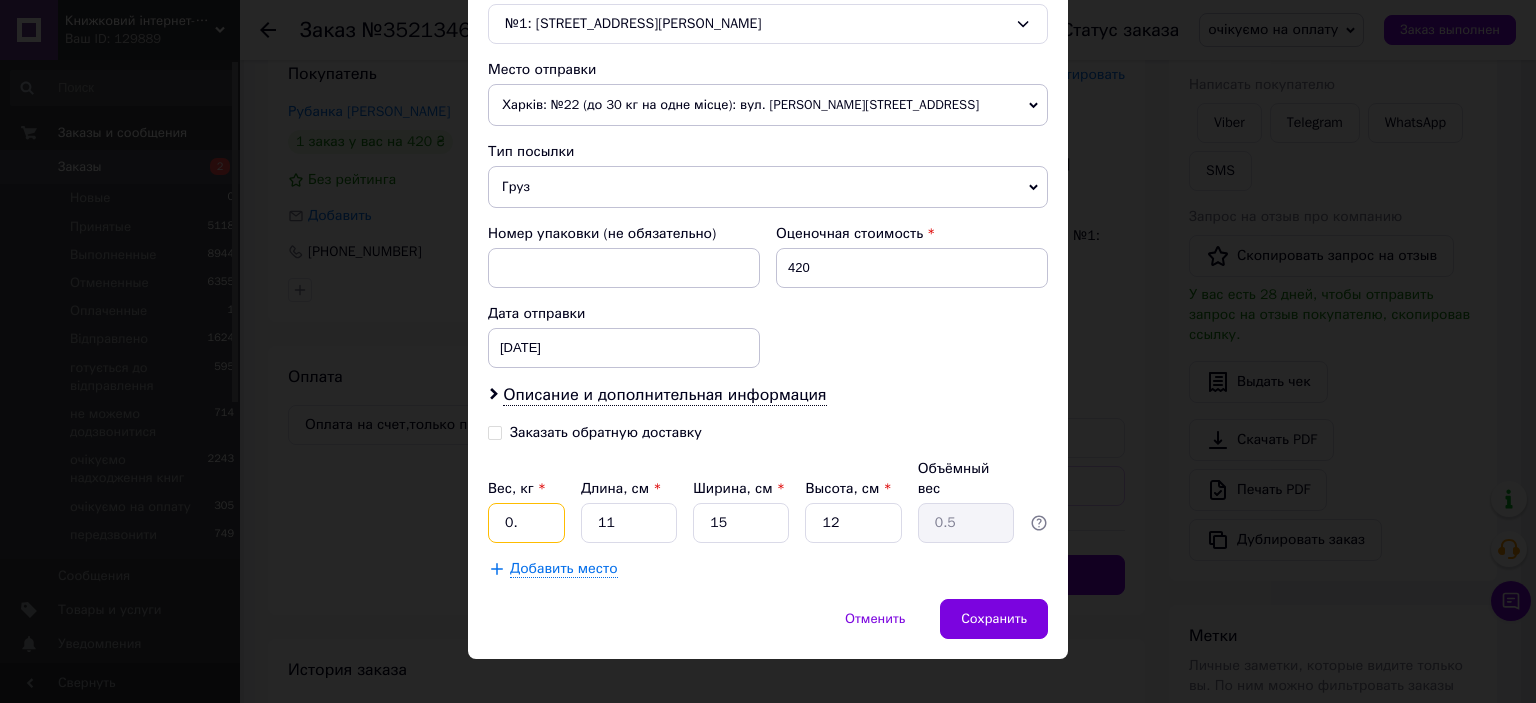 type on "0" 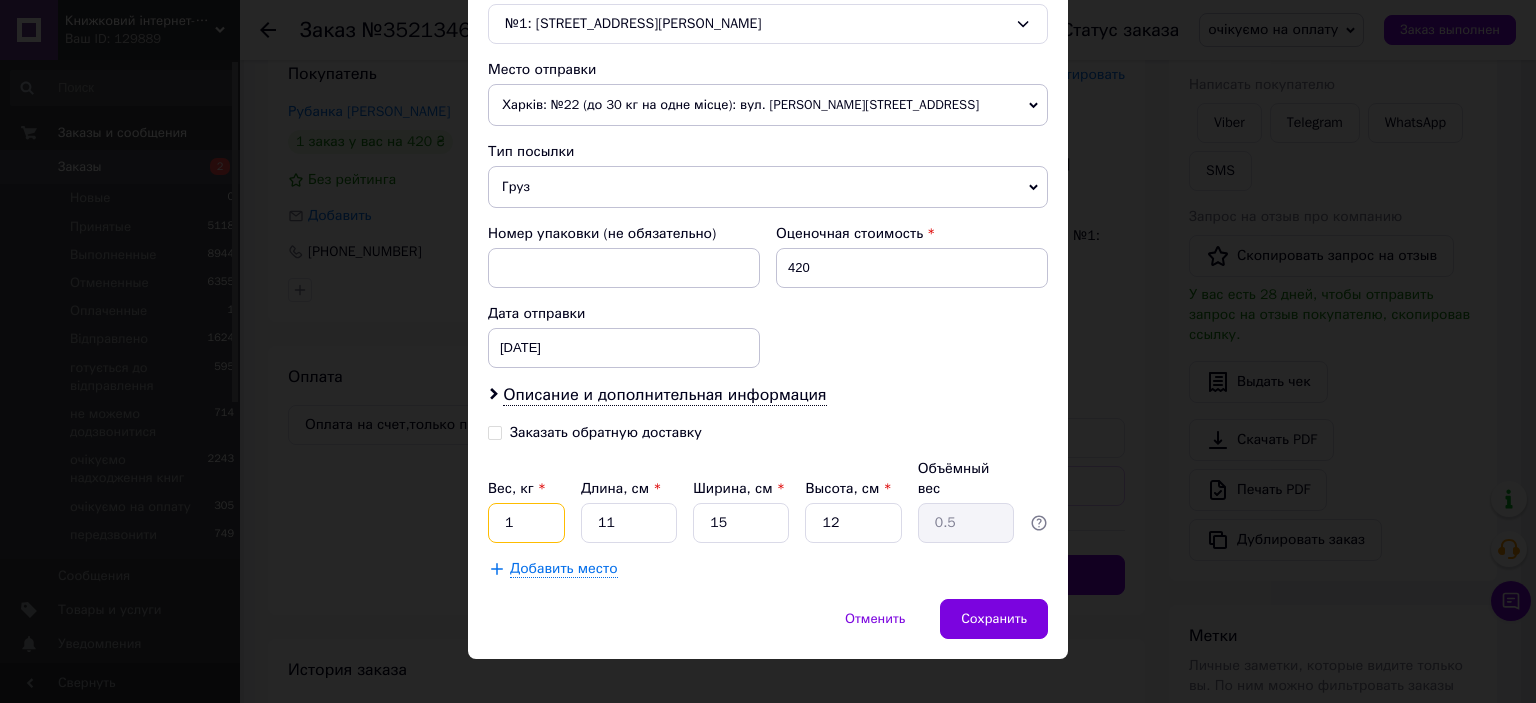 type on "1" 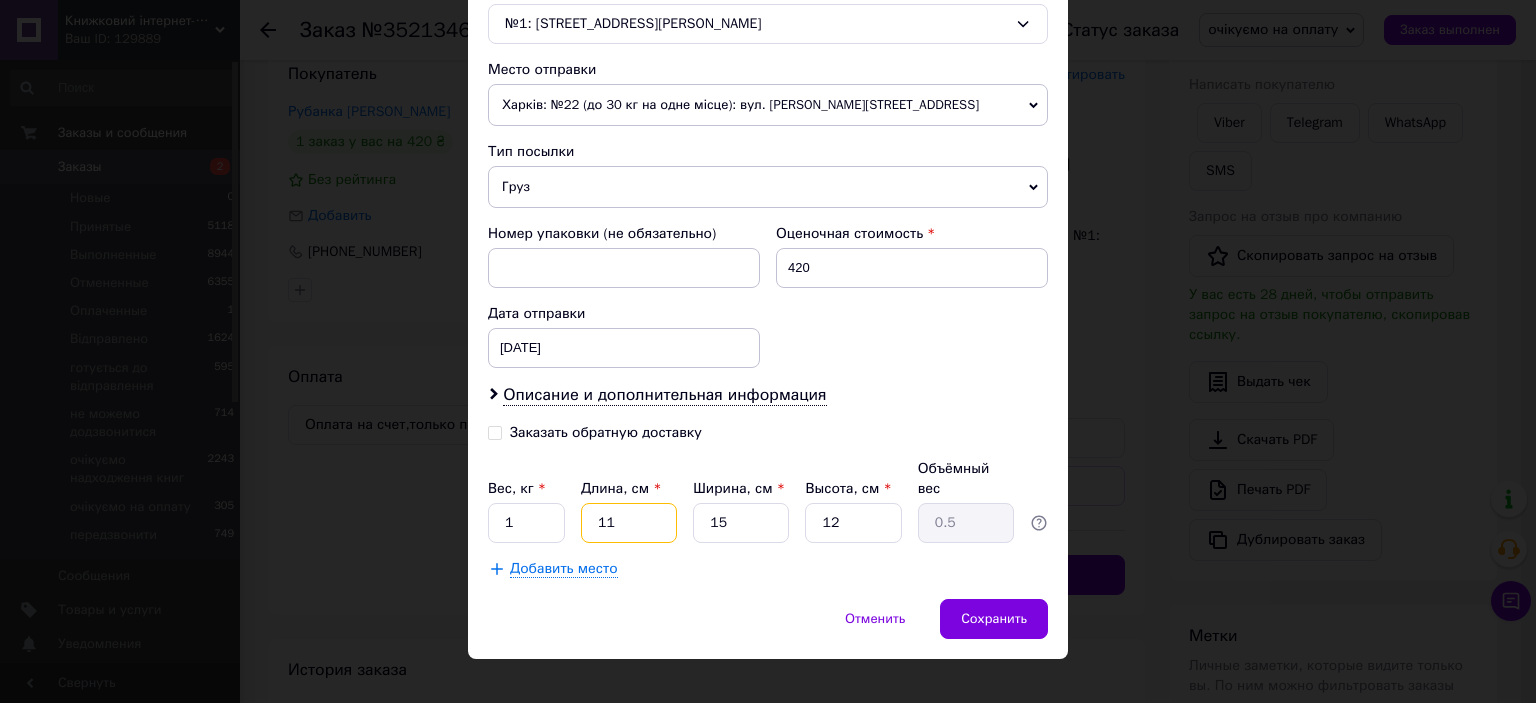 click on "11" at bounding box center (629, 523) 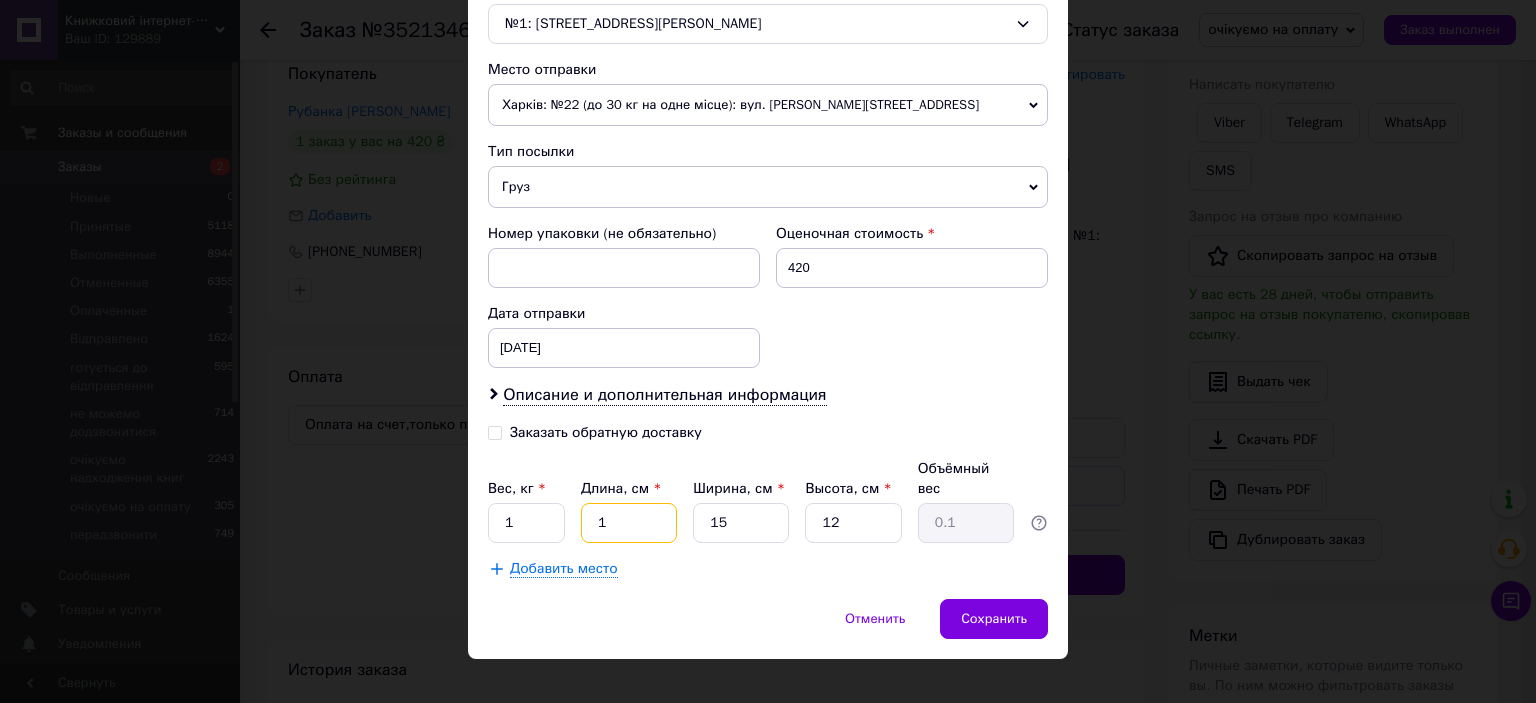 type 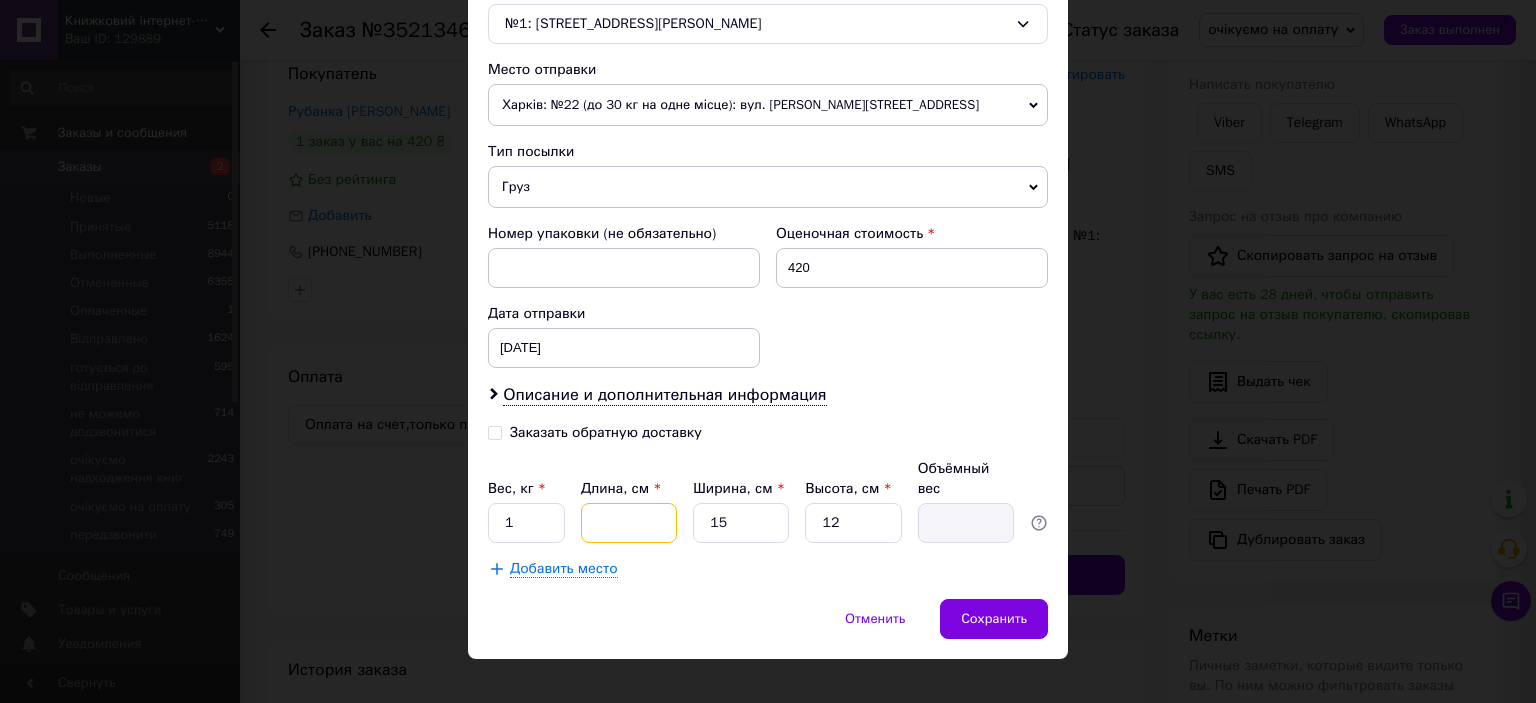 type on "2" 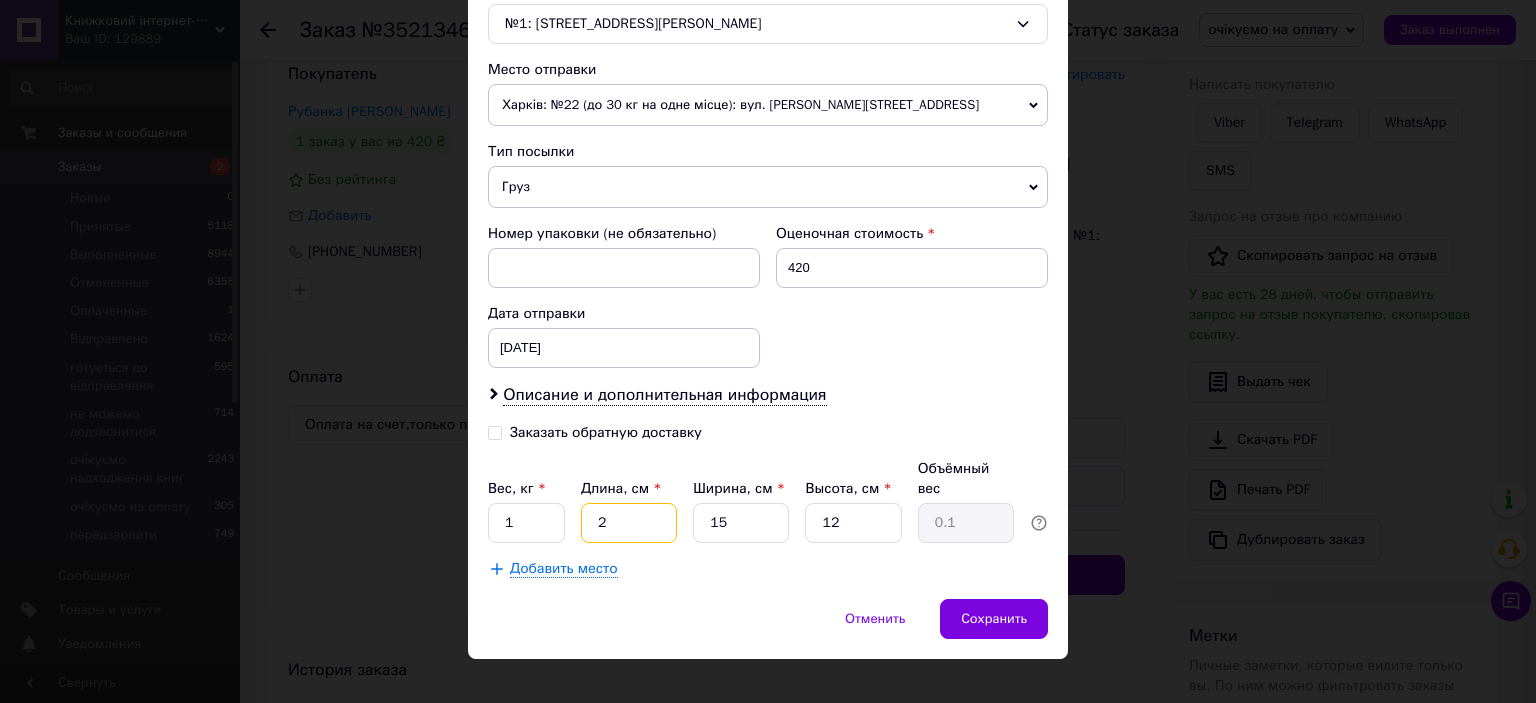 type on "24" 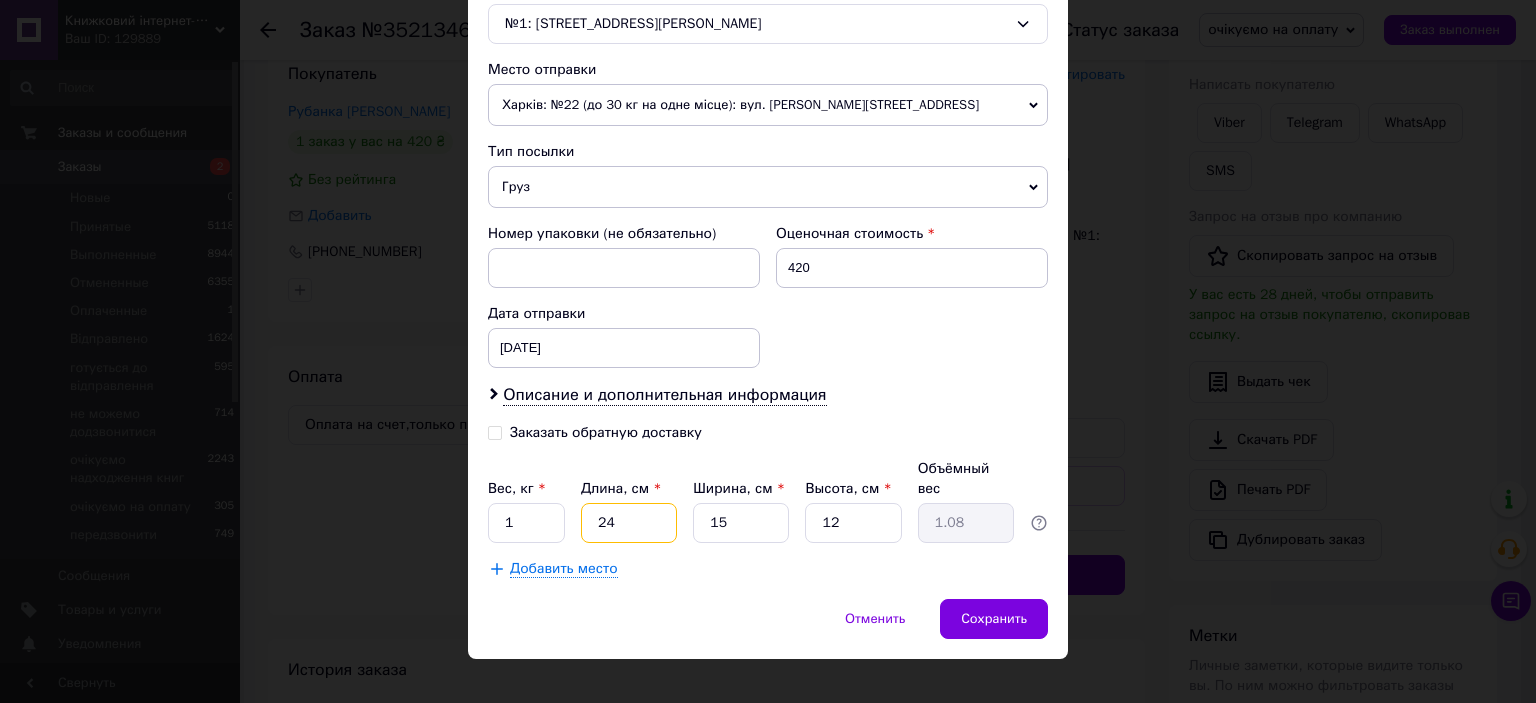 type on "24" 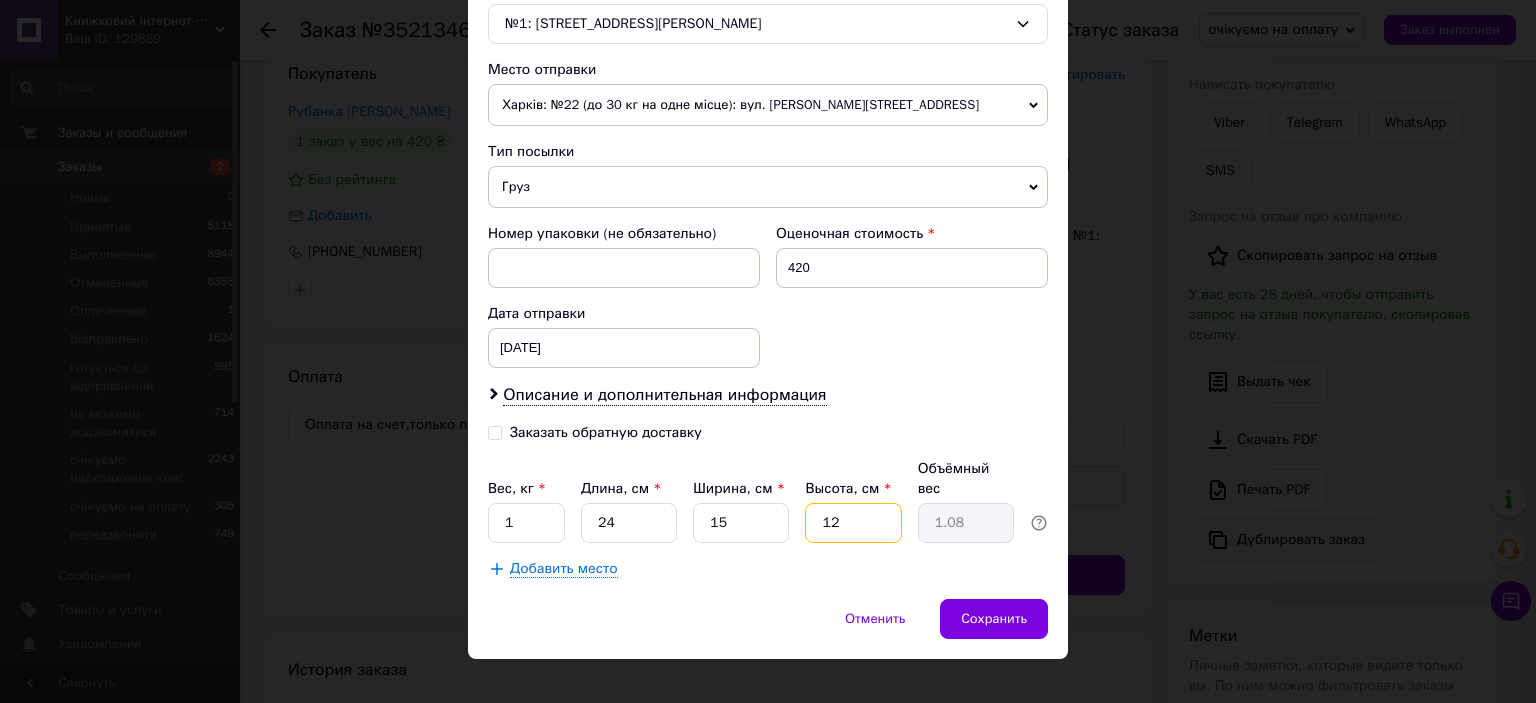 click on "12" at bounding box center (853, 523) 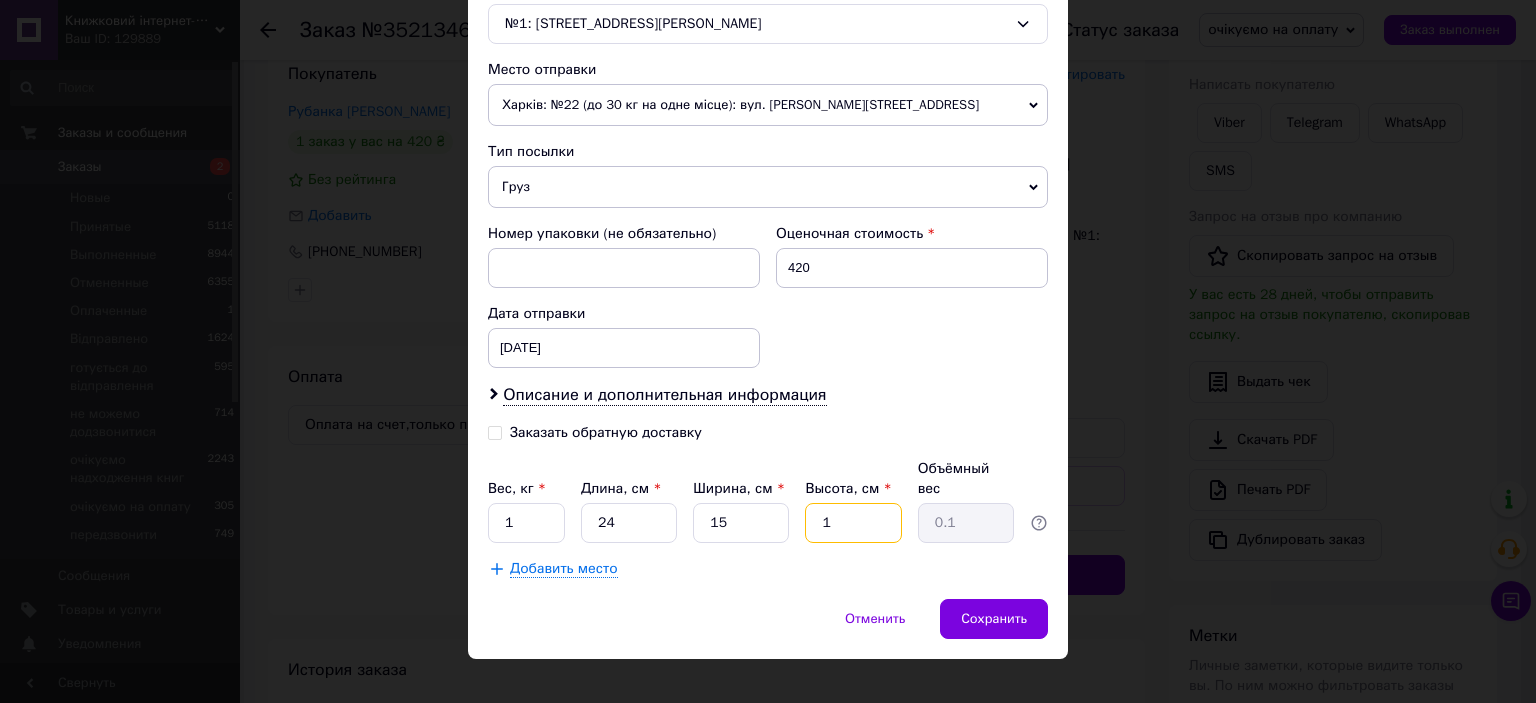 type 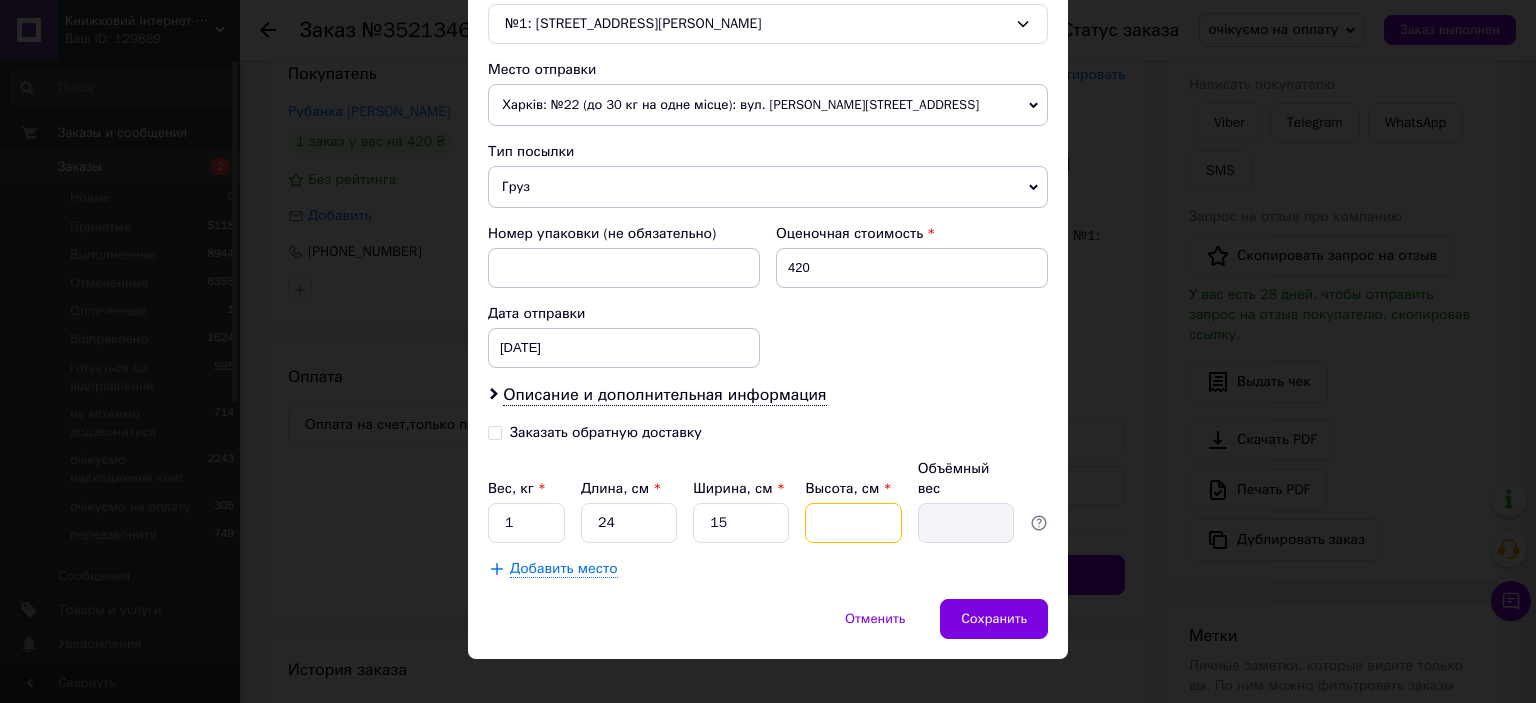 type on "2" 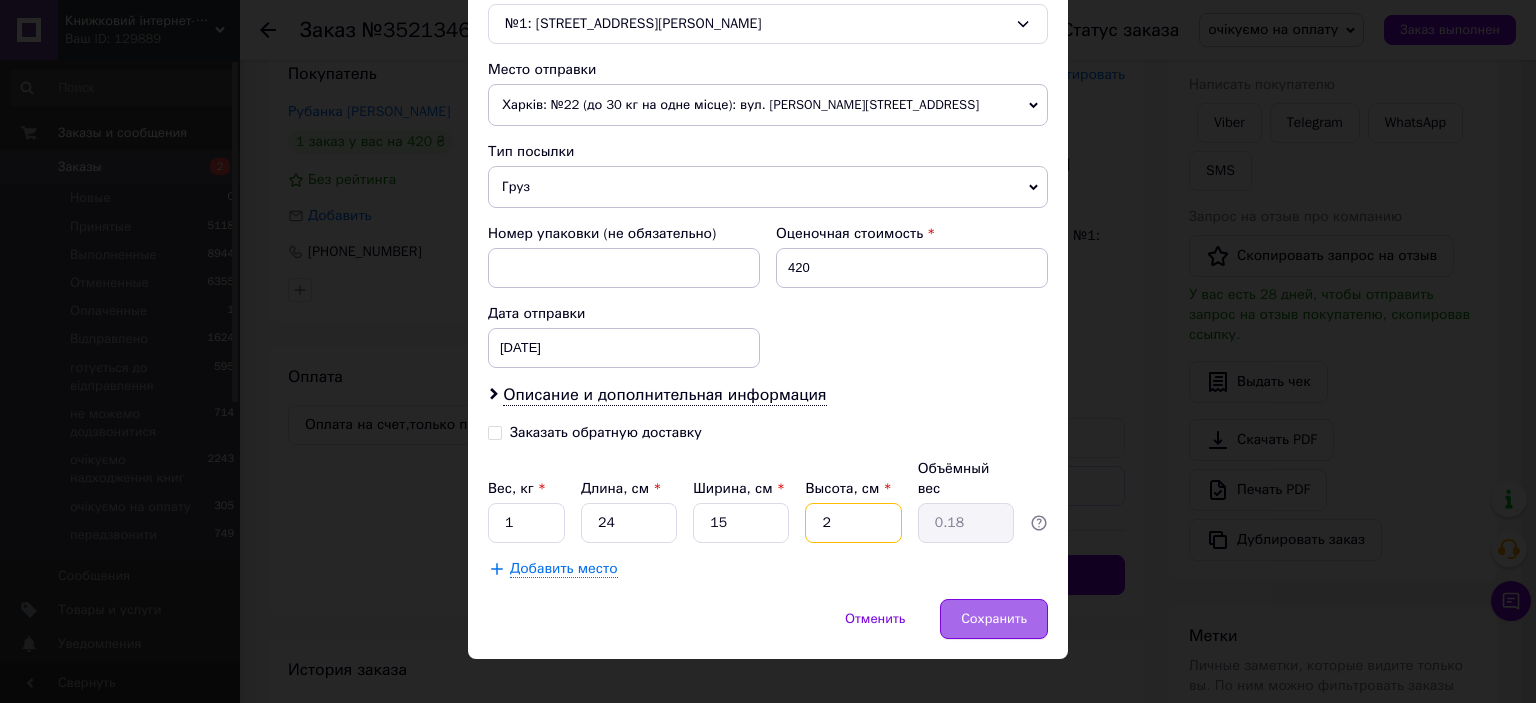 type on "2" 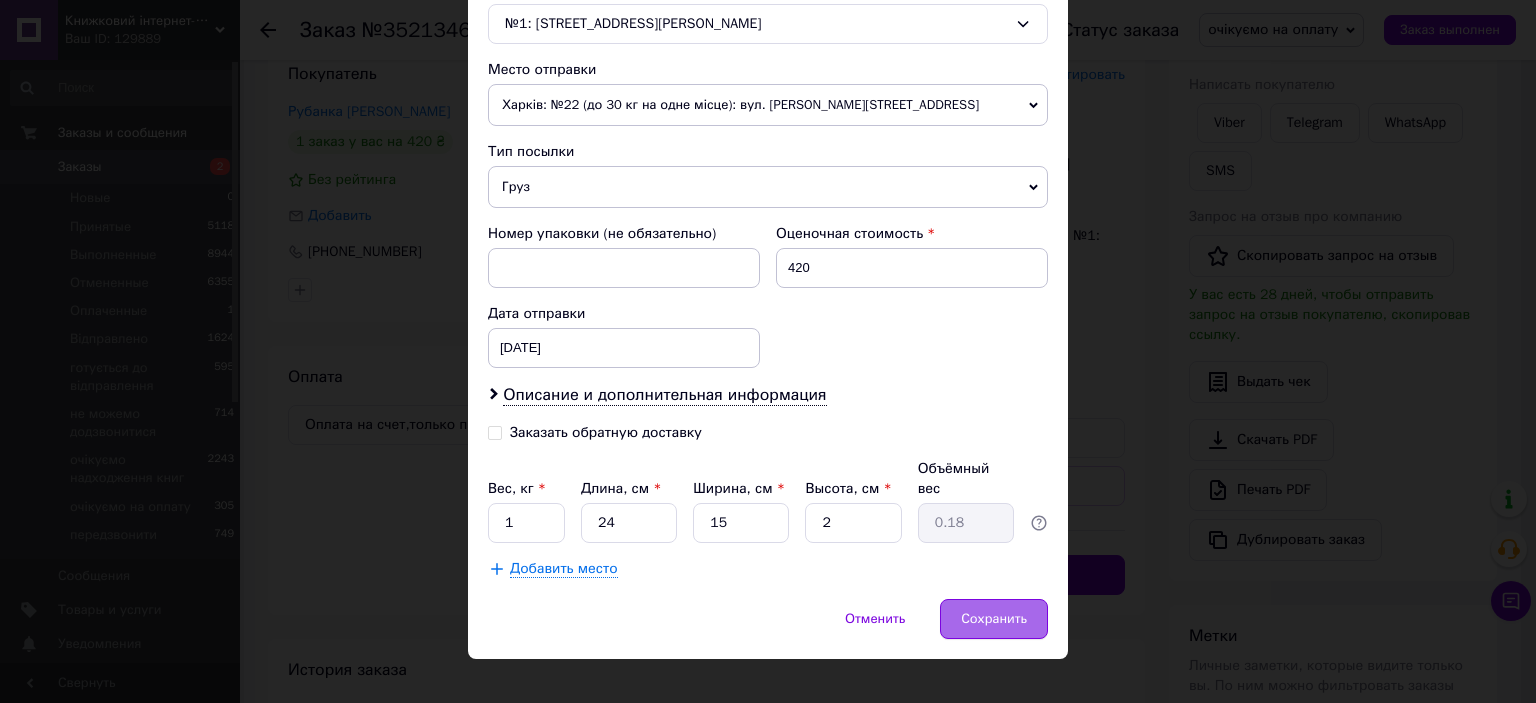 click on "Сохранить" at bounding box center (994, 619) 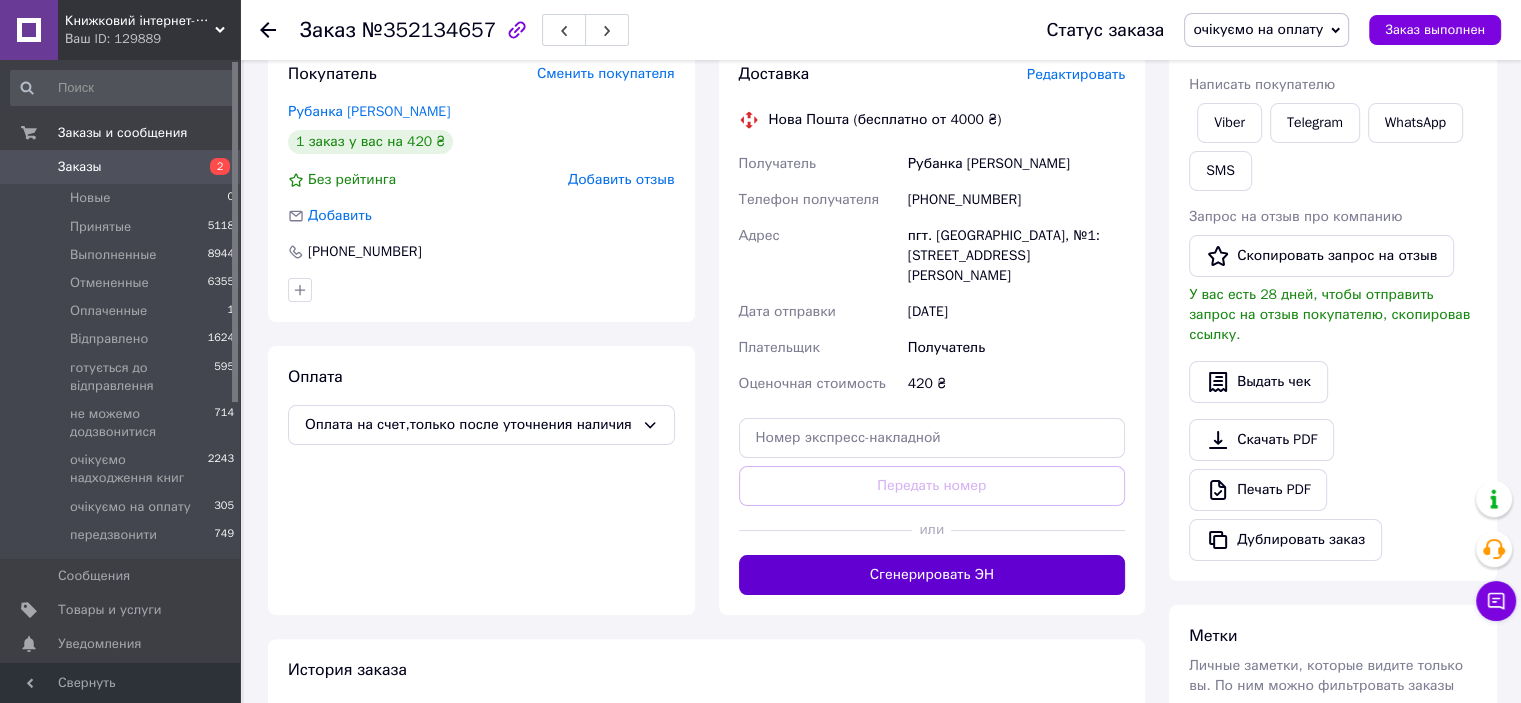 click on "Сгенерировать ЭН" at bounding box center (932, 575) 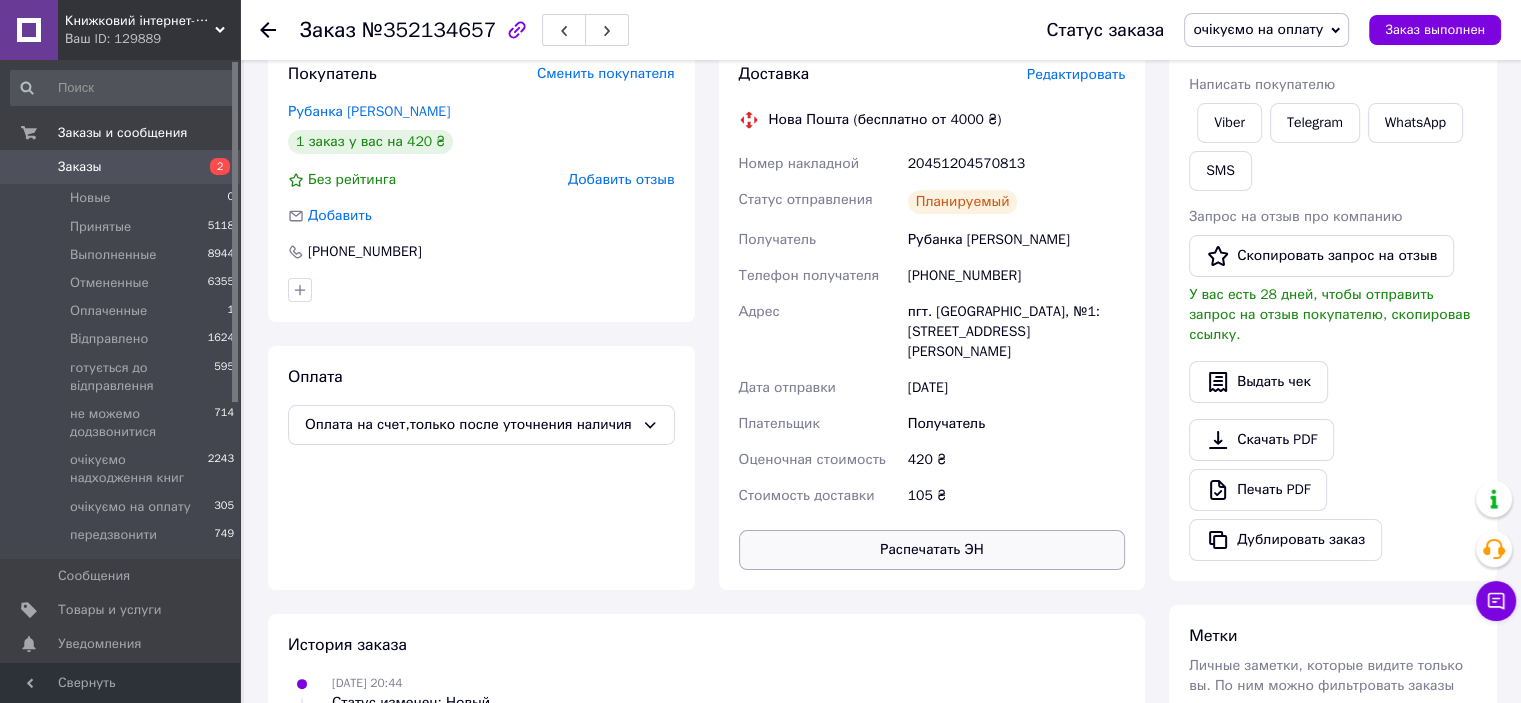 click on "Распечатать ЭН" at bounding box center (932, 550) 